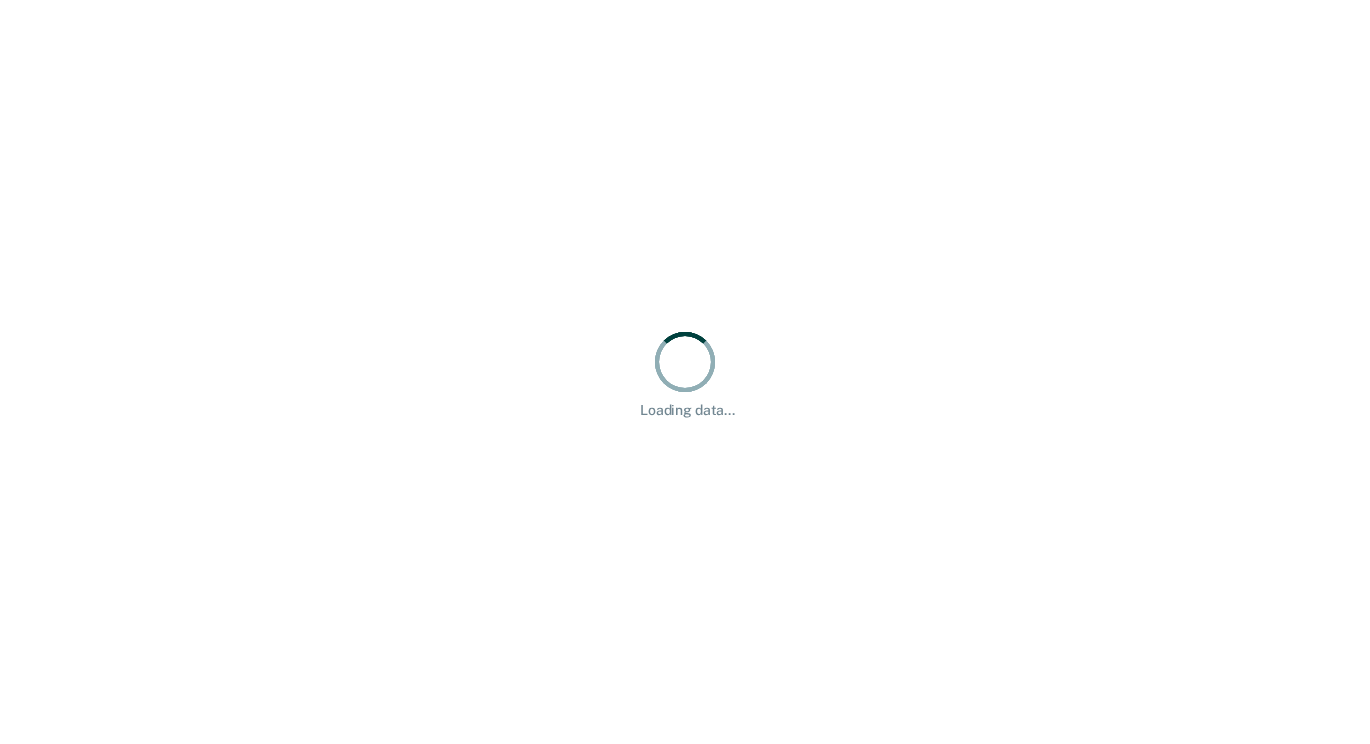 scroll, scrollTop: 0, scrollLeft: 0, axis: both 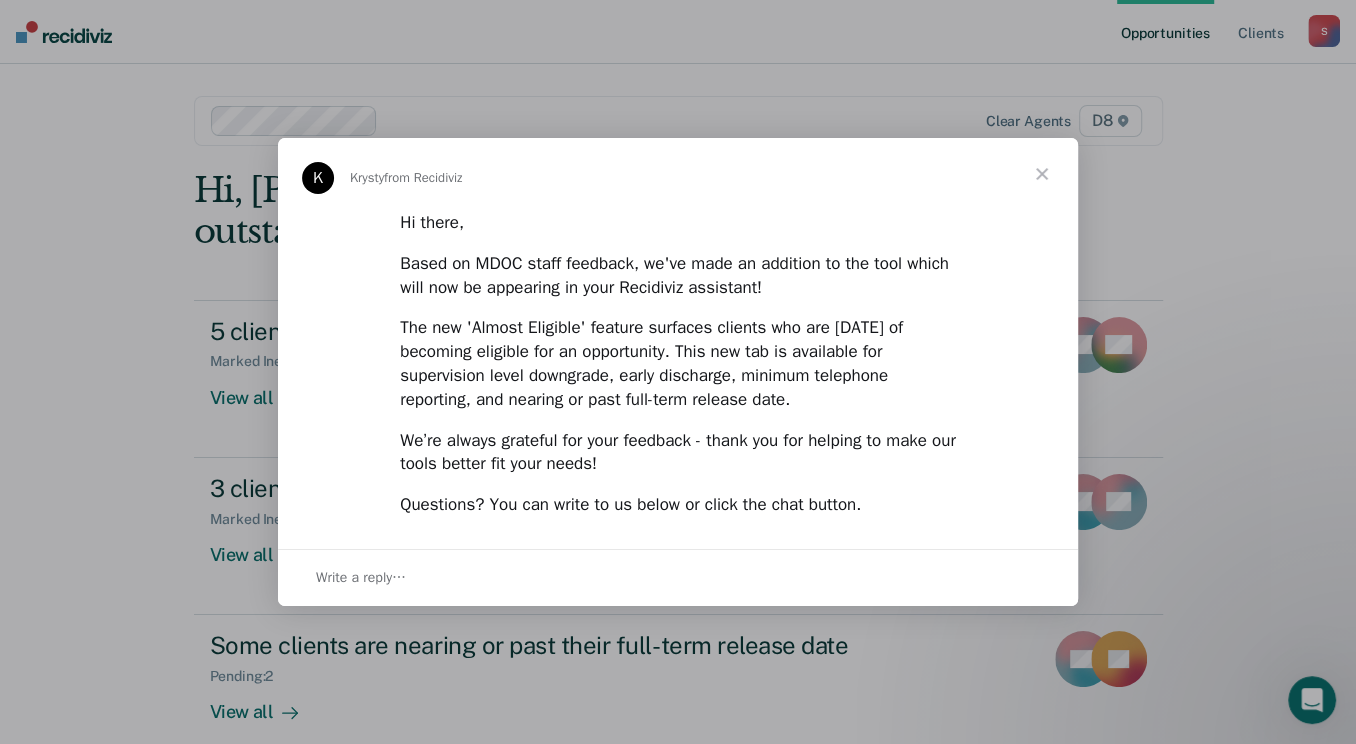 click at bounding box center [1042, 174] 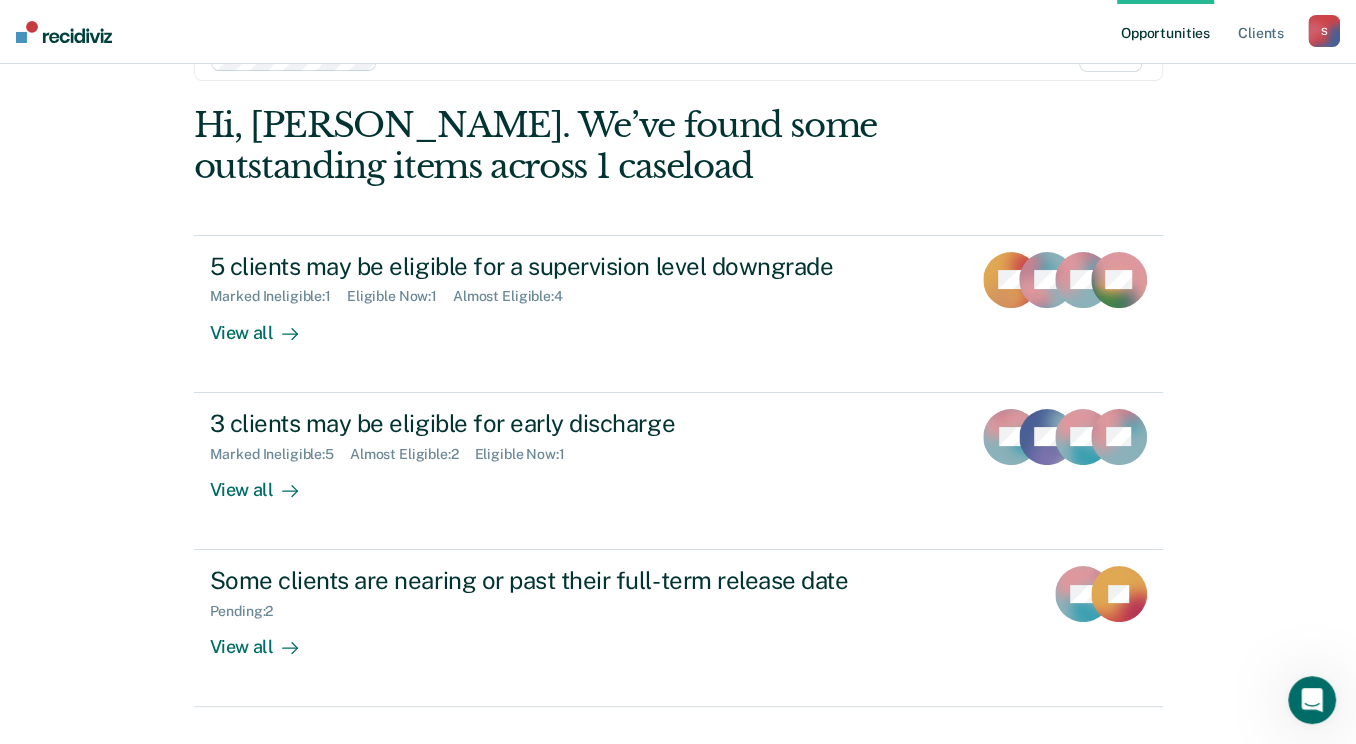 scroll, scrollTop: 100, scrollLeft: 0, axis: vertical 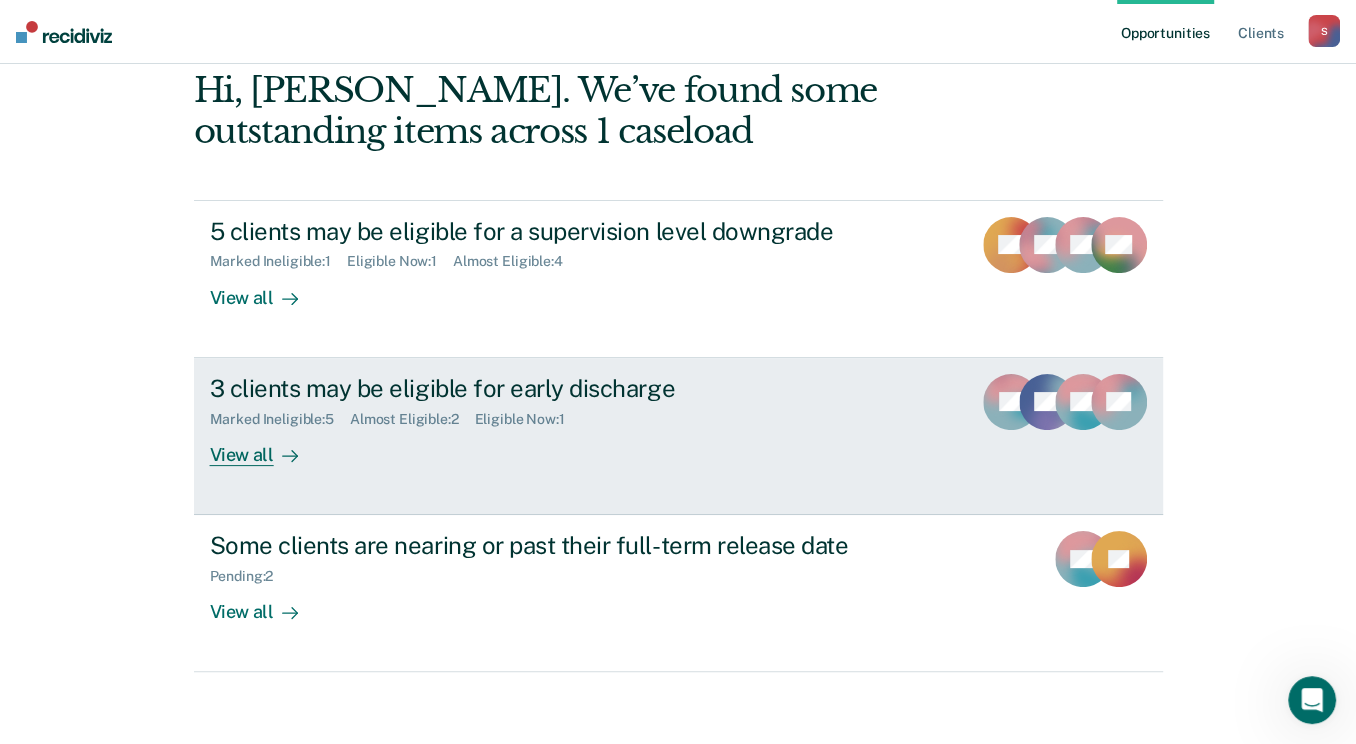 click on "View all" at bounding box center (266, 446) 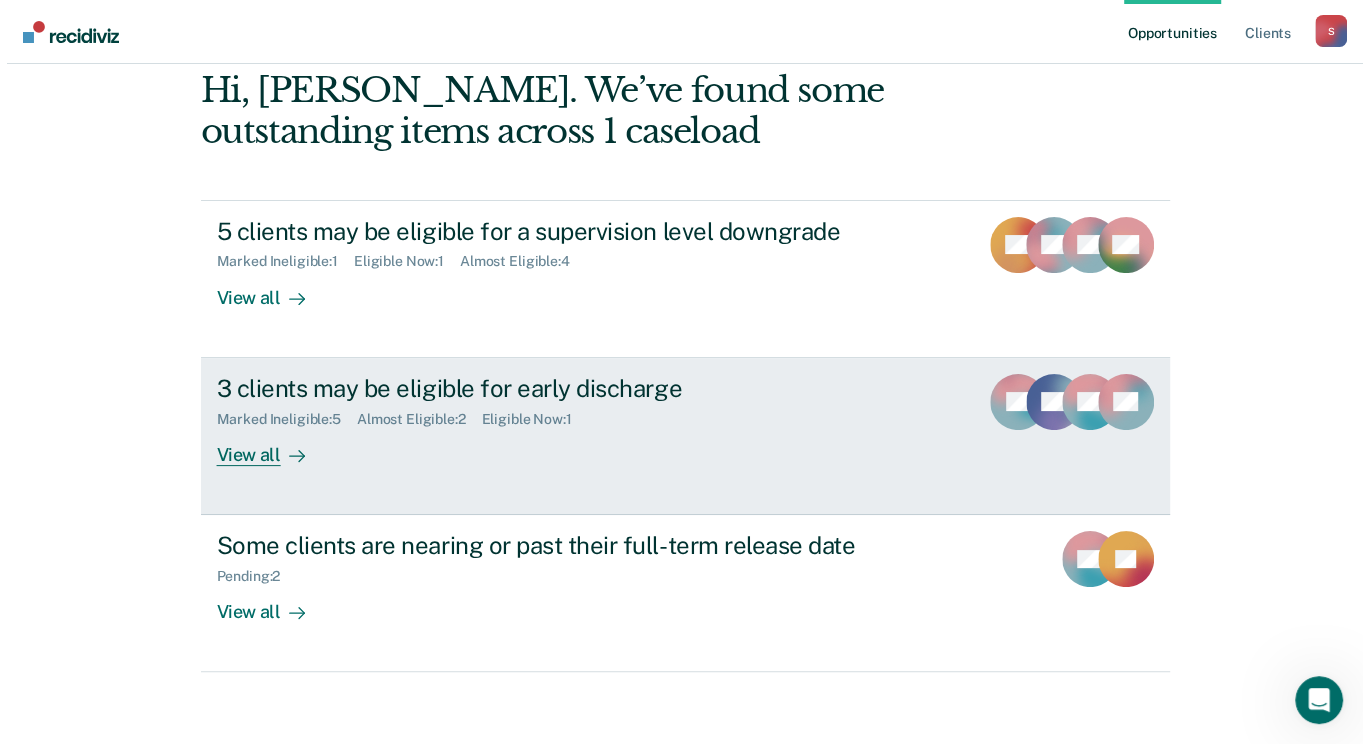 scroll, scrollTop: 0, scrollLeft: 0, axis: both 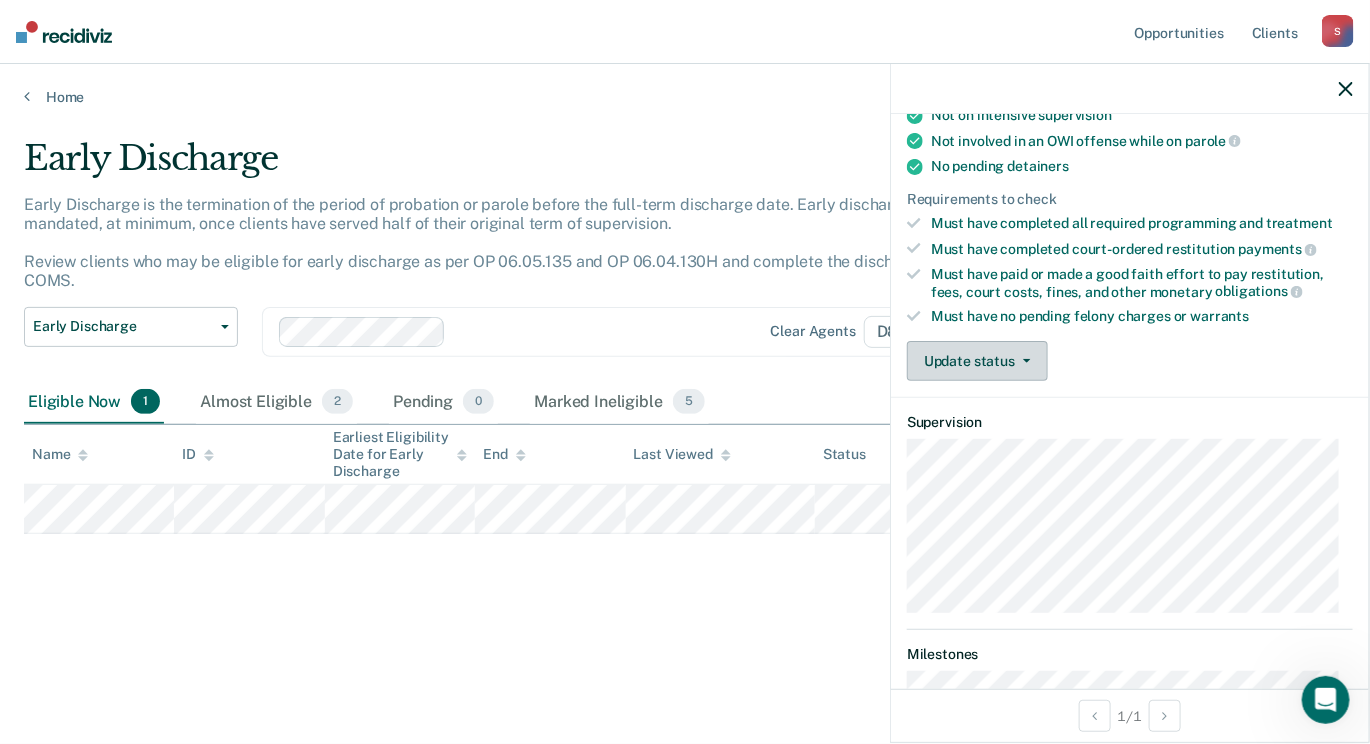 click 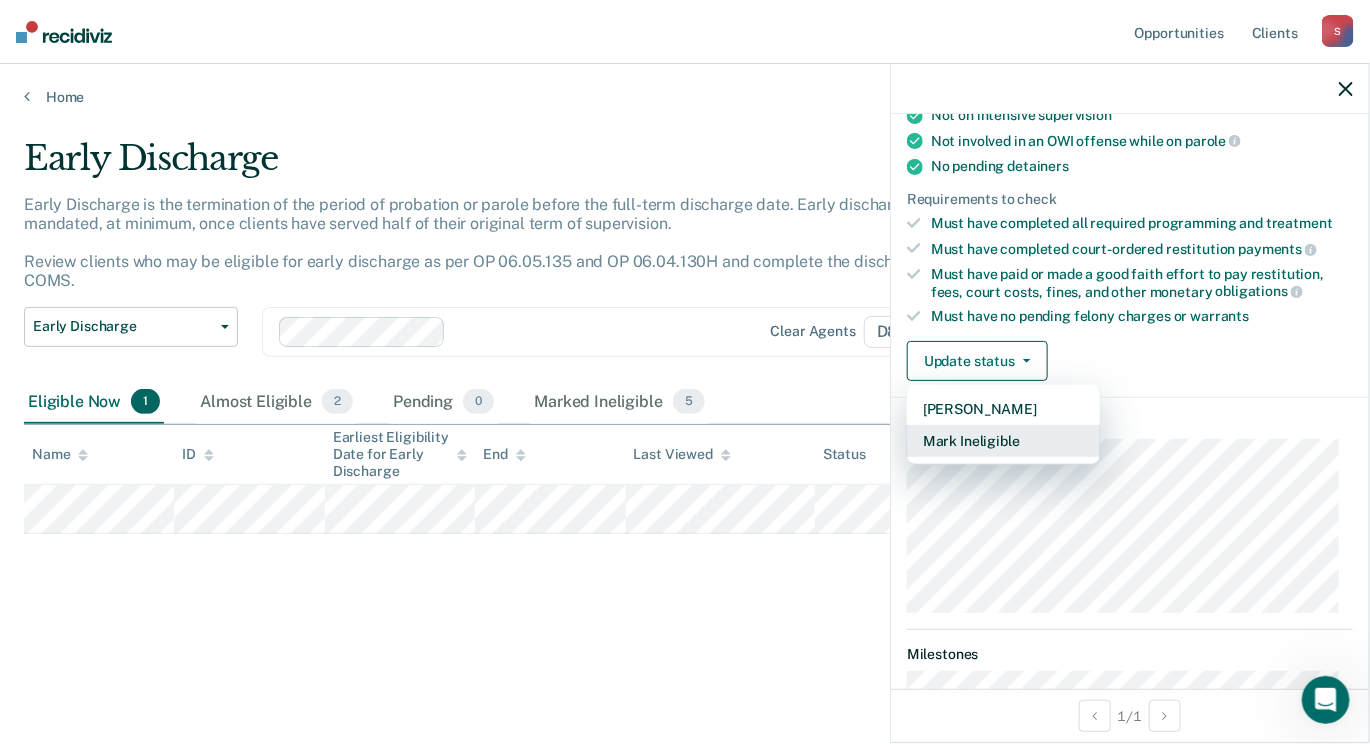 click on "Mark Ineligible" at bounding box center [1003, 441] 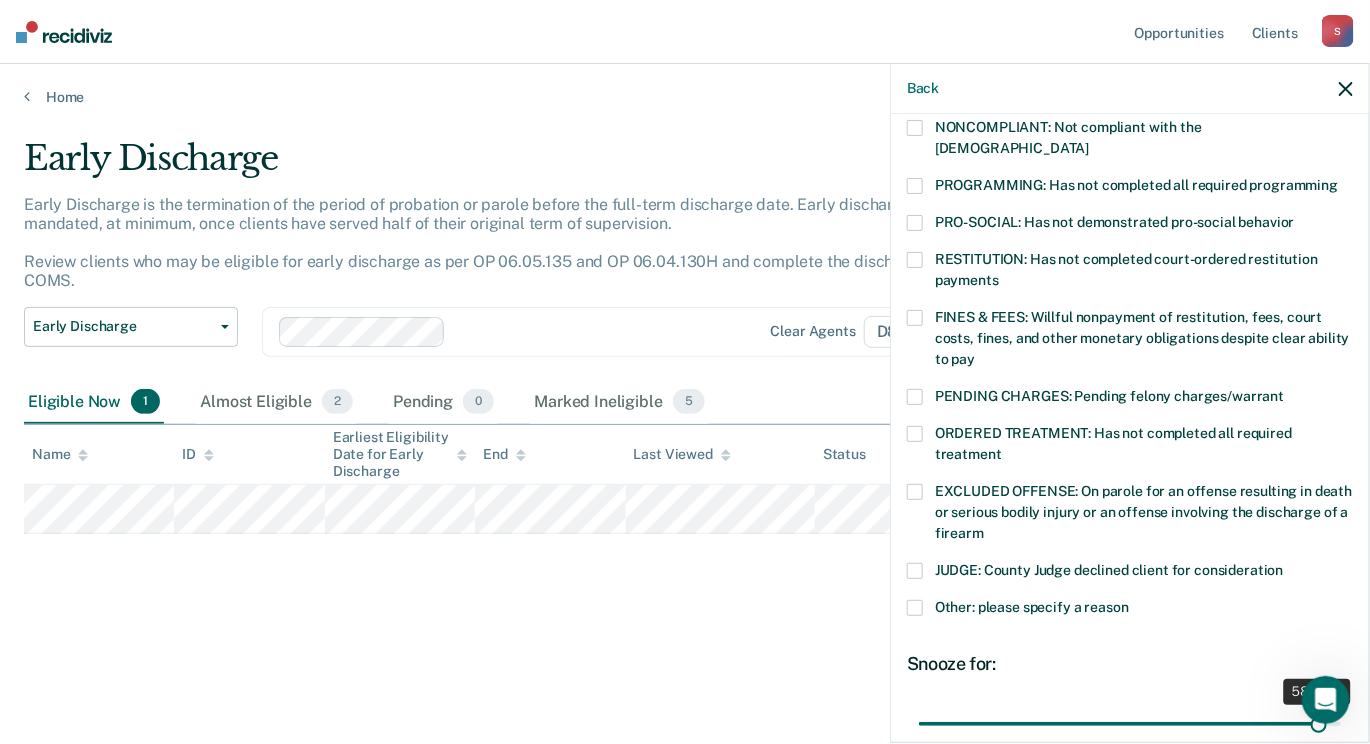 drag, startPoint x: 1118, startPoint y: 698, endPoint x: 1302, endPoint y: 690, distance: 184.17383 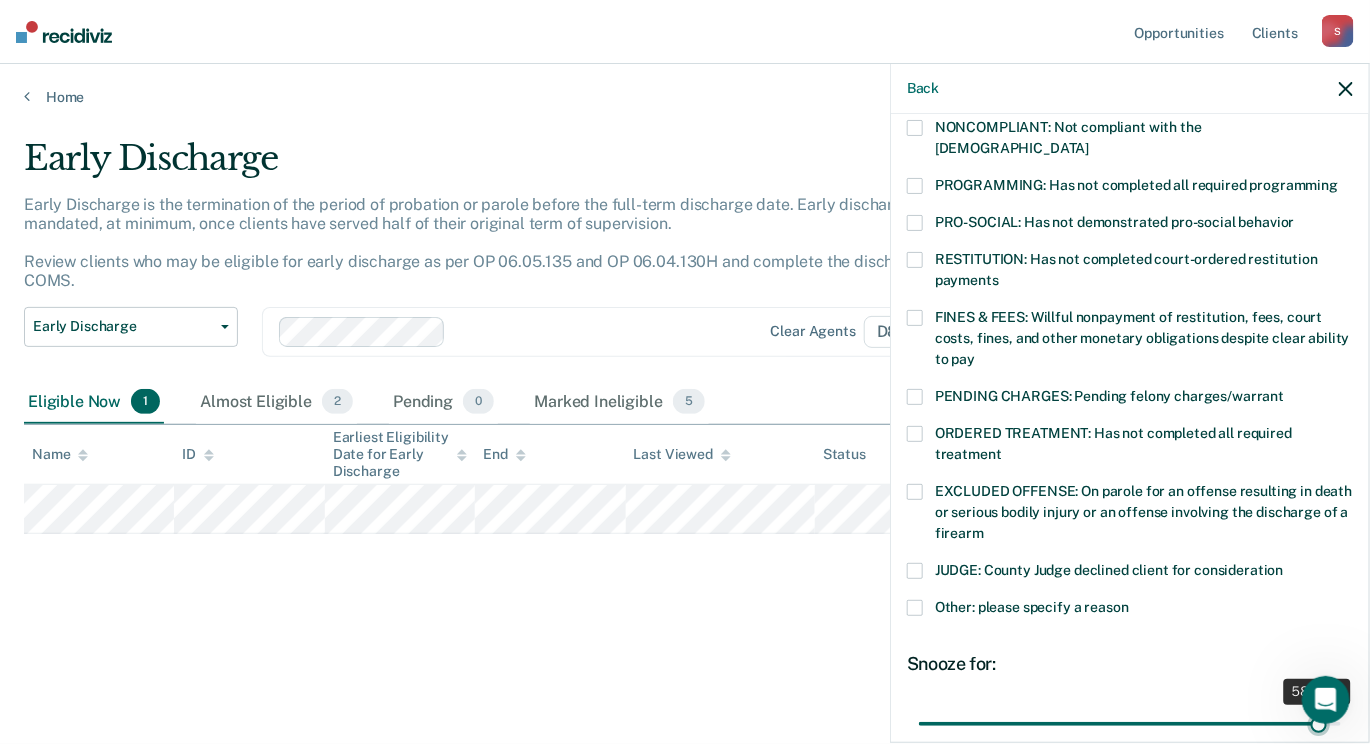 click at bounding box center (1130, 723) 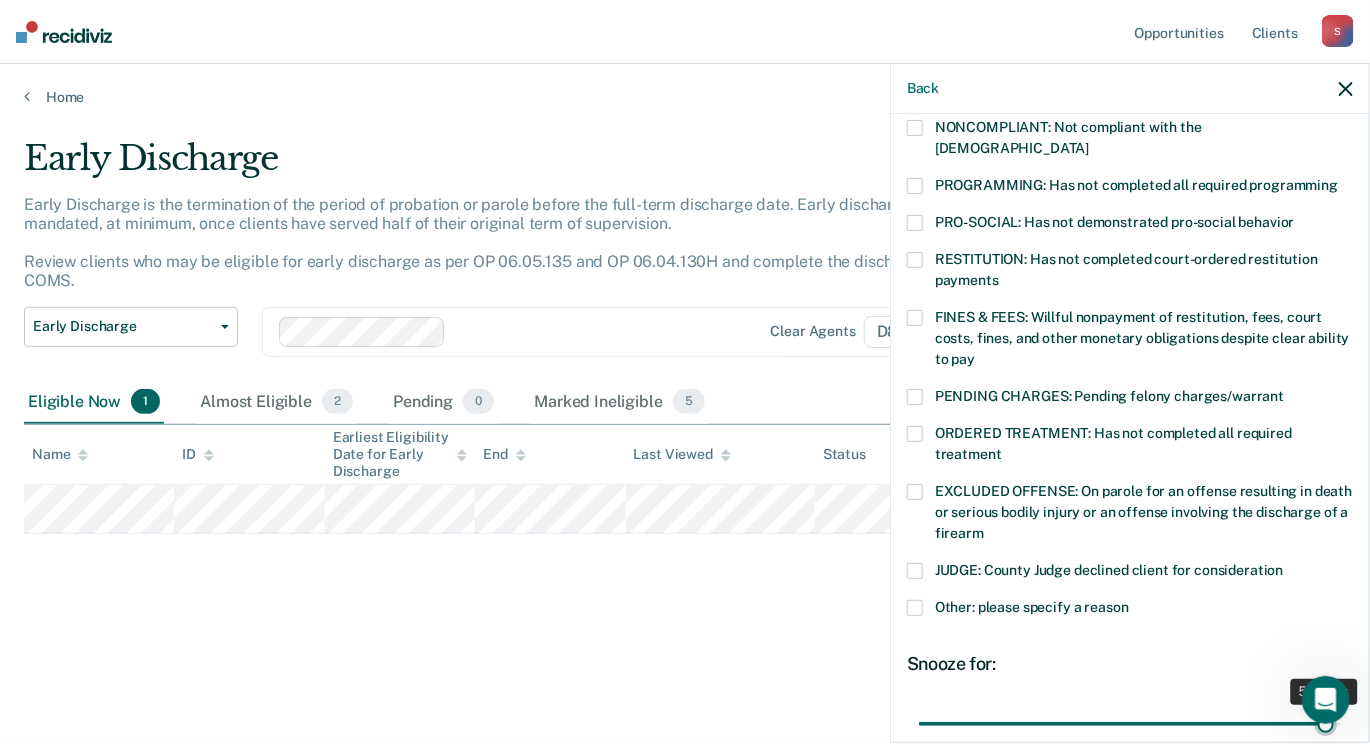 drag, startPoint x: 1300, startPoint y: 698, endPoint x: 4, endPoint y: 21, distance: 1462.1714 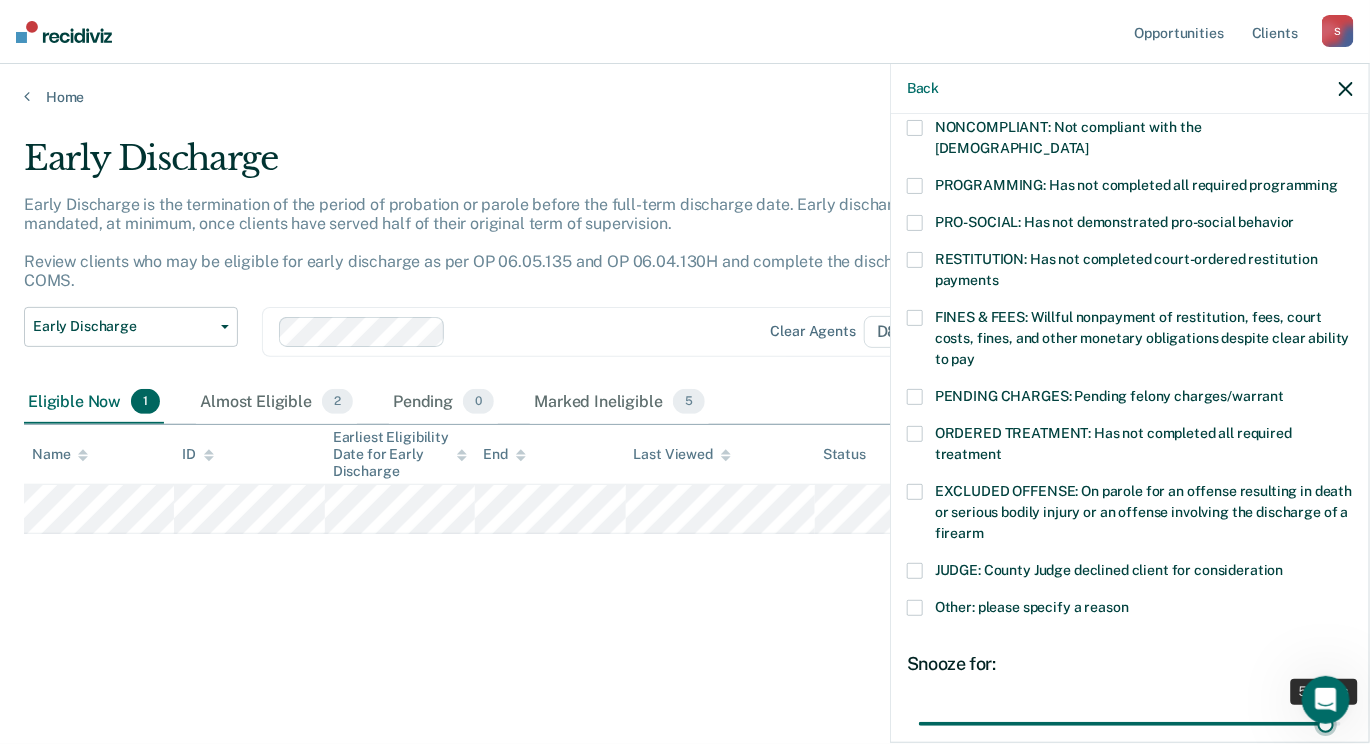 type on "59" 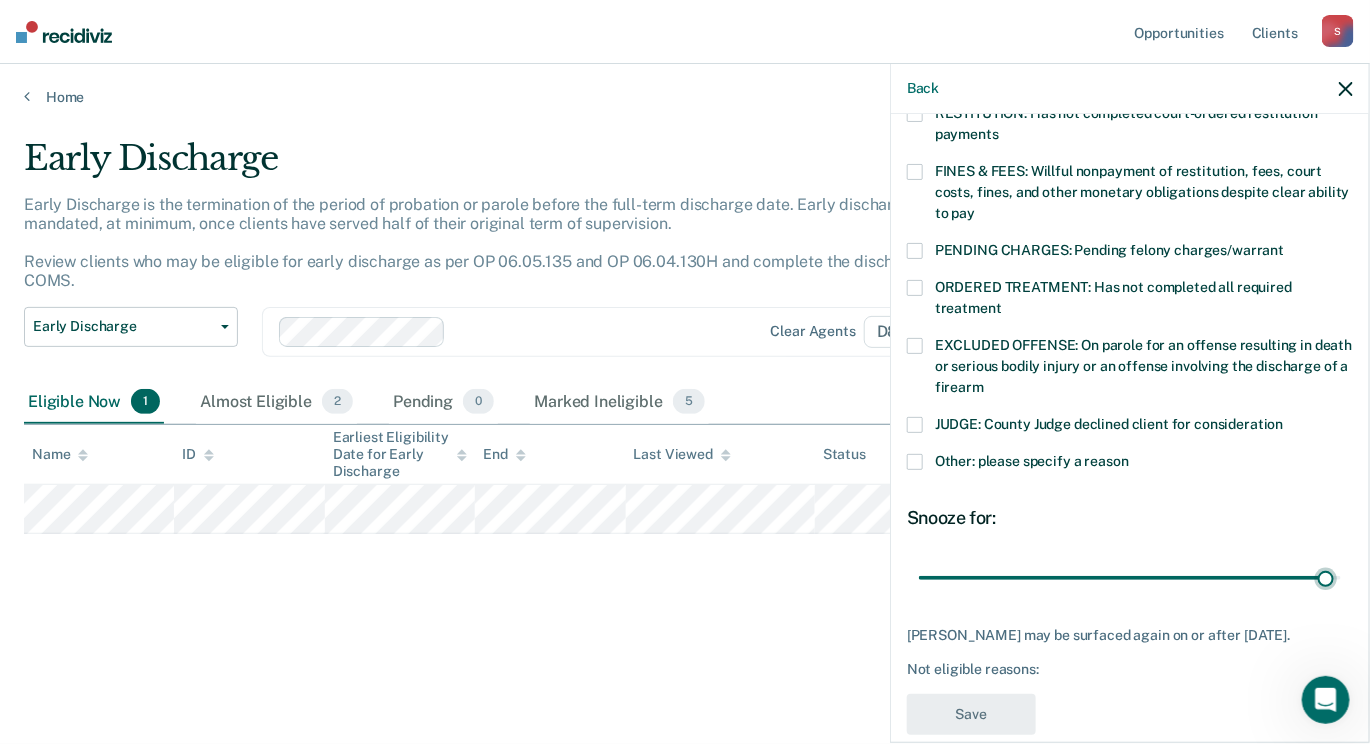 scroll, scrollTop: 569, scrollLeft: 0, axis: vertical 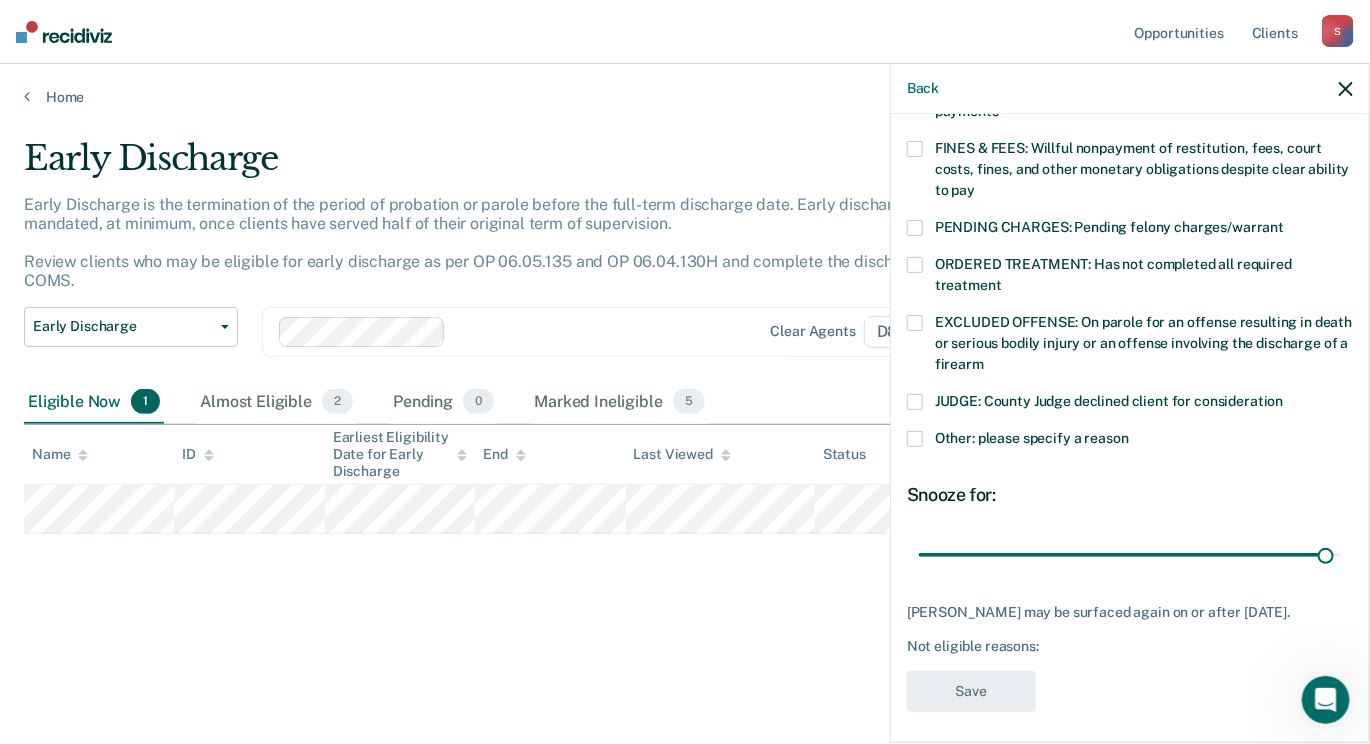click on "Snooze for:" at bounding box center (1130, 495) 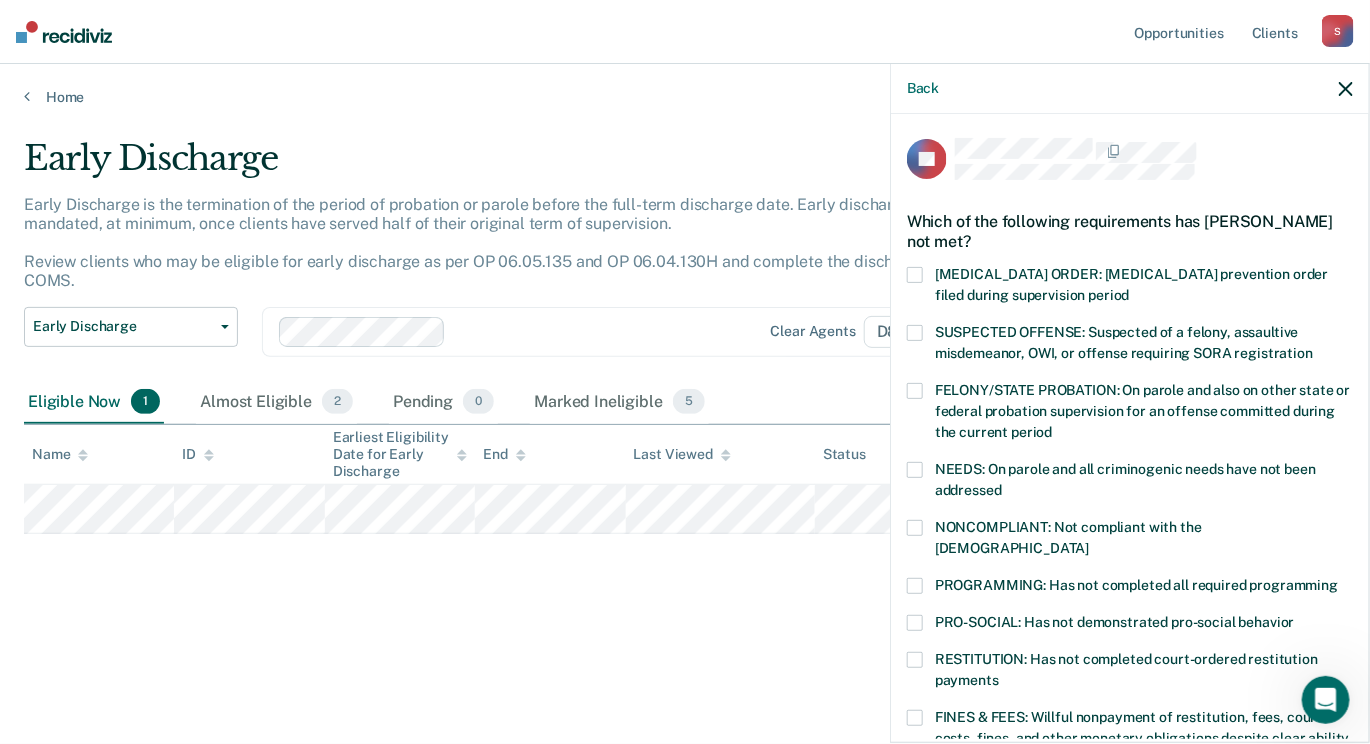 scroll, scrollTop: 100, scrollLeft: 0, axis: vertical 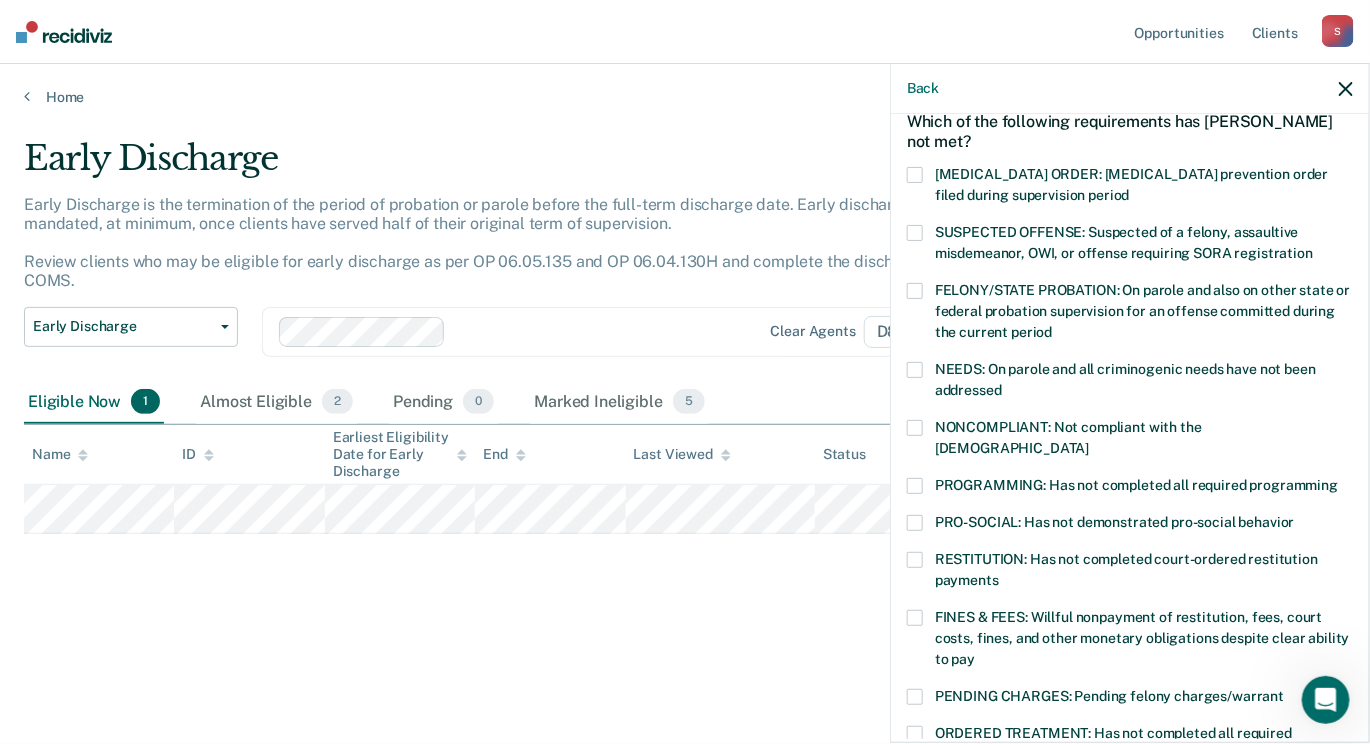 click at bounding box center (915, 486) 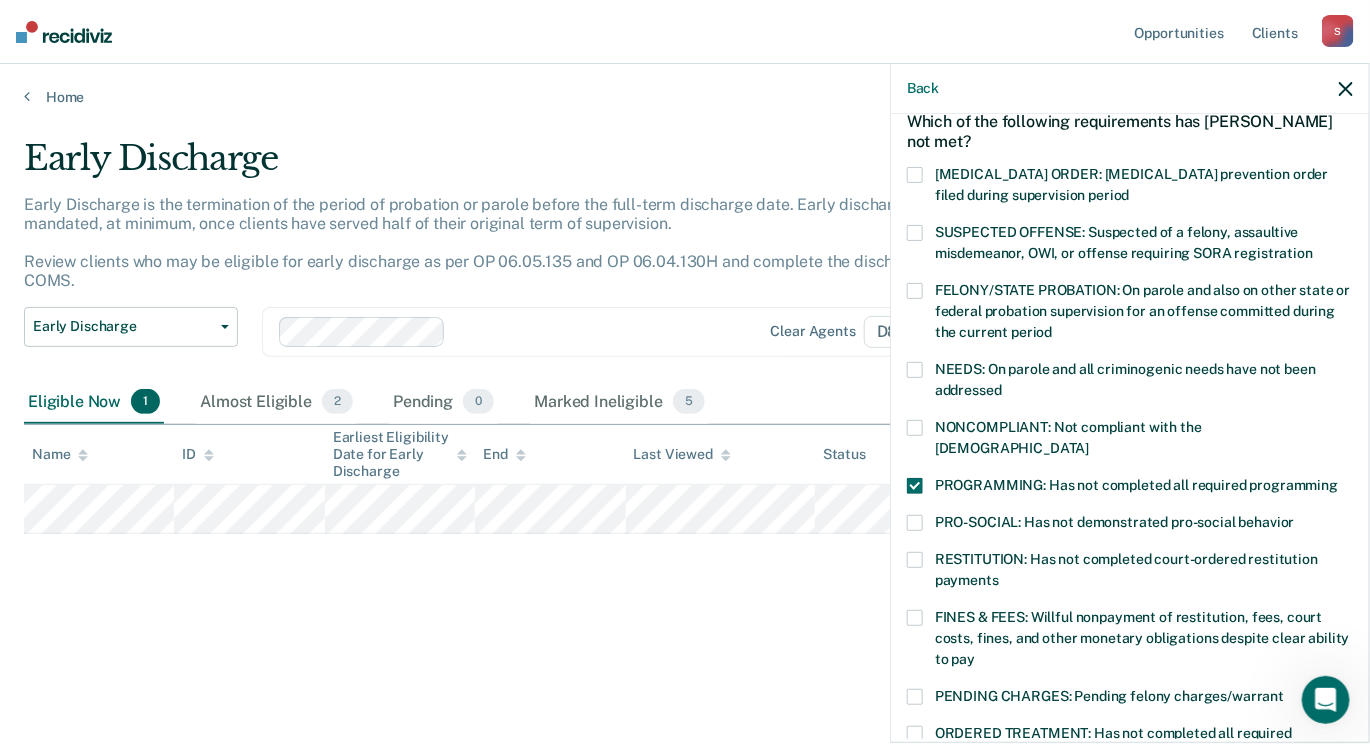 click at bounding box center [915, 428] 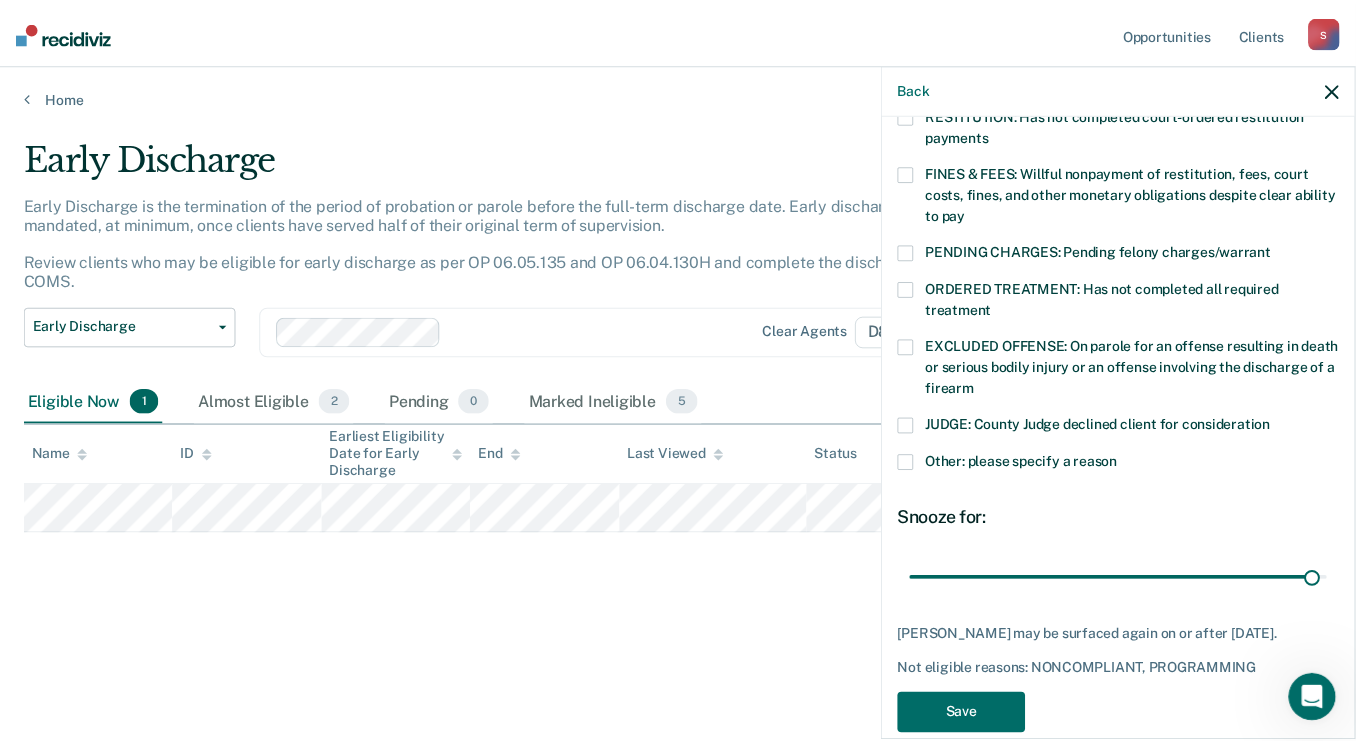 scroll, scrollTop: 569, scrollLeft: 0, axis: vertical 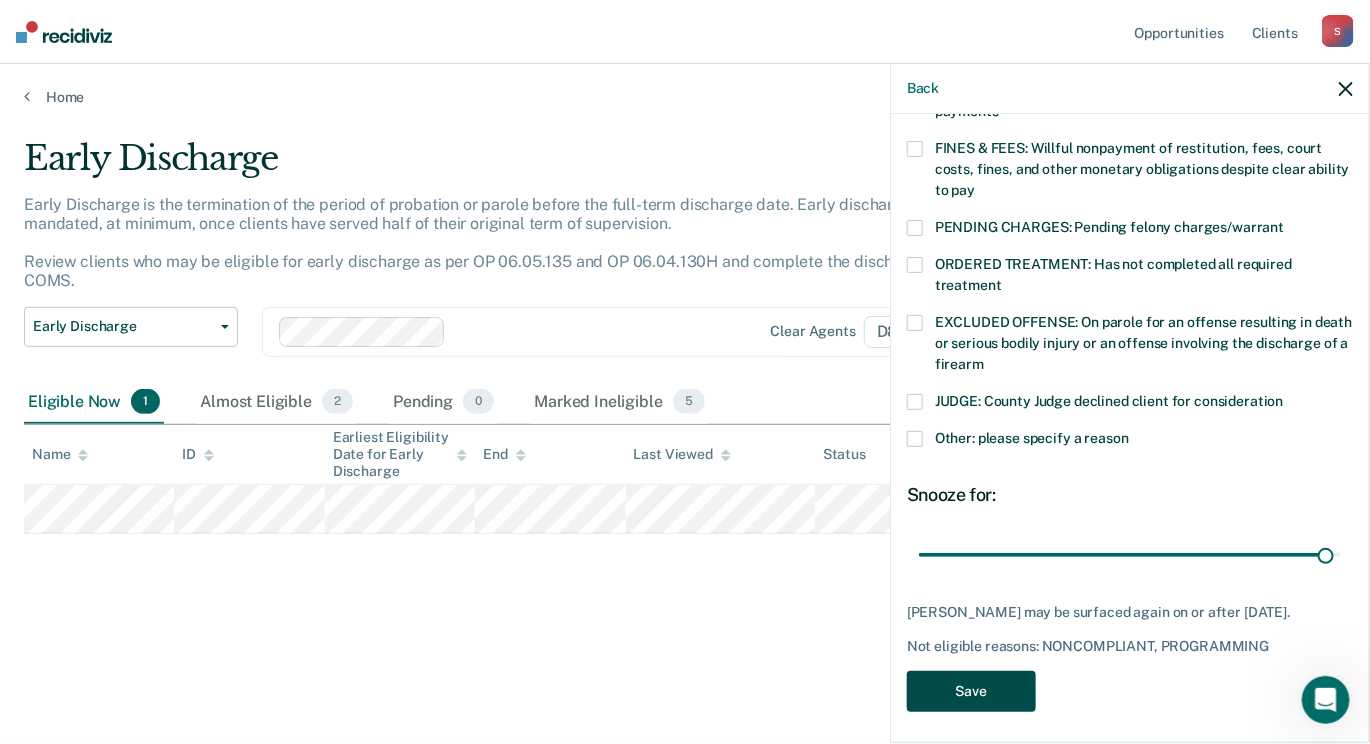 click on "Save" at bounding box center (971, 691) 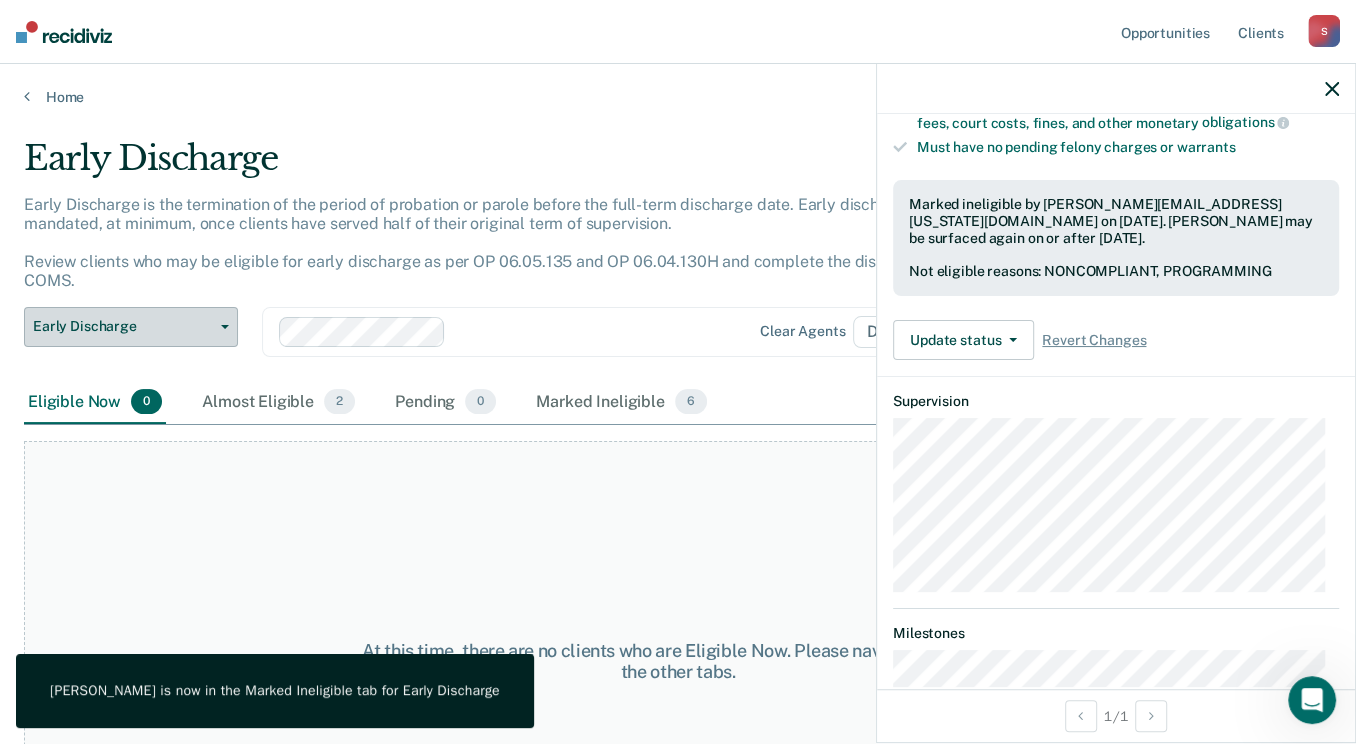 click on "Early Discharge" at bounding box center [131, 327] 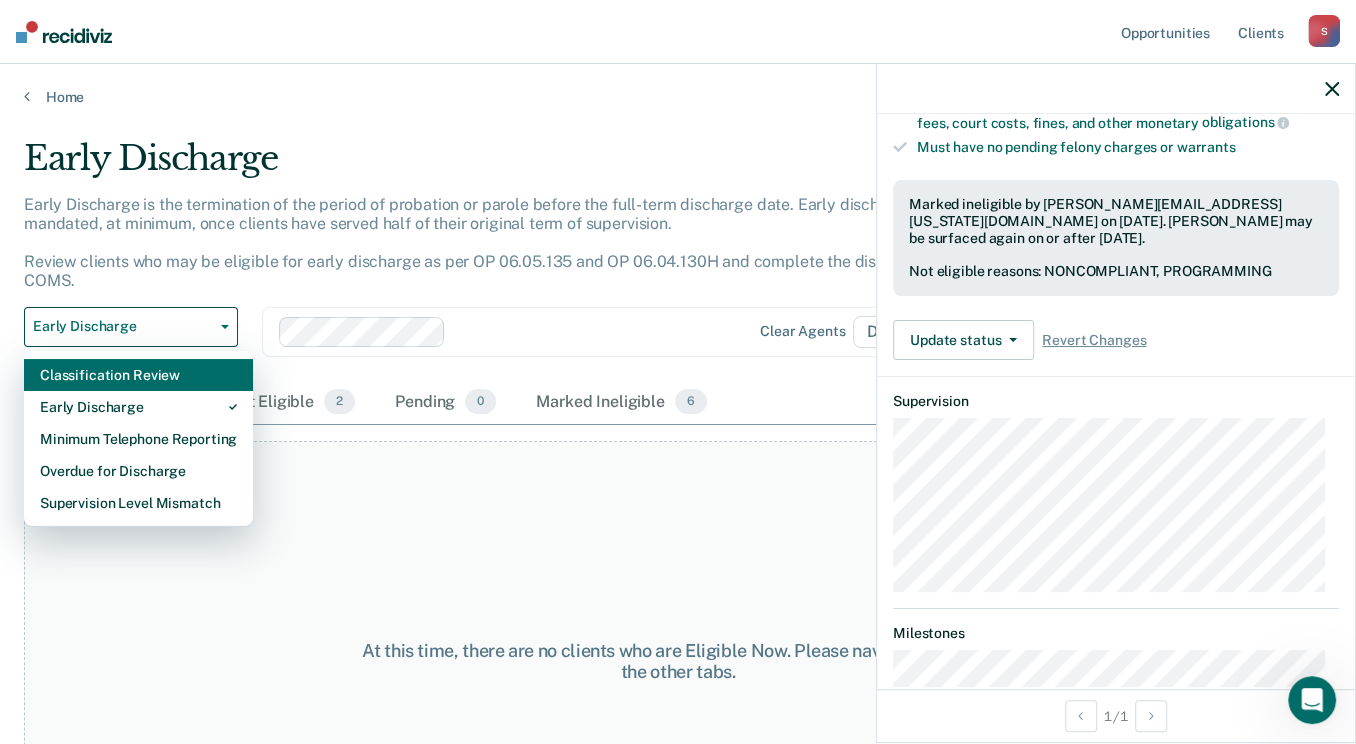 click on "Classification Review" at bounding box center [138, 375] 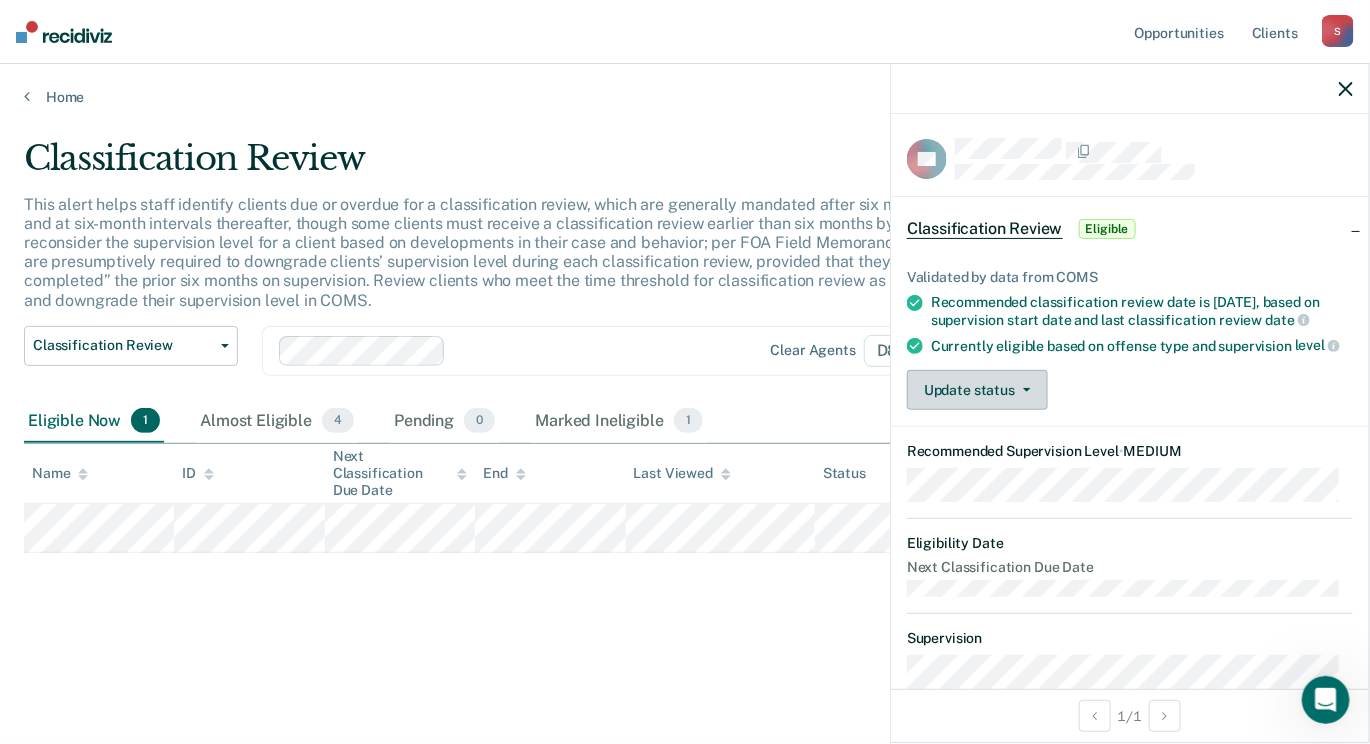 click on "Update status" at bounding box center [977, 390] 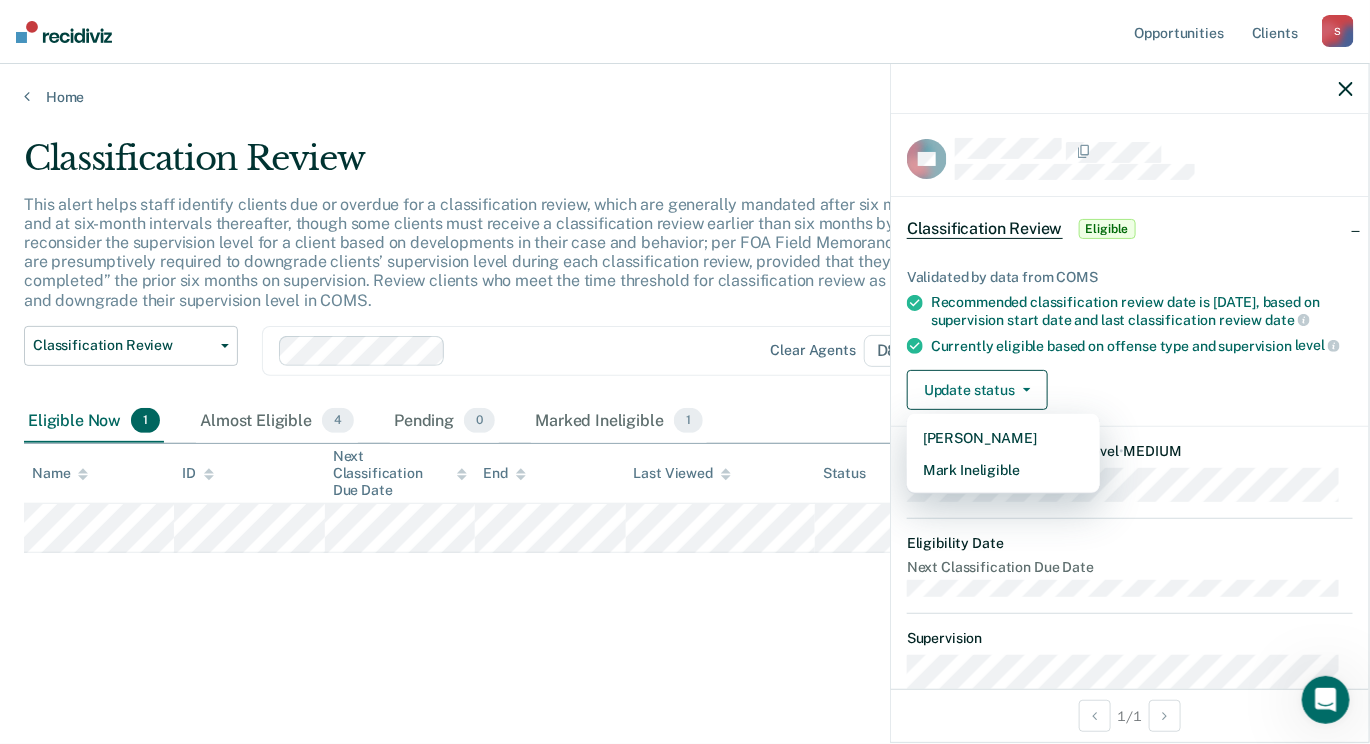 click on "Classification Review Classification Review Early Discharge Minimum Telephone Reporting Overdue for Discharge Supervision Level Mismatch Clear   agents D8" at bounding box center [538, 363] 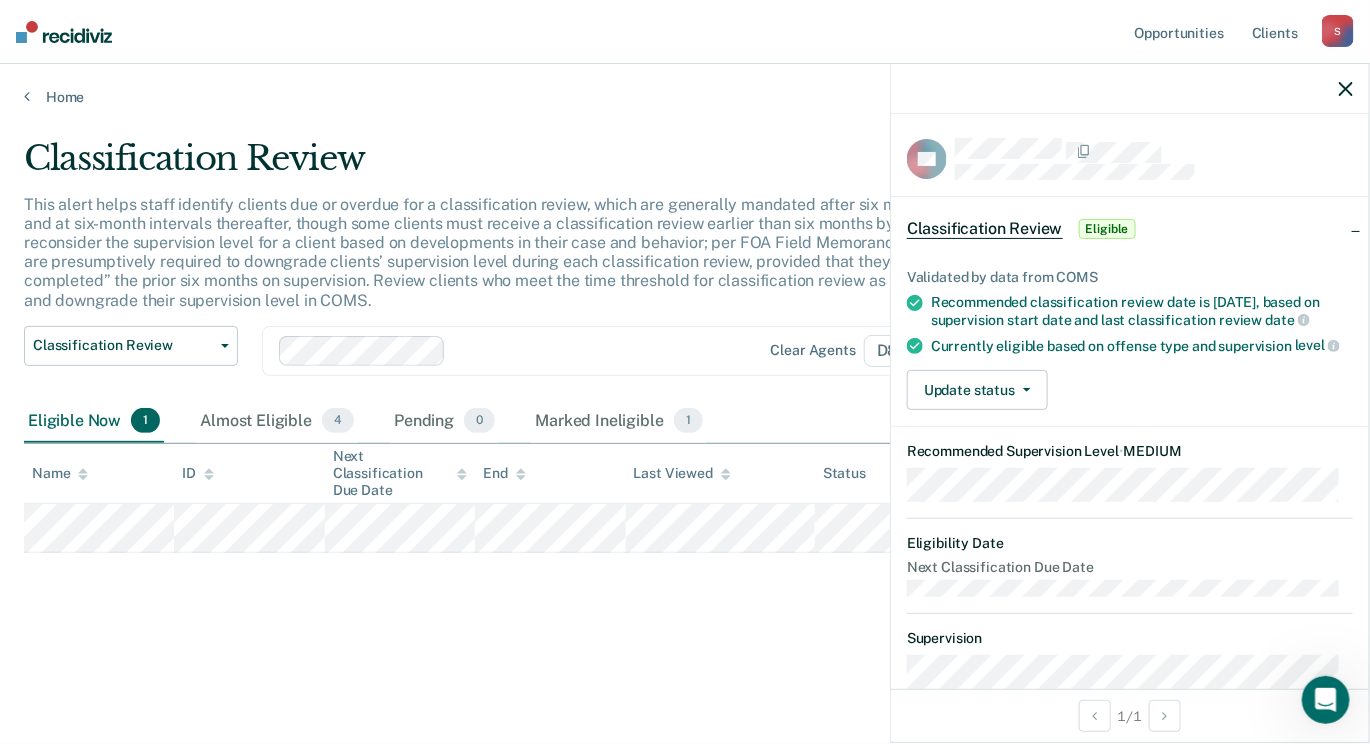click on "Classification Review   This alert helps staff identify clients due or overdue for a classification review, which are generally mandated after six months of supervision and at six-month intervals thereafter, though some clients must receive a classification review earlier than six months by policy. Agents may reconsider the supervision level for a client based on developments in their case and behavior; per FOA Field Memorandum 2023-211, agents are presumptively required to downgrade clients’ supervision level during each classification review, provided that they have “satisfactorily completed” the prior six months on supervision. Review clients who meet the time threshold for classification review as per OP 06.04.130I and downgrade their supervision level in COMS. Classification Review Classification Review Early Discharge Minimum Telephone Reporting Overdue for Discharge Supervision Level Mismatch Clear   agents D8   Eligible Now 1 Almost Eligible 4 Pending 0 Marked Ineligible 1 Name ID End Status" at bounding box center [685, 398] 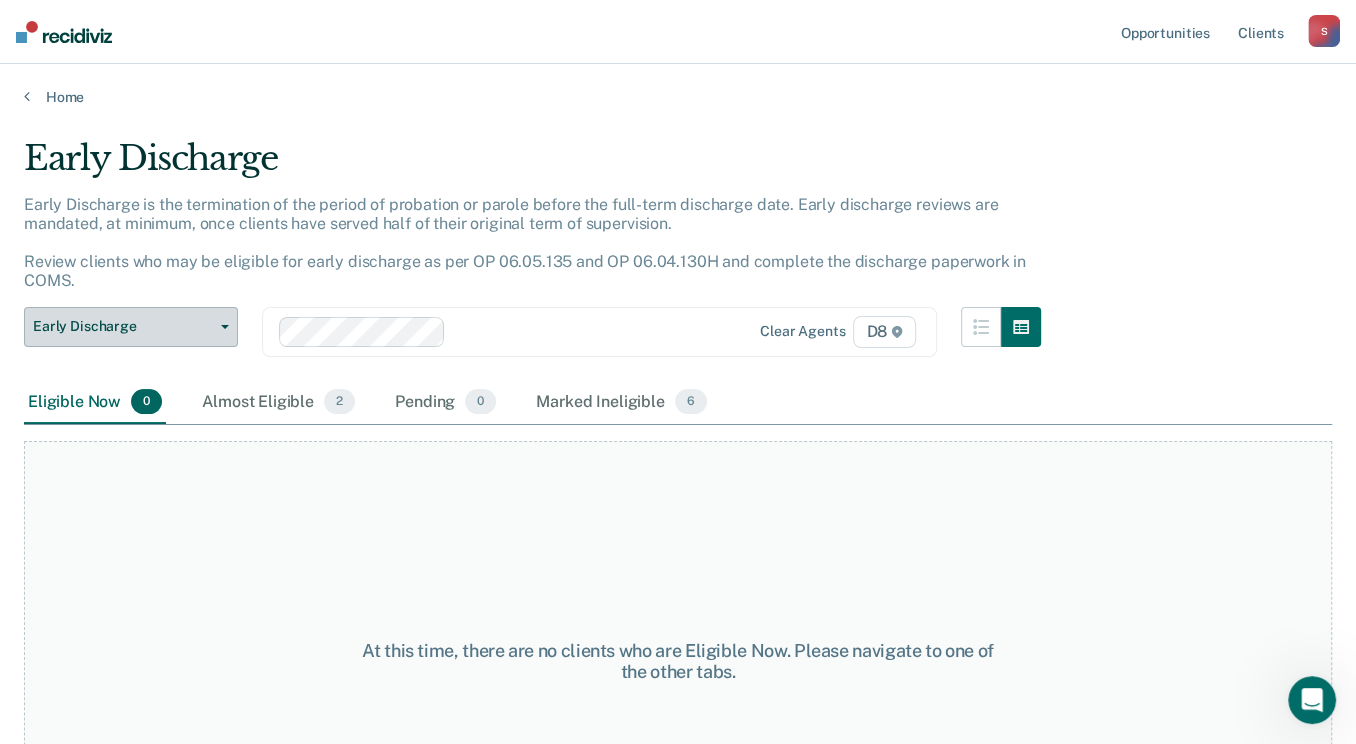 click on "Early Discharge" at bounding box center (131, 327) 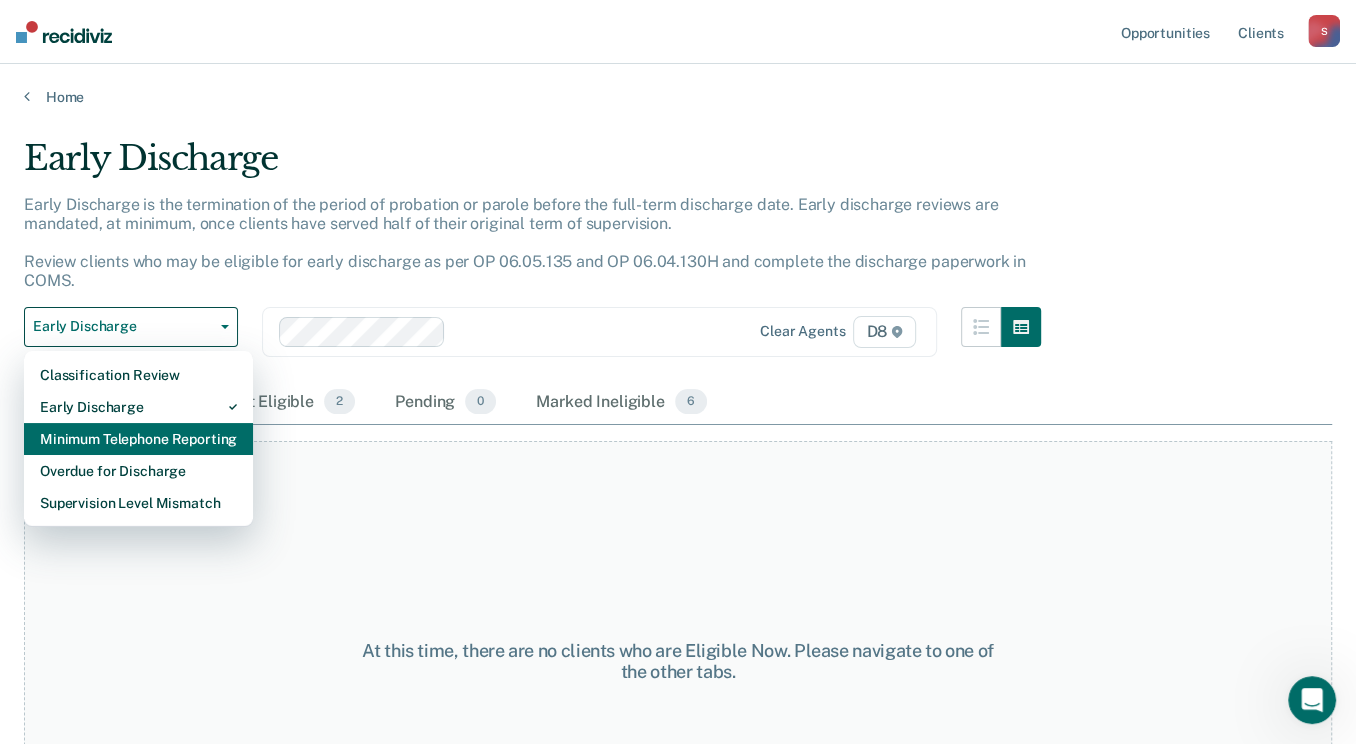 click on "Minimum Telephone Reporting" at bounding box center (138, 439) 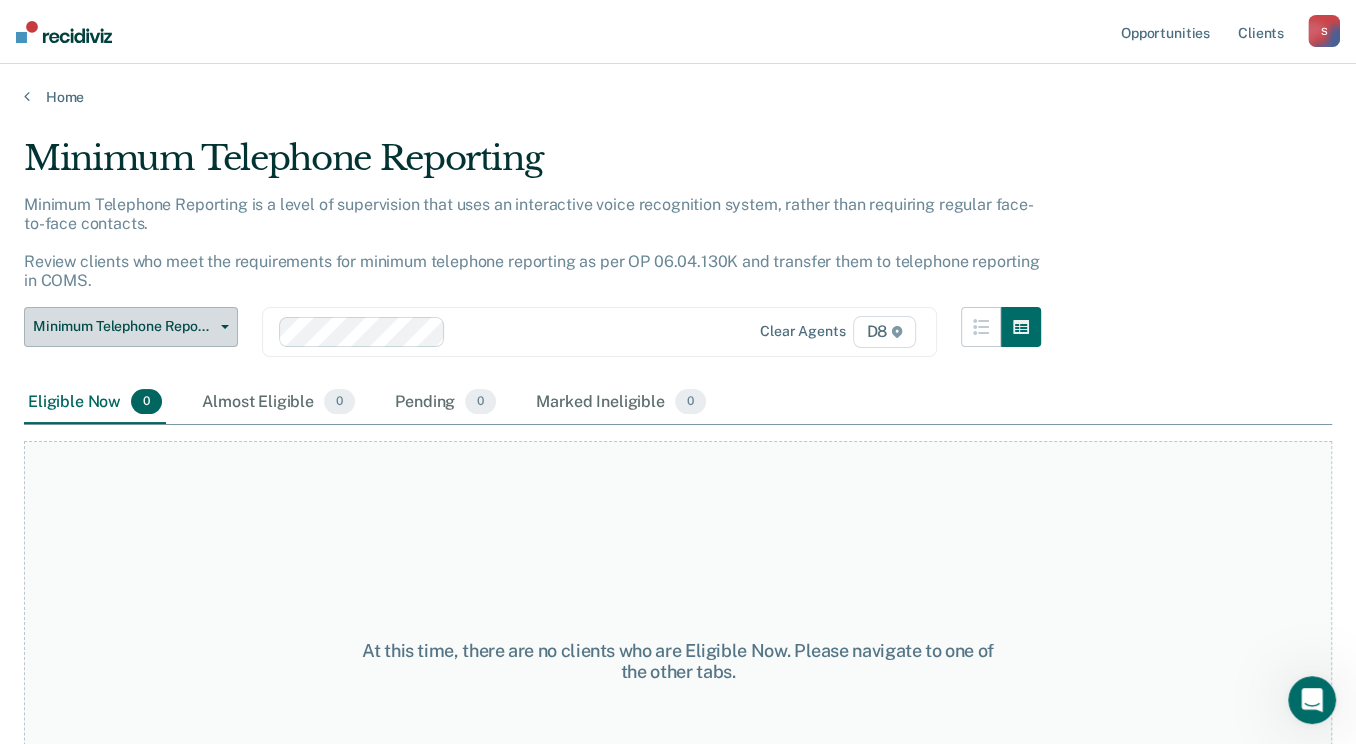 click on "Minimum Telephone Reporting" at bounding box center [131, 327] 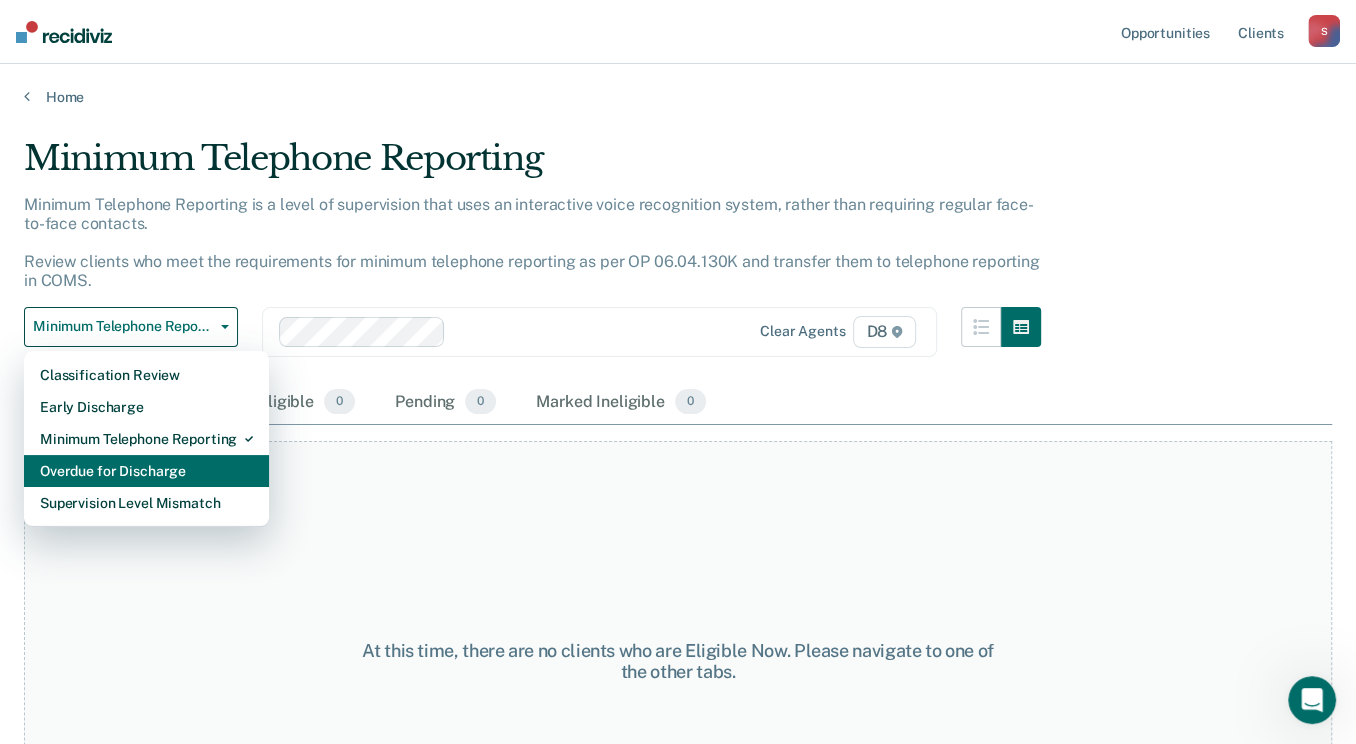 click on "Overdue for Discharge" at bounding box center (146, 471) 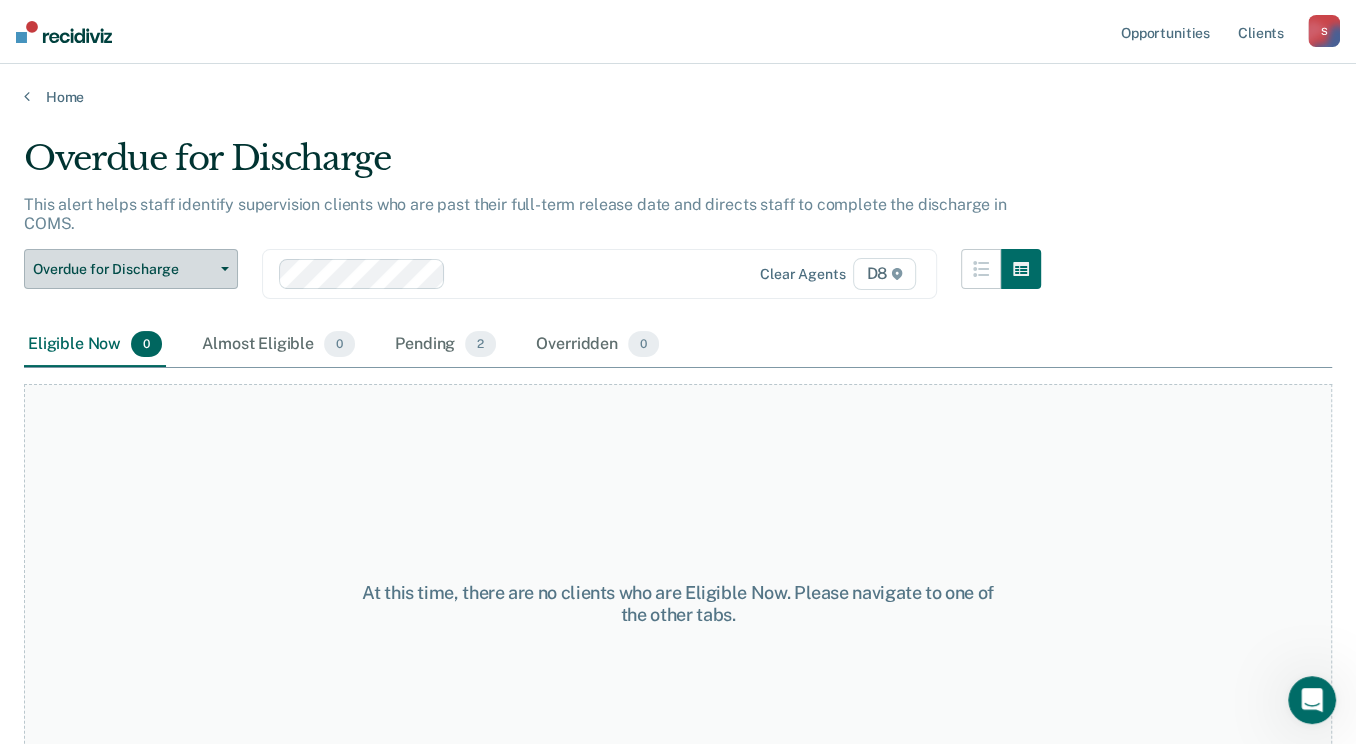 click on "Overdue for Discharge" at bounding box center [131, 269] 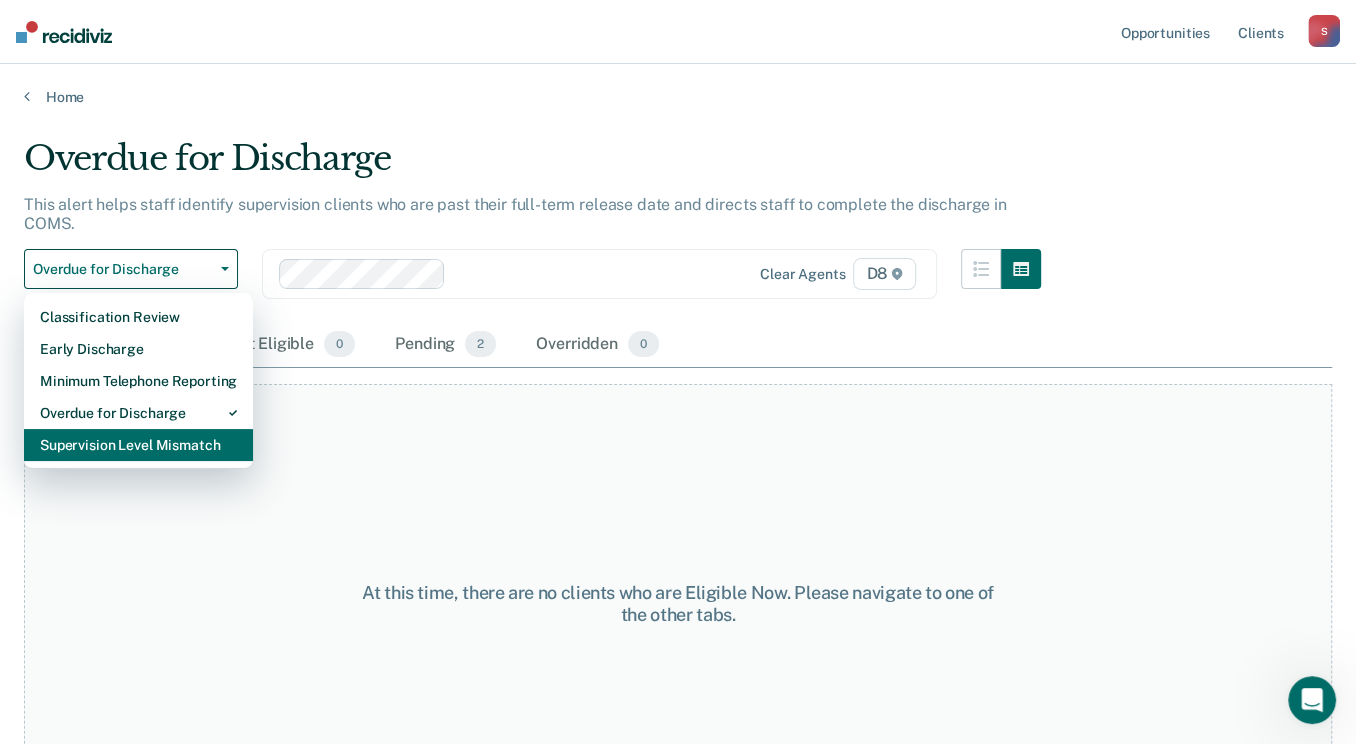 click on "Supervision Level Mismatch" at bounding box center [138, 445] 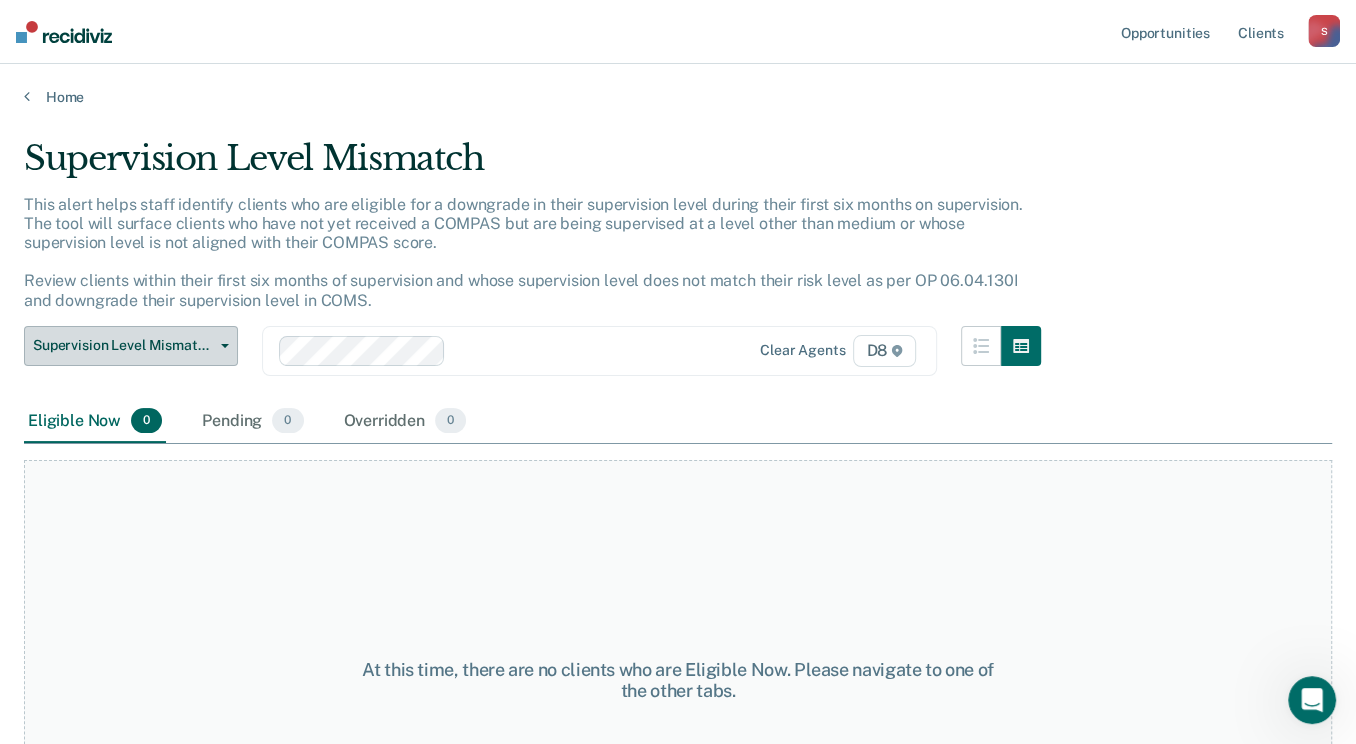 click on "Supervision Level Mismatch" at bounding box center (131, 346) 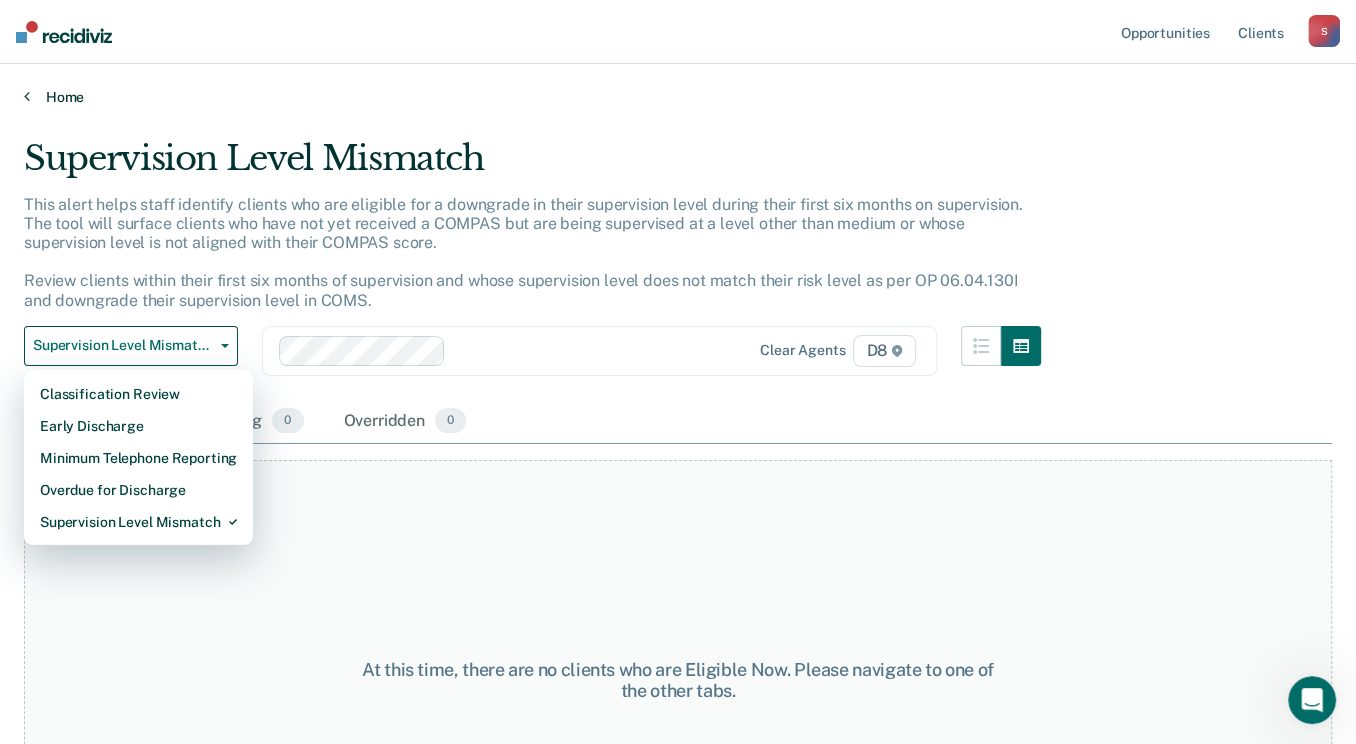 click on "Home" at bounding box center [678, 97] 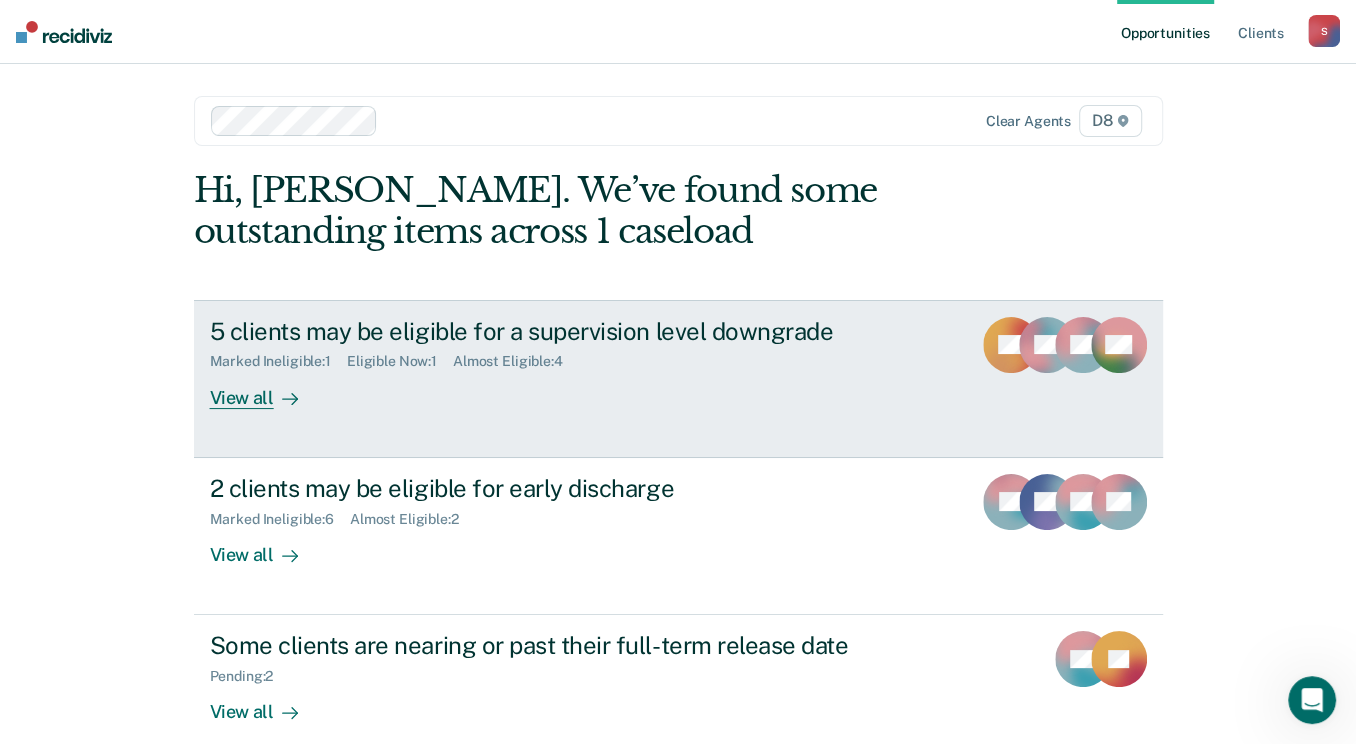 click on "View all" at bounding box center (266, 389) 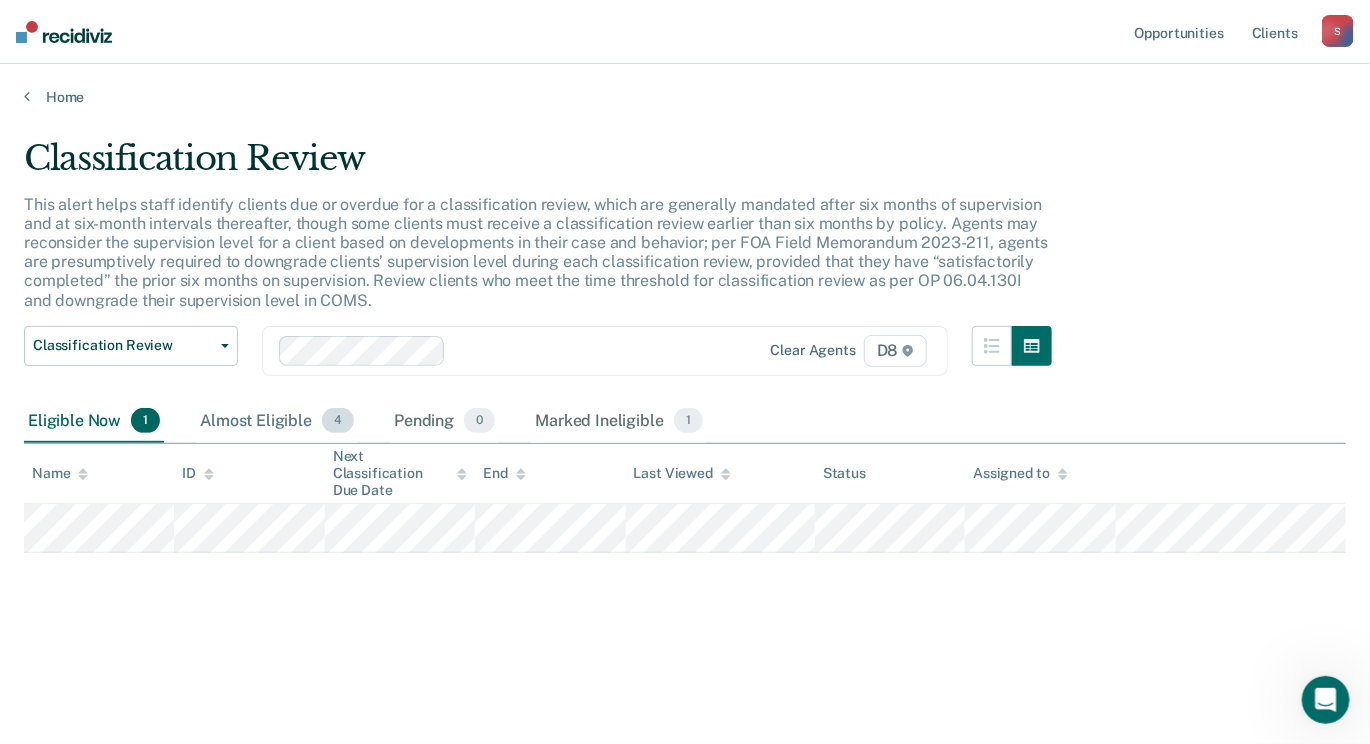 click on "Almost Eligible 4" at bounding box center [277, 422] 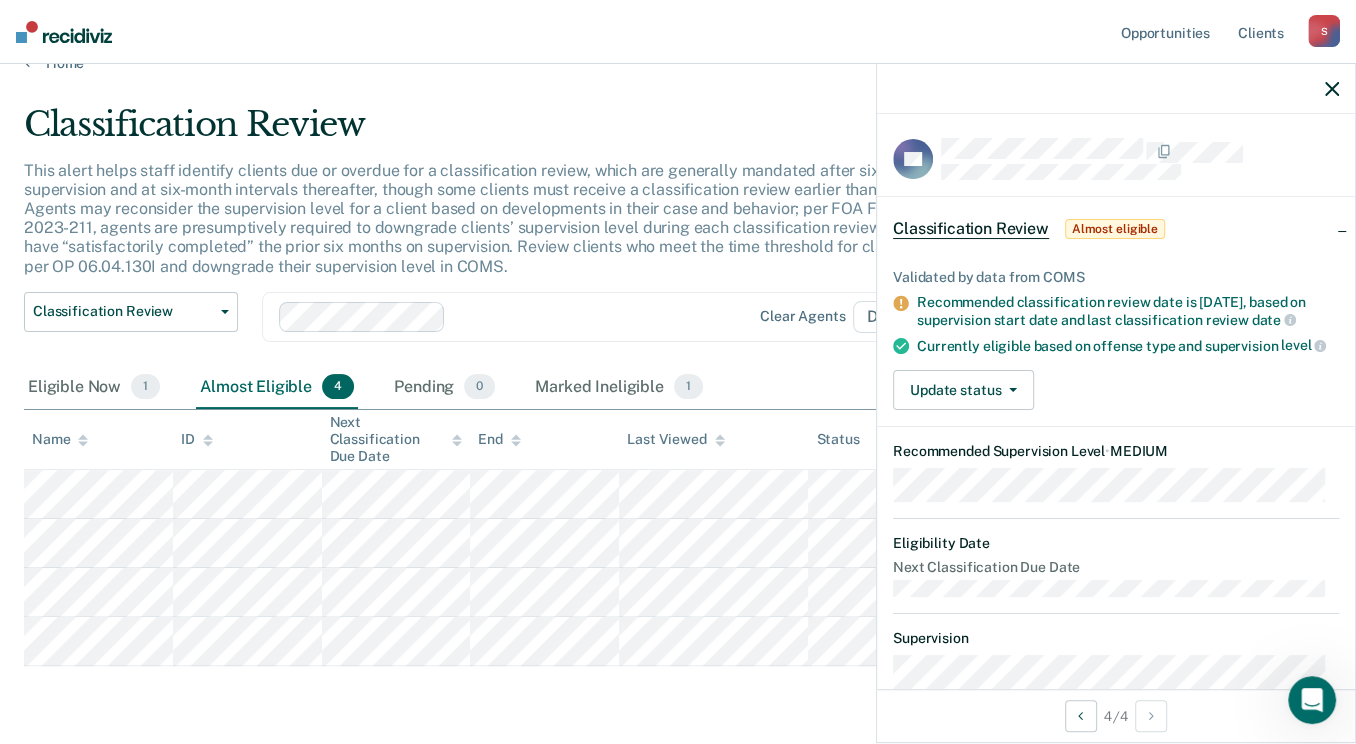 scroll, scrollTop: 0, scrollLeft: 0, axis: both 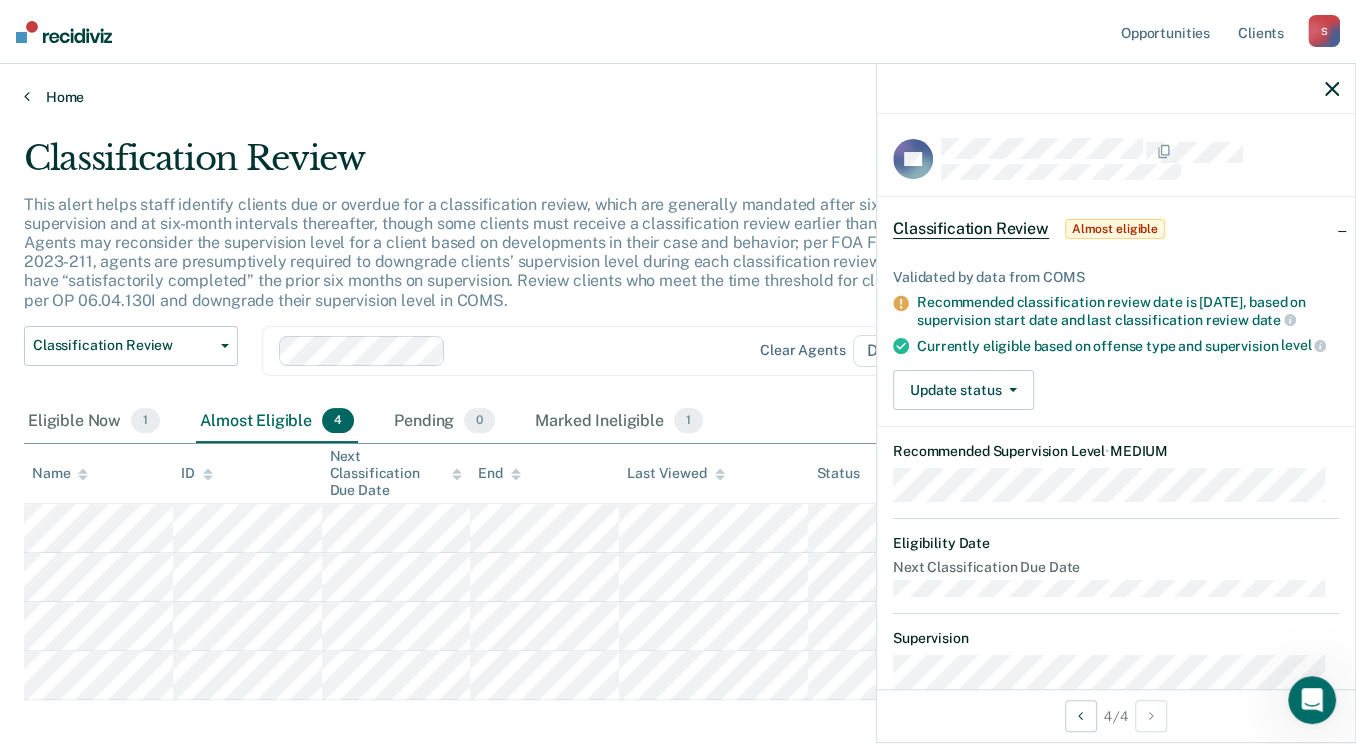 click on "Home" at bounding box center (678, 97) 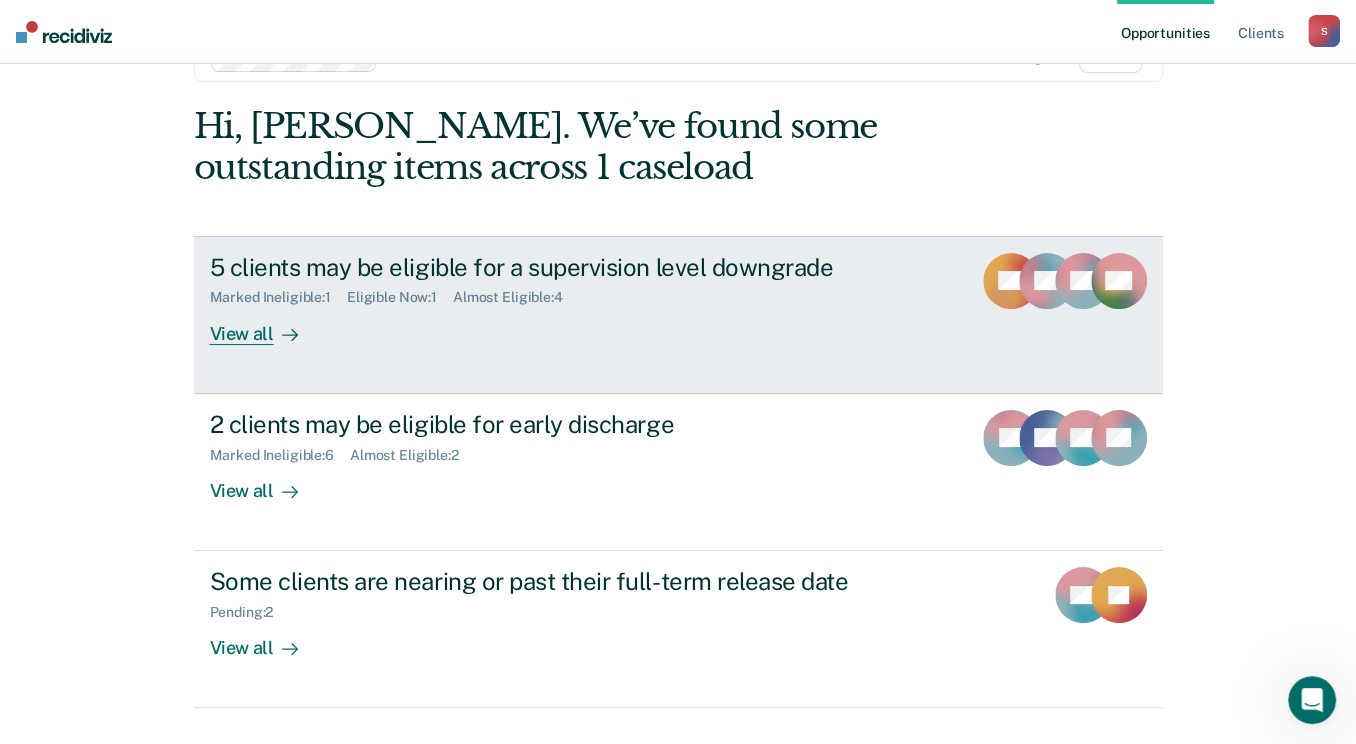 scroll, scrollTop: 100, scrollLeft: 0, axis: vertical 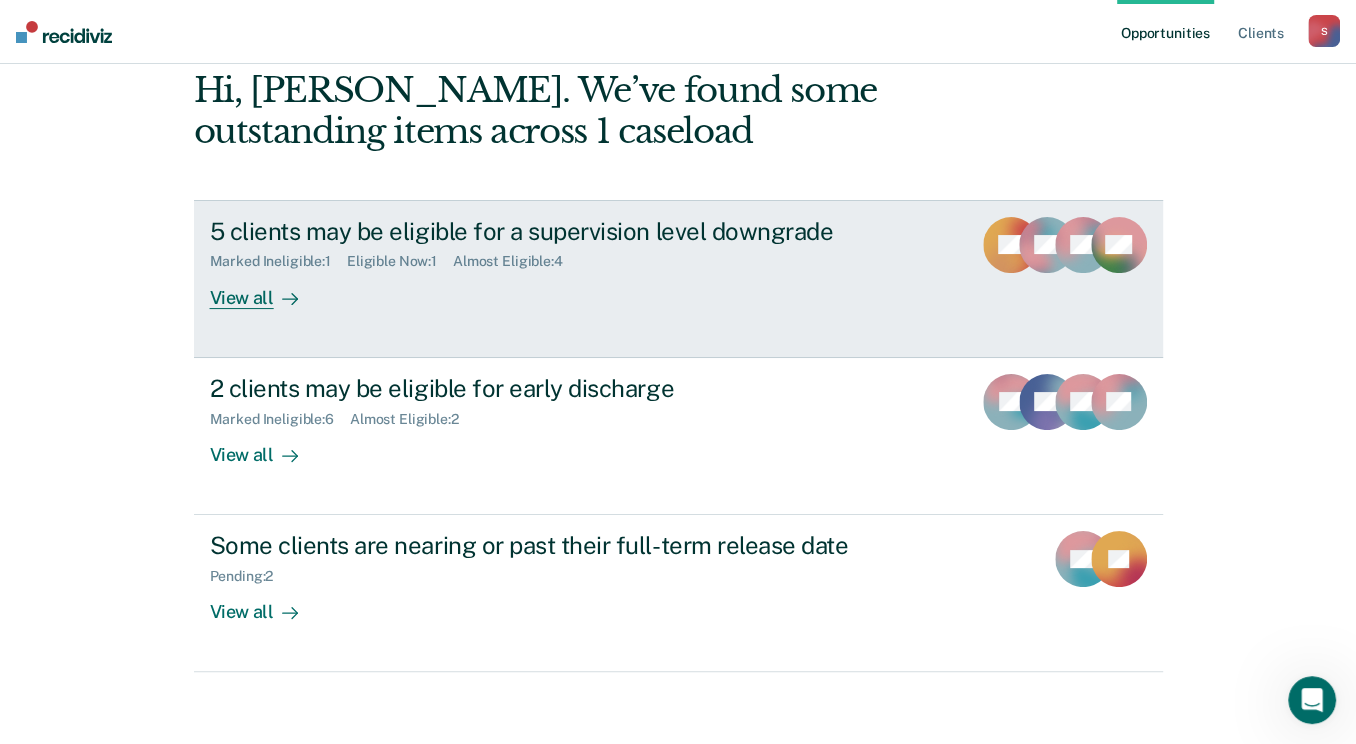 click on "View all" at bounding box center [266, 289] 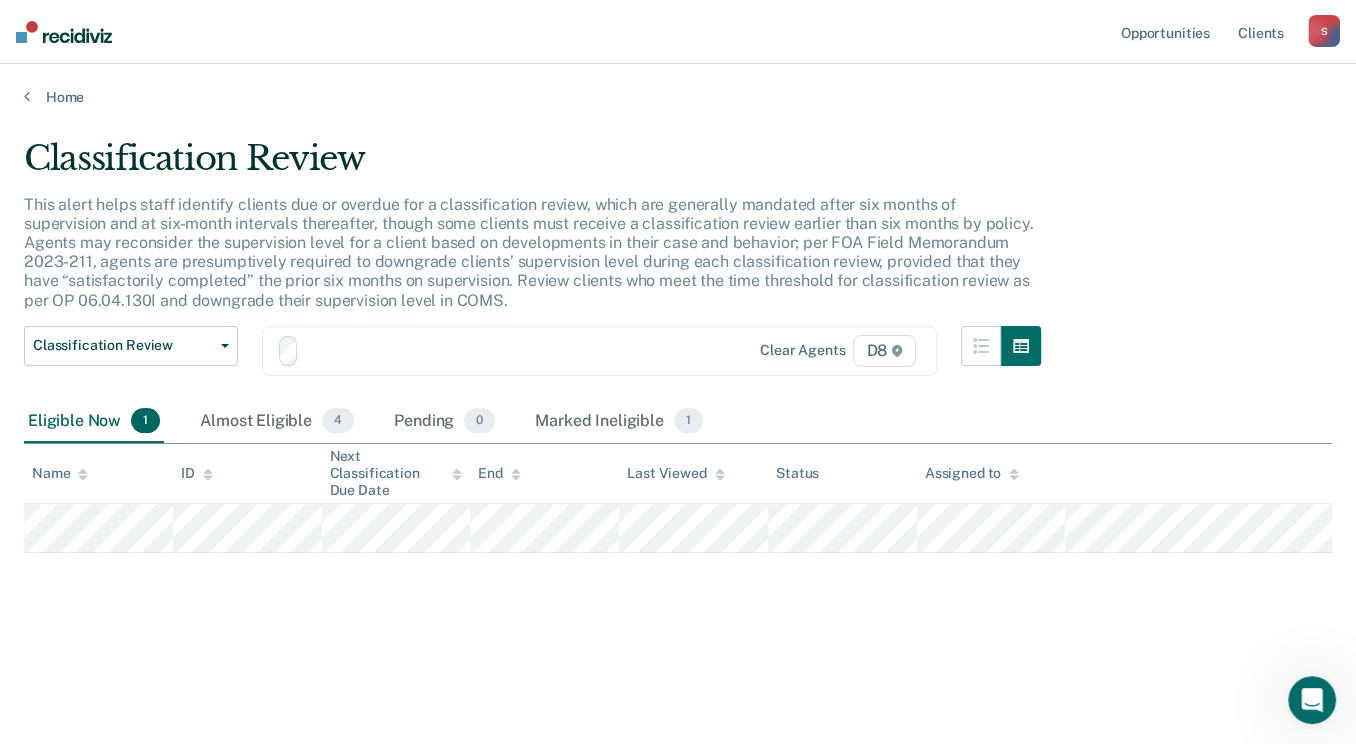 scroll, scrollTop: 0, scrollLeft: 0, axis: both 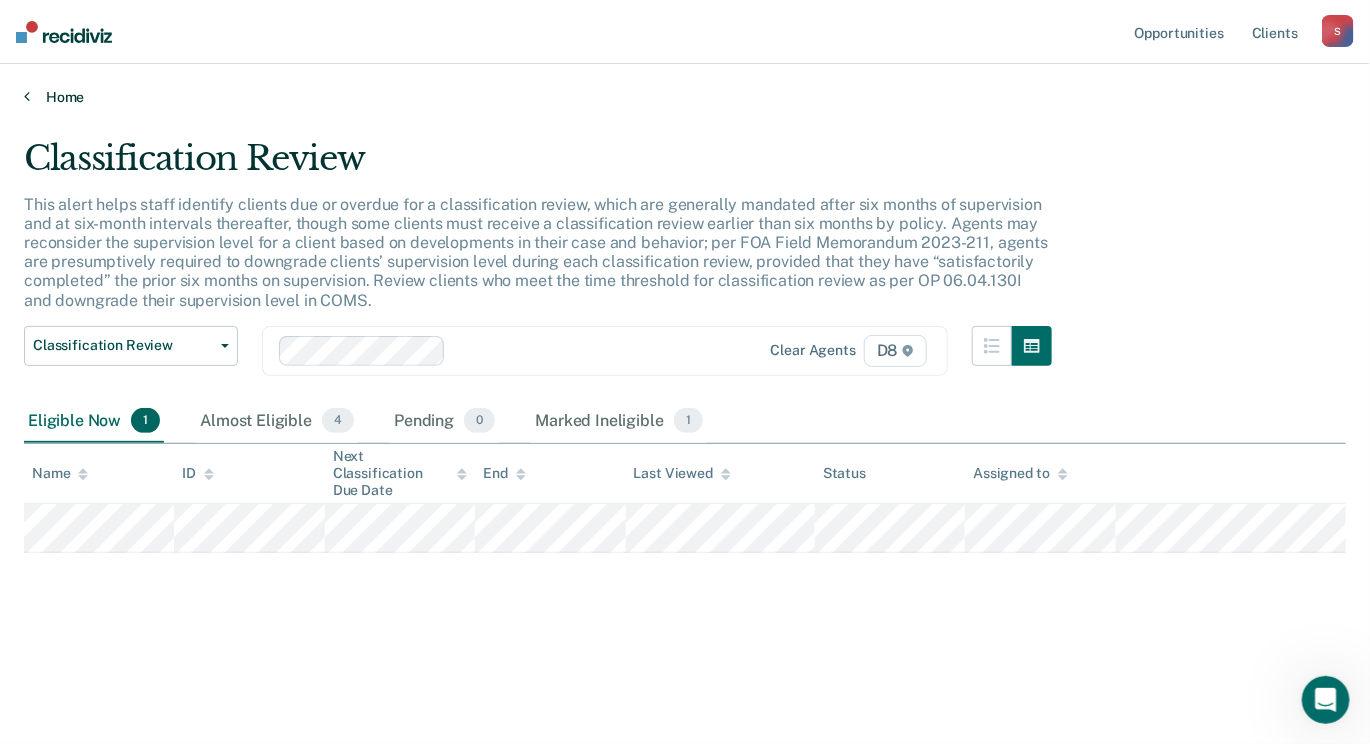 click on "Home" at bounding box center [685, 97] 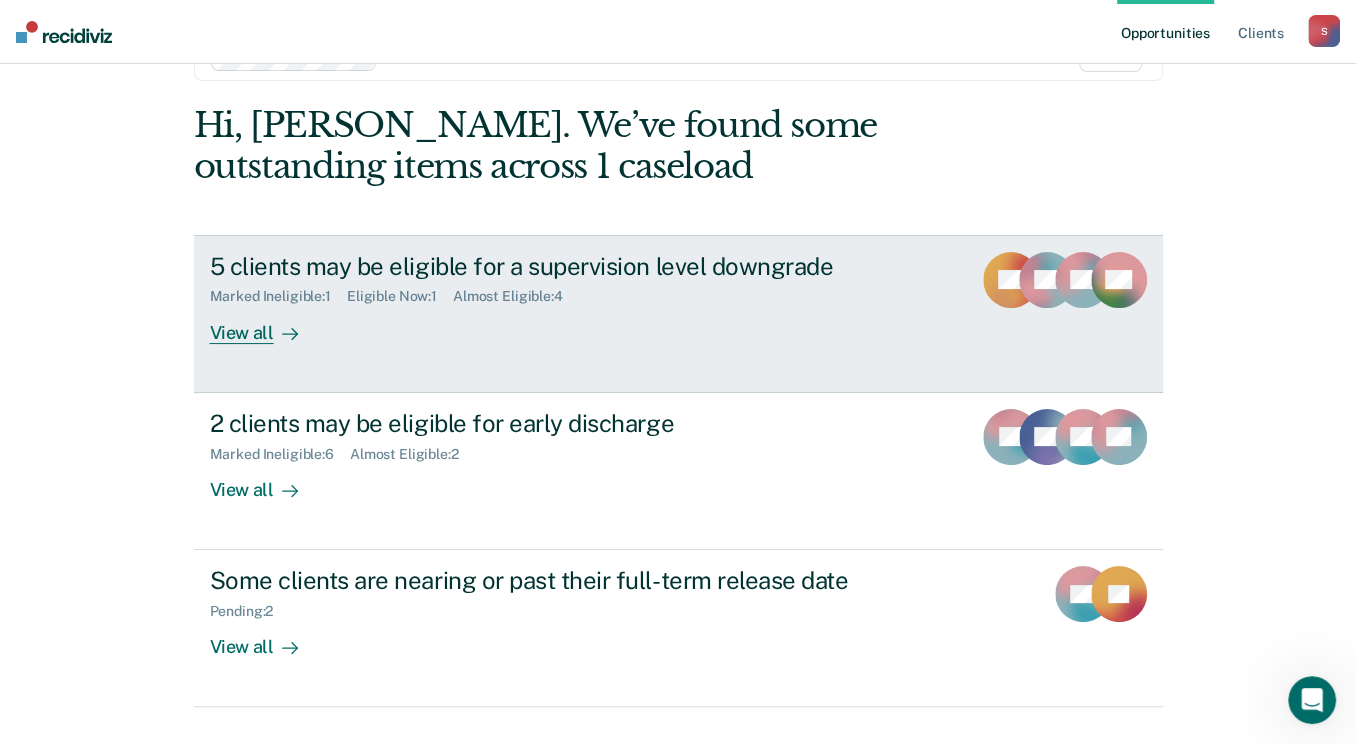 scroll, scrollTop: 100, scrollLeft: 0, axis: vertical 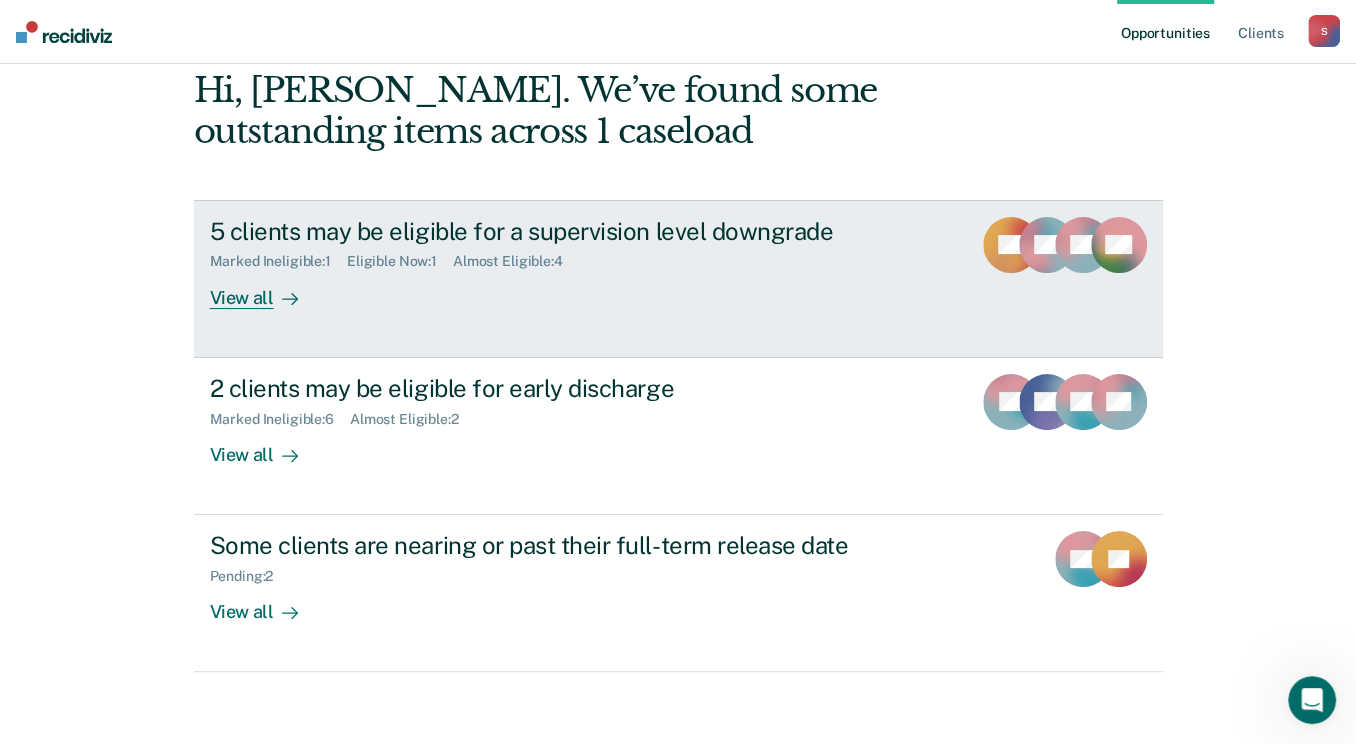 click on "View all" at bounding box center (266, 289) 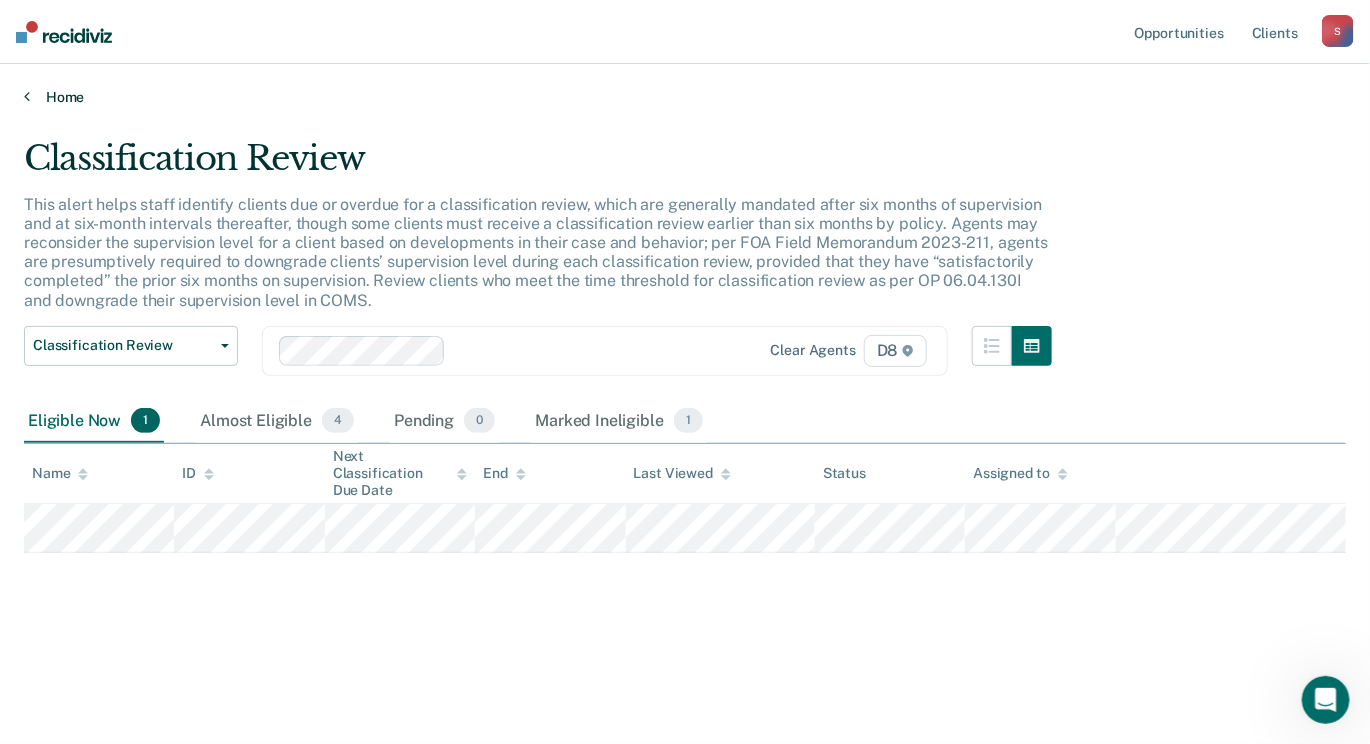 click at bounding box center [27, 96] 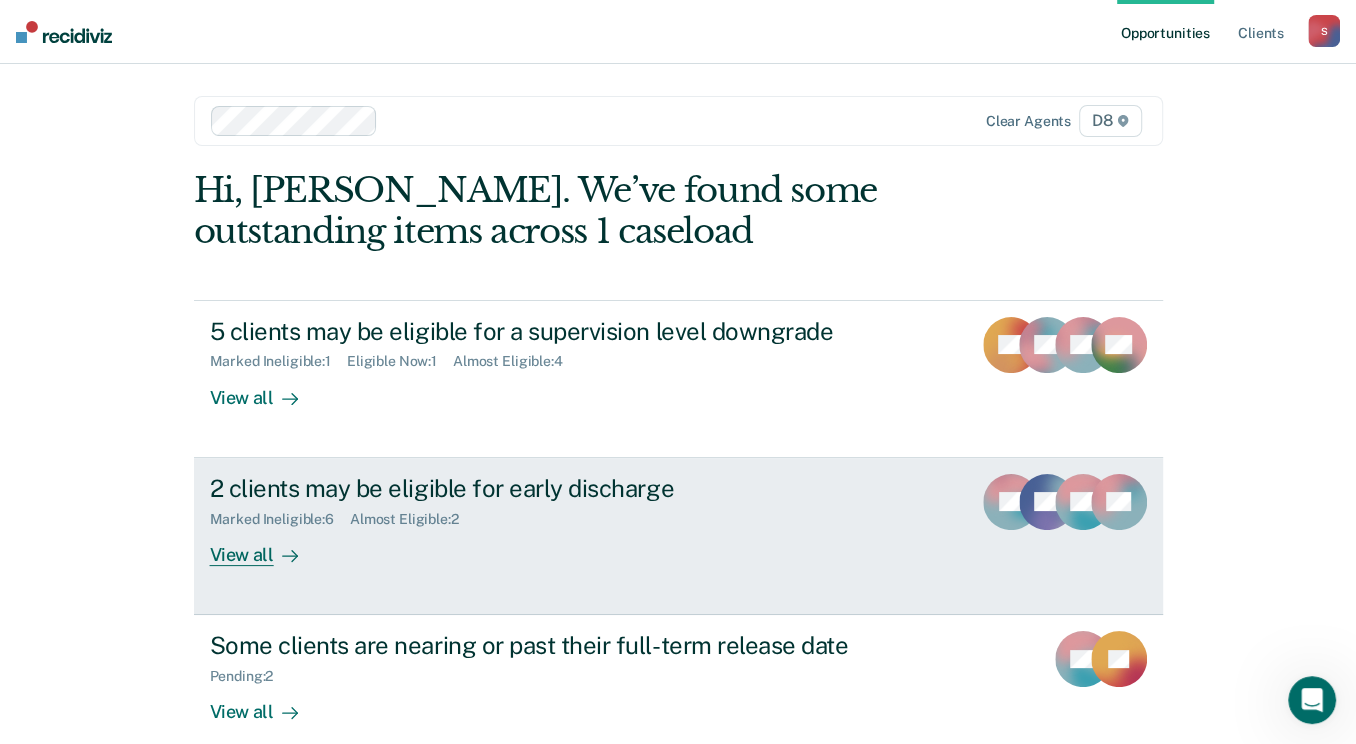scroll, scrollTop: 100, scrollLeft: 0, axis: vertical 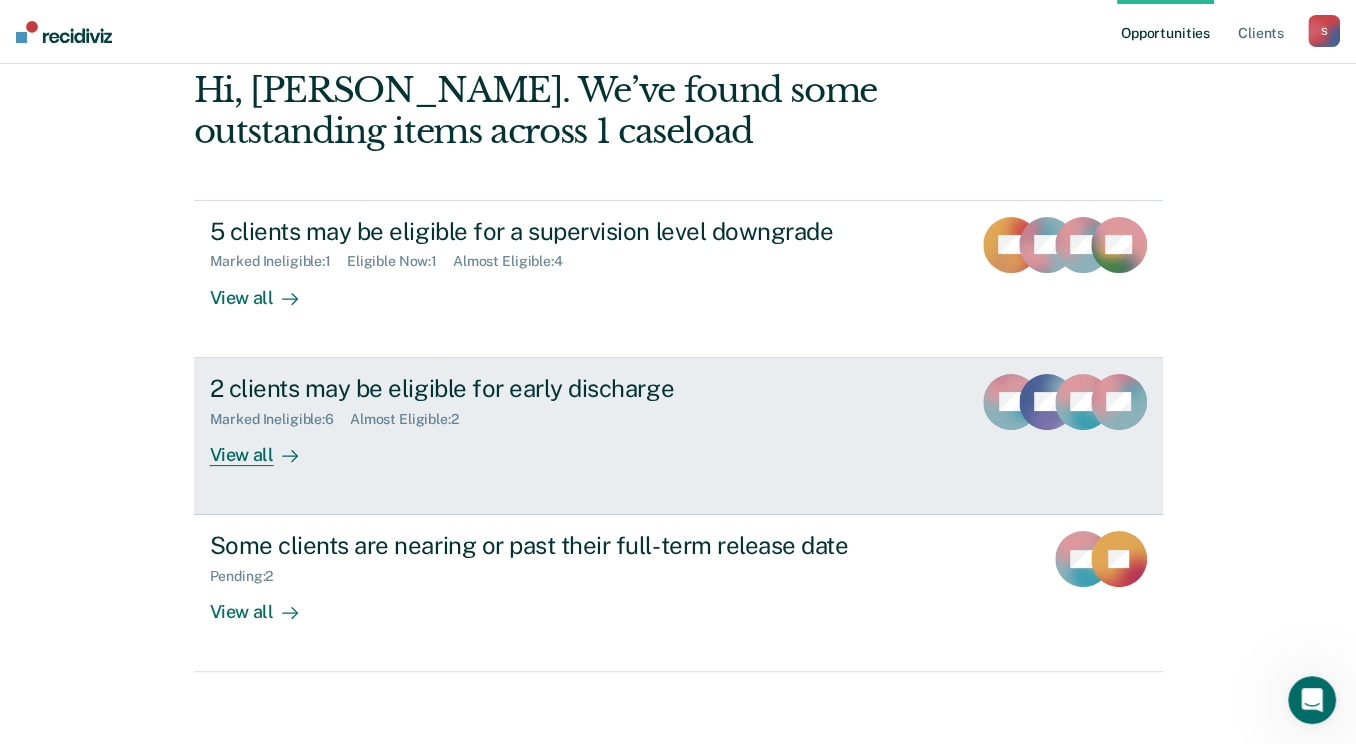 click on "View all" at bounding box center [266, 446] 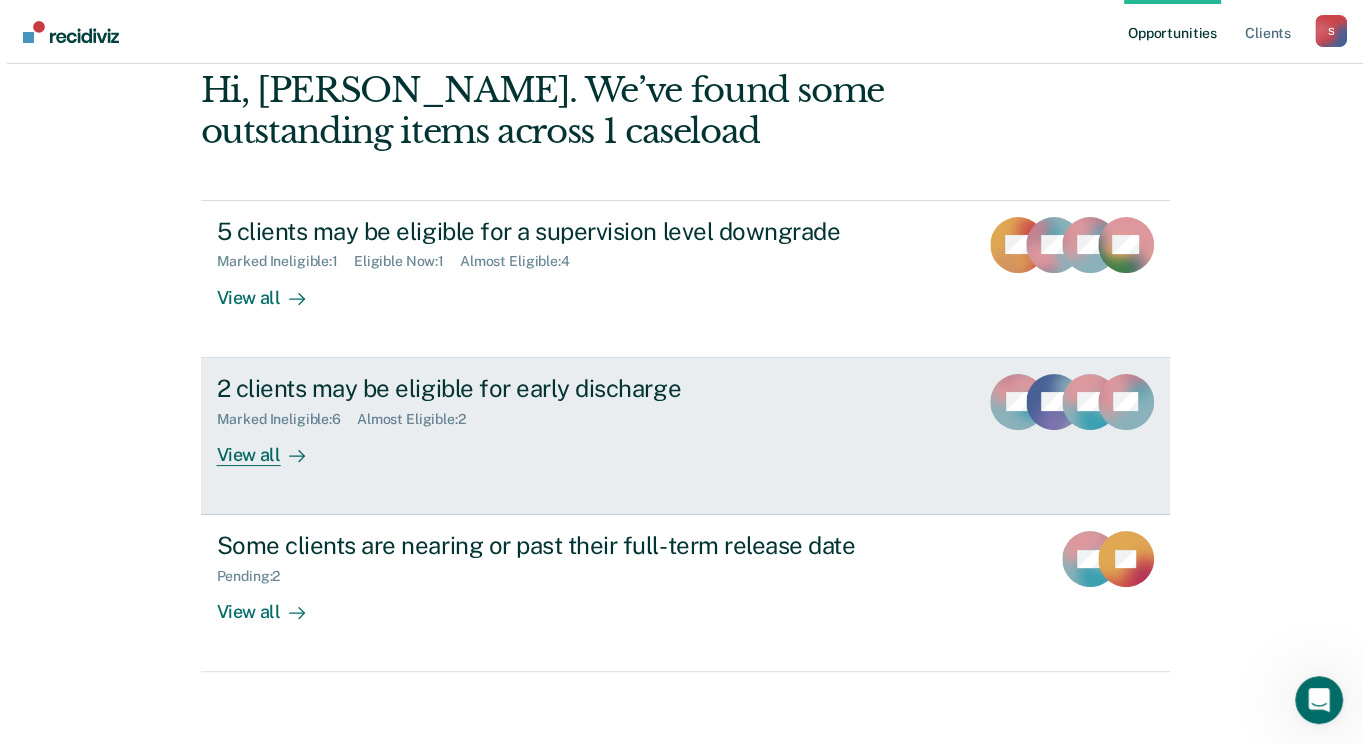 scroll, scrollTop: 0, scrollLeft: 0, axis: both 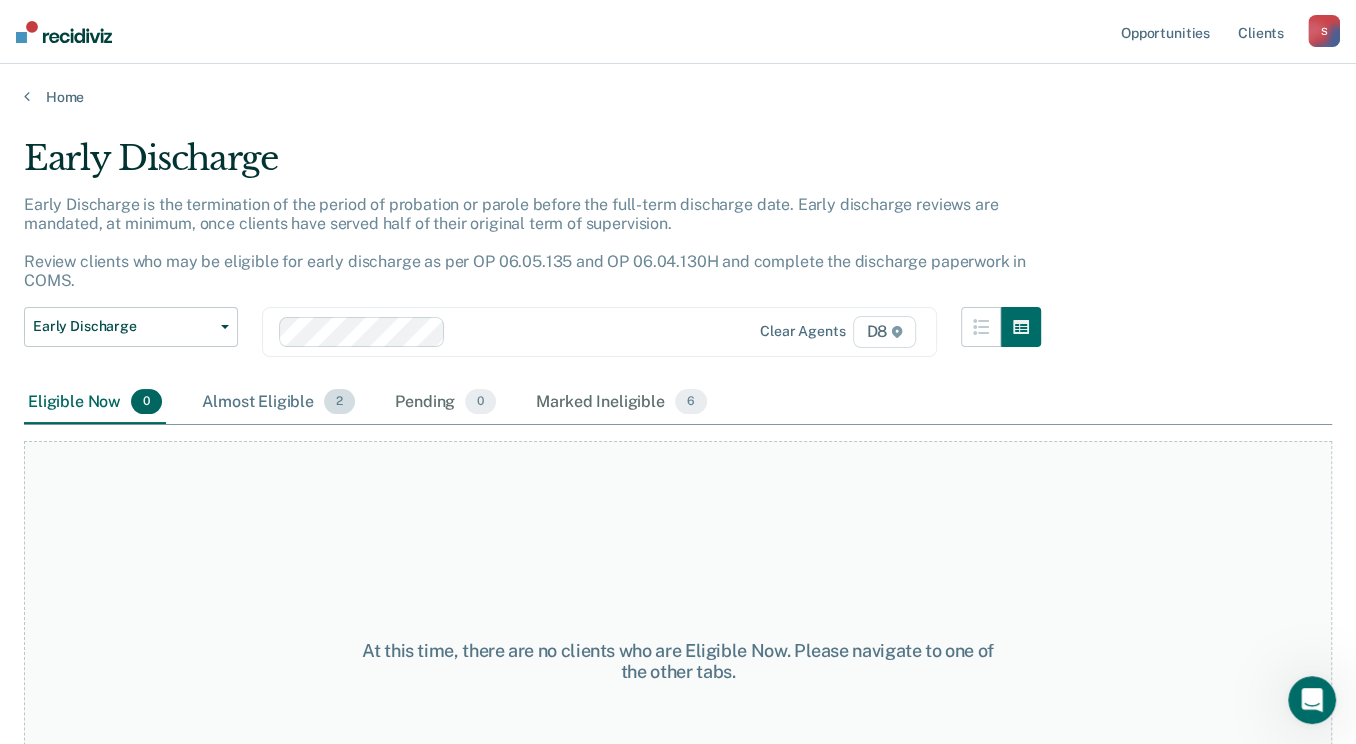 click on "Almost Eligible 2" at bounding box center (278, 403) 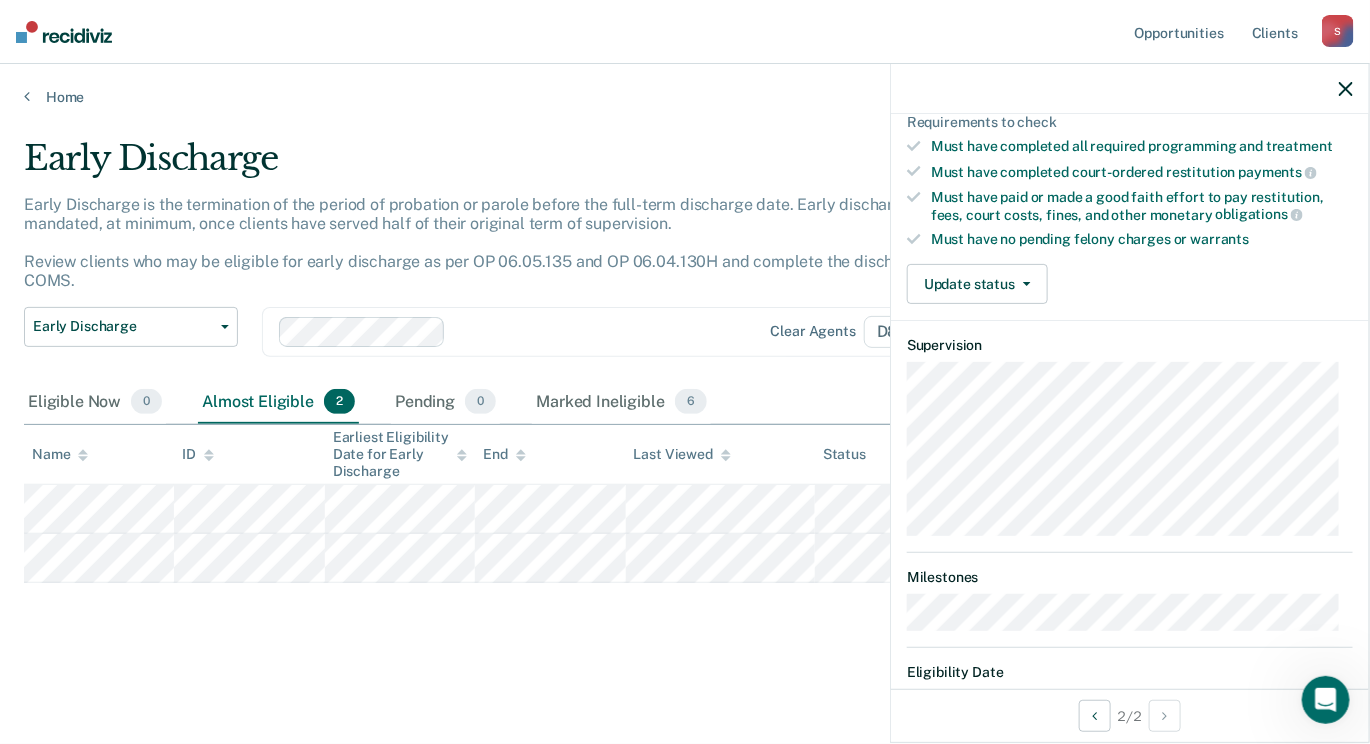 scroll, scrollTop: 545, scrollLeft: 0, axis: vertical 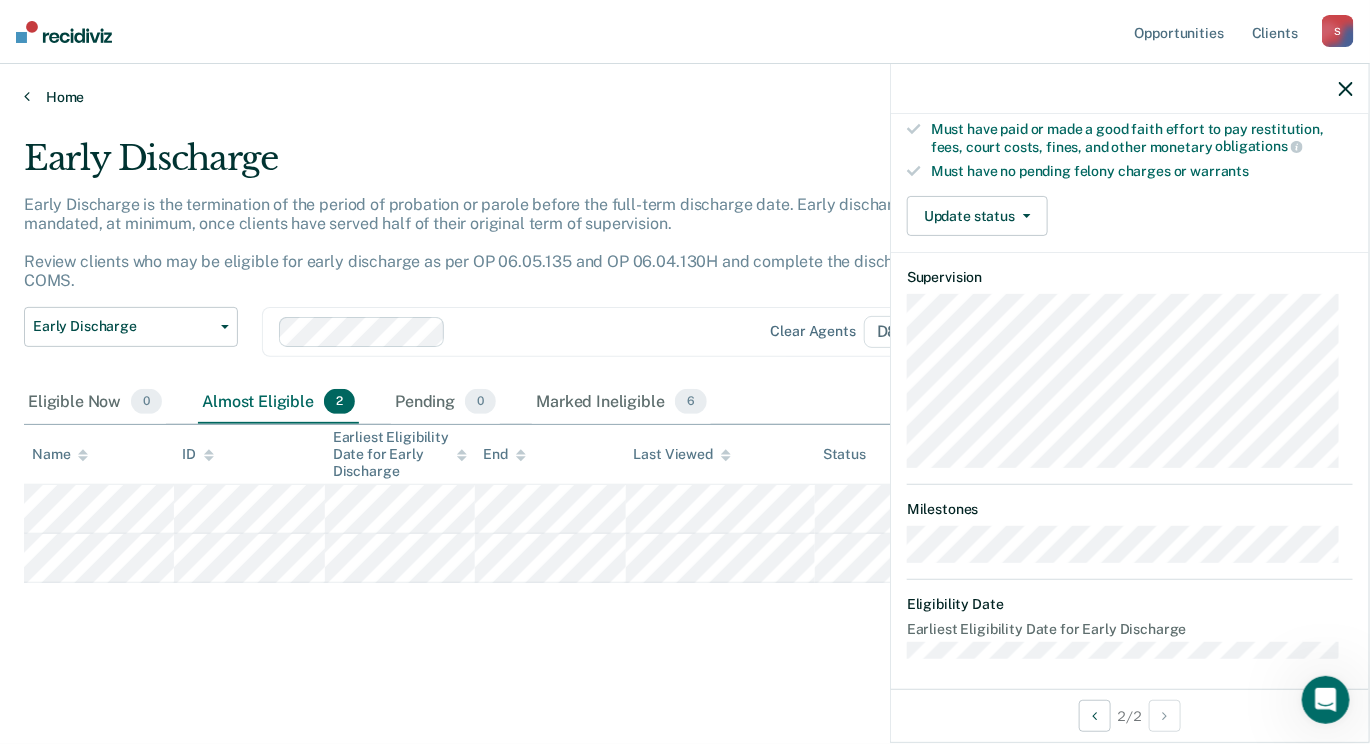 click at bounding box center (27, 96) 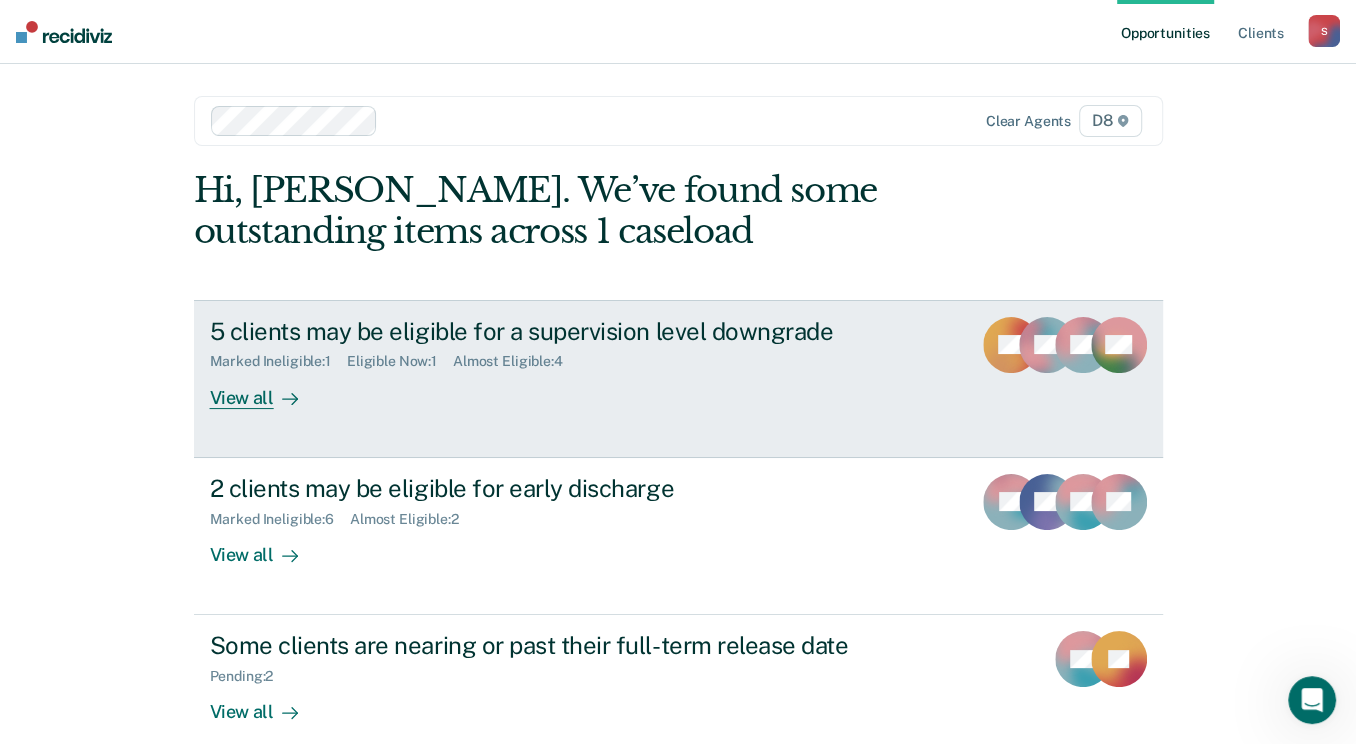 click on "View all" at bounding box center (266, 389) 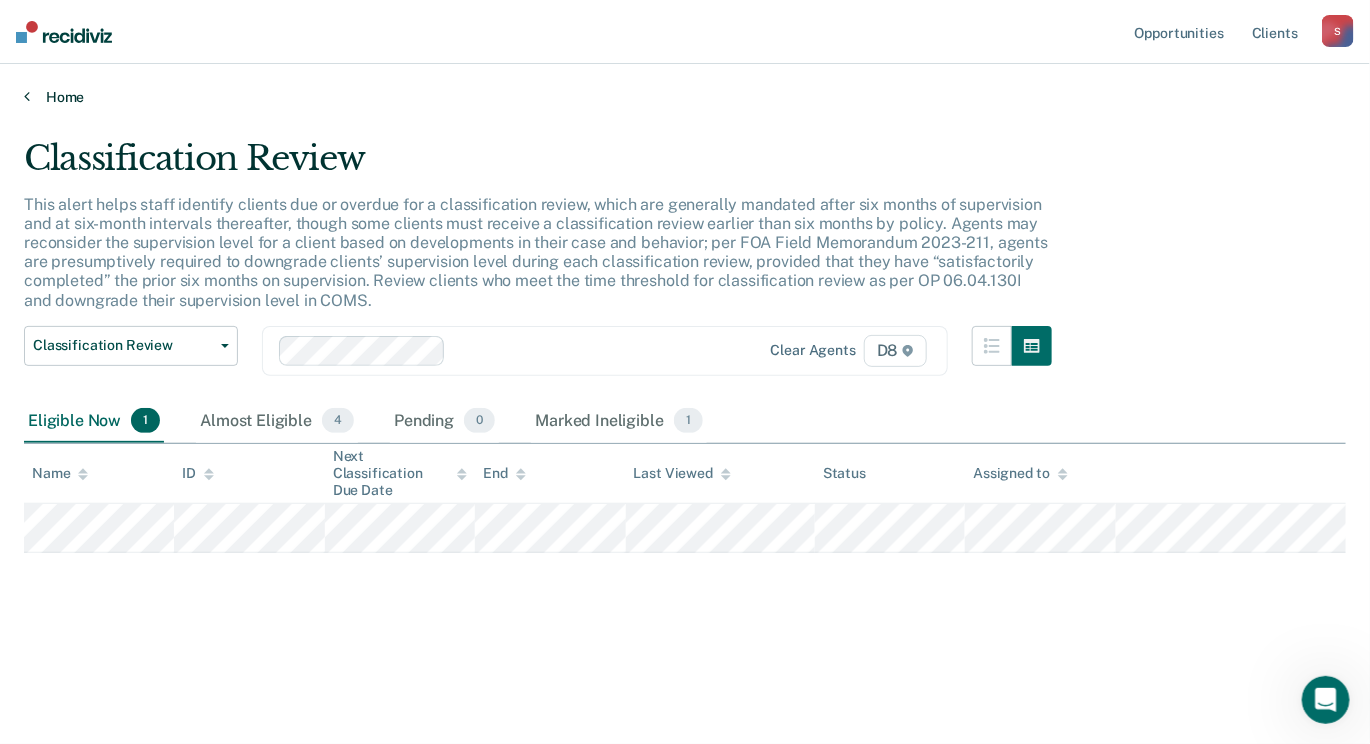 click on "Home" at bounding box center (685, 97) 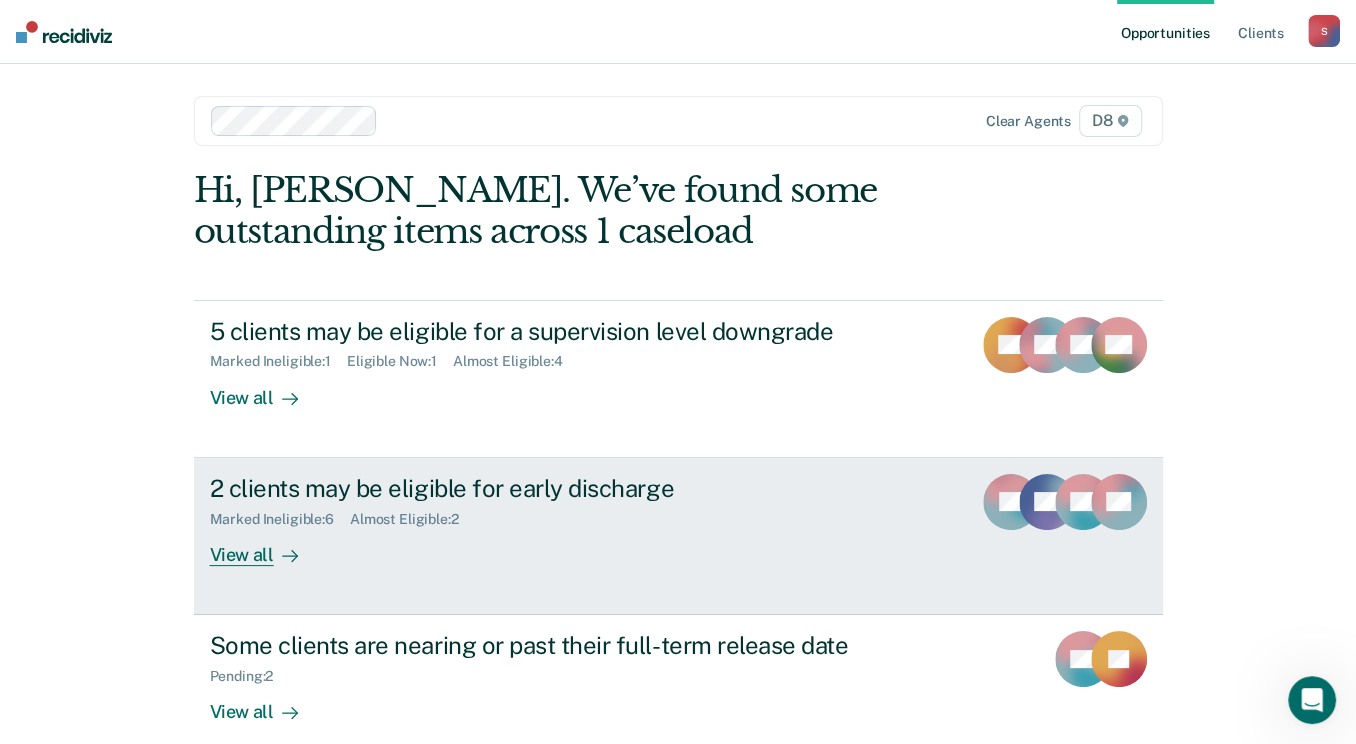 click on "View all" at bounding box center [266, 546] 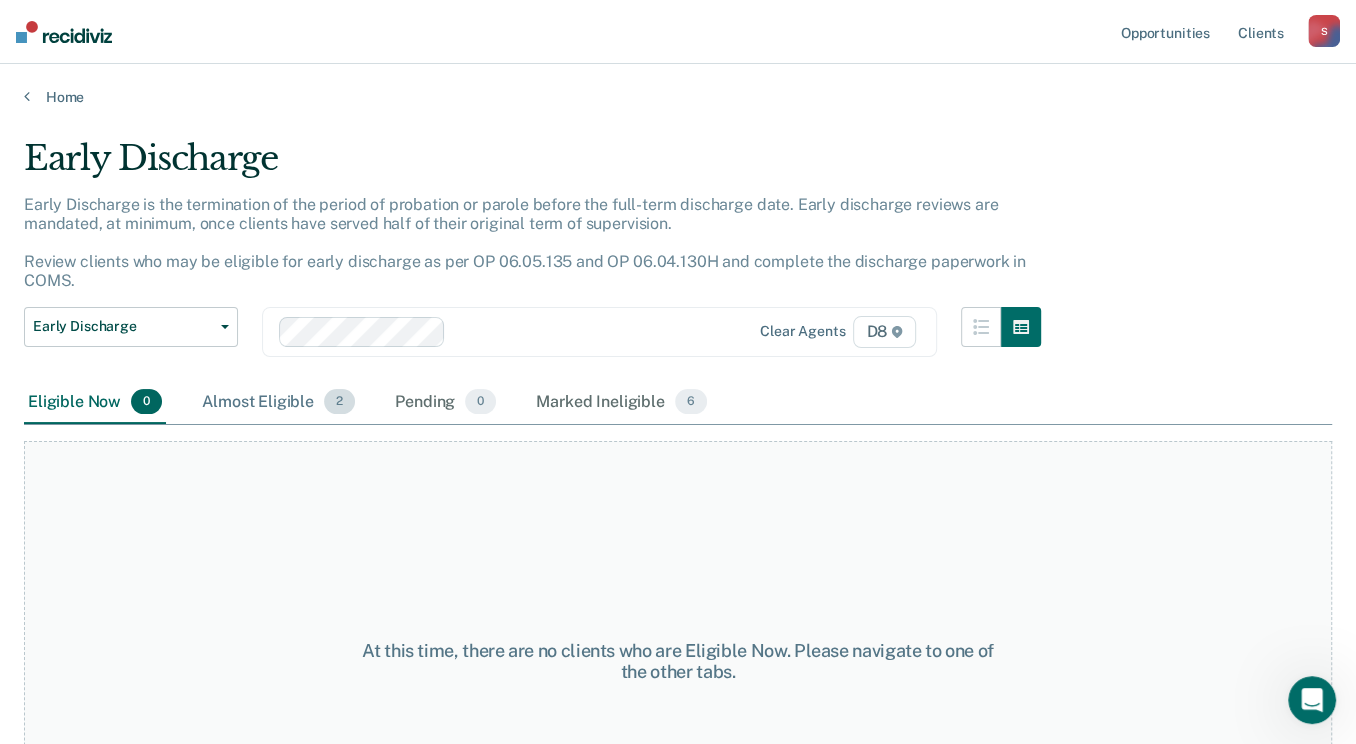 click on "Almost Eligible 2" at bounding box center (278, 403) 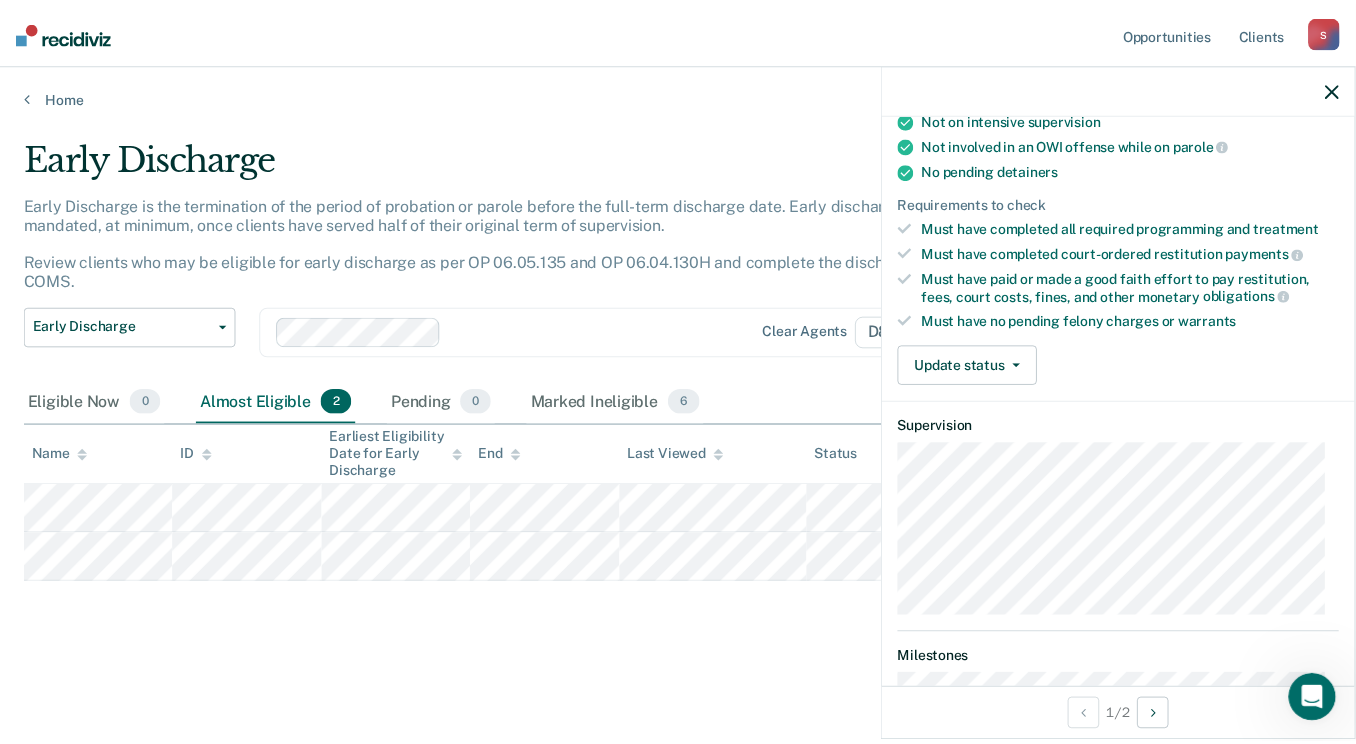 scroll, scrollTop: 400, scrollLeft: 0, axis: vertical 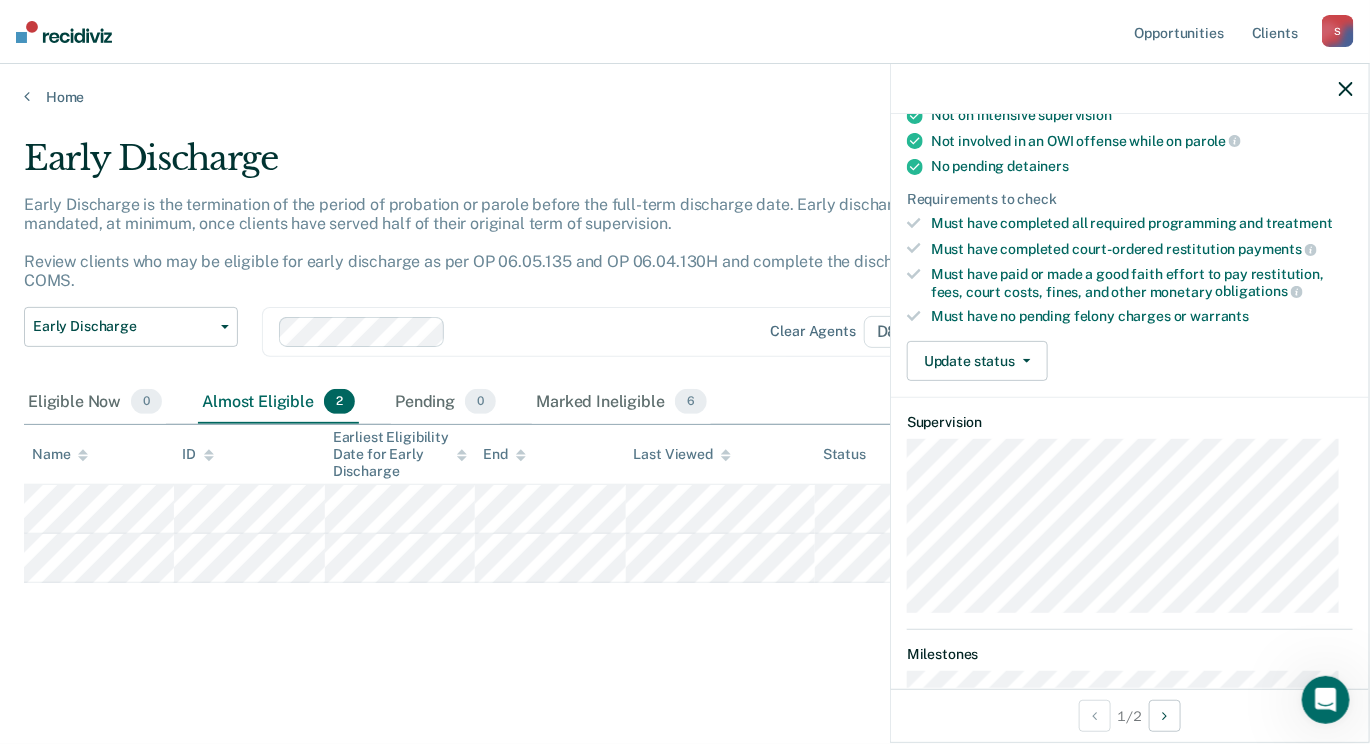 click on "Home" at bounding box center (685, 85) 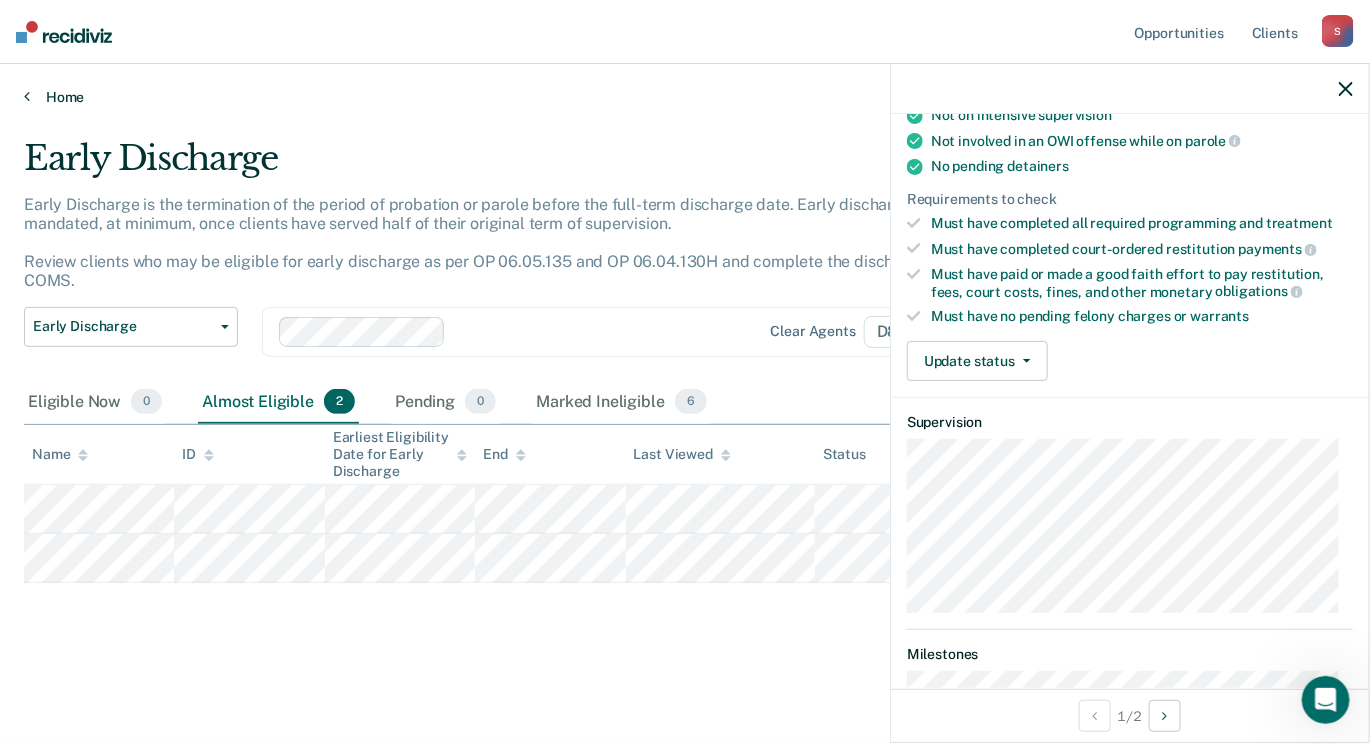 click at bounding box center [27, 96] 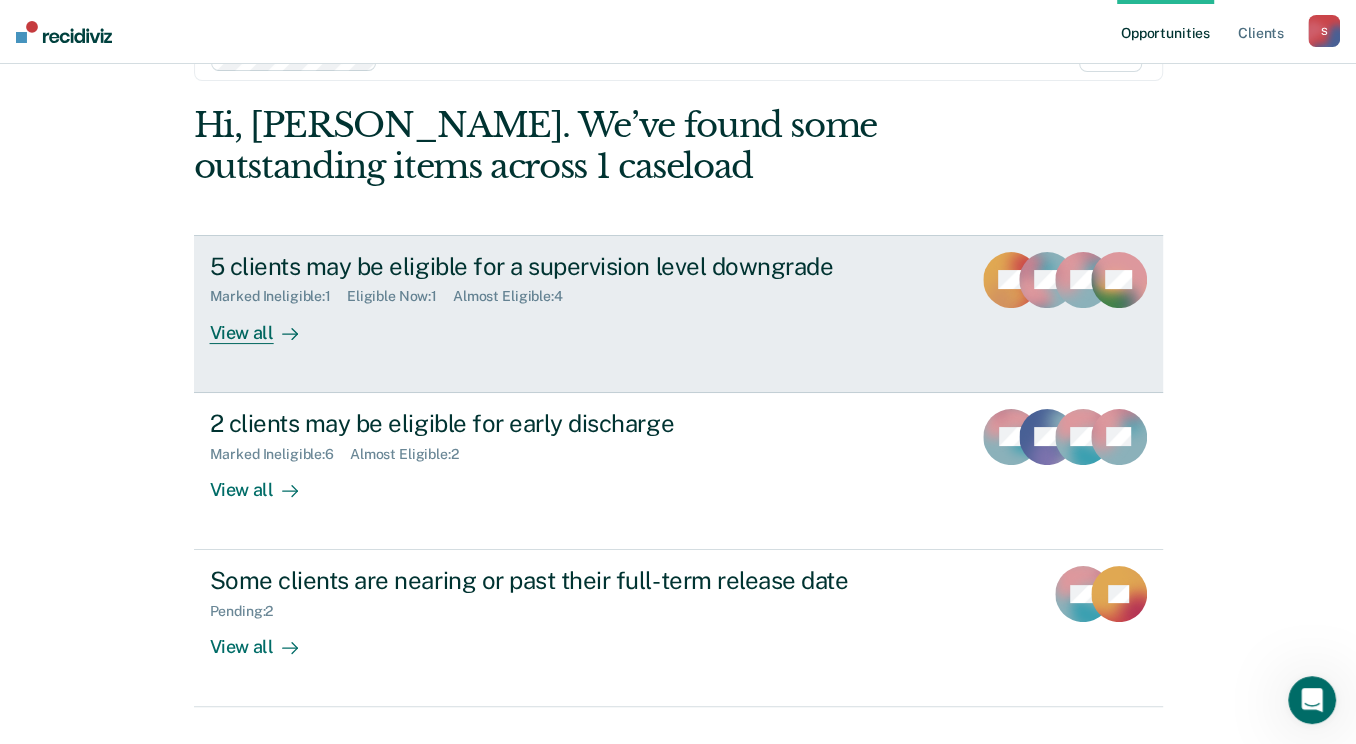 scroll, scrollTop: 100, scrollLeft: 0, axis: vertical 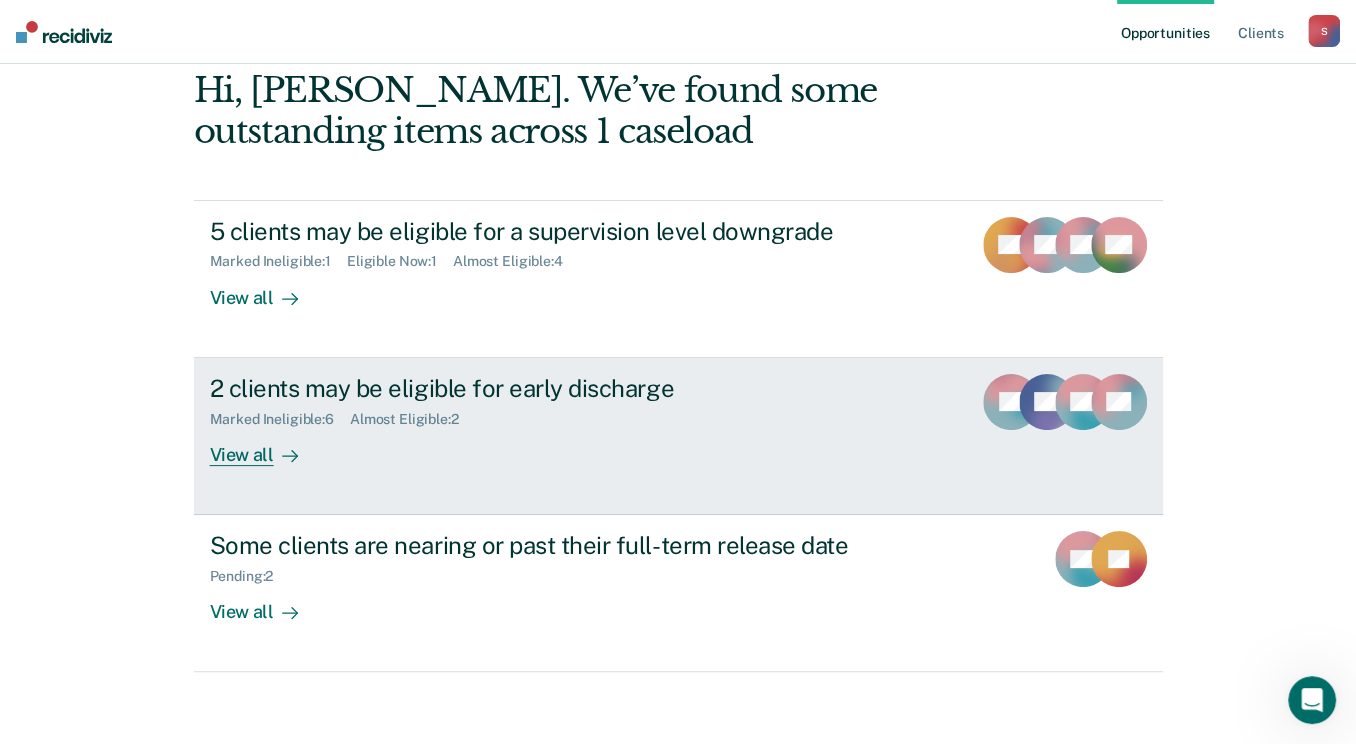 click on "View all" at bounding box center [266, 446] 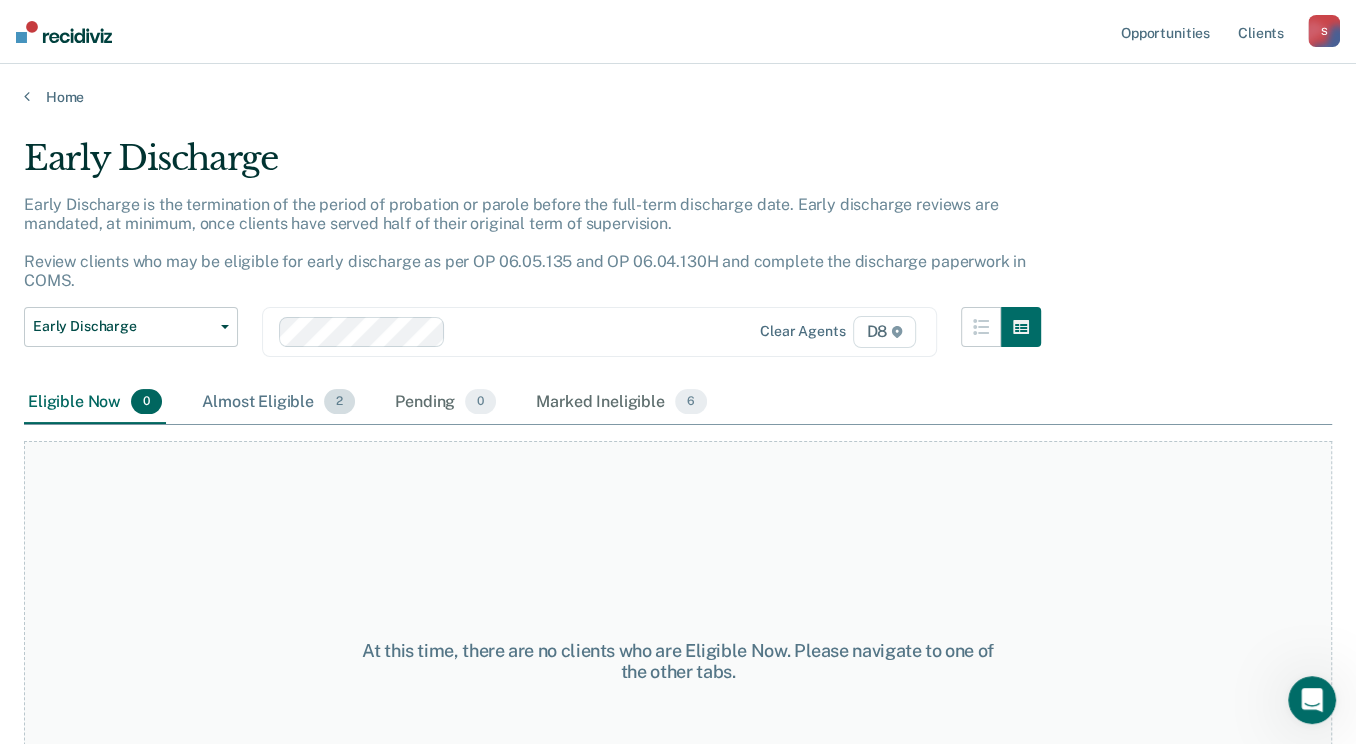 click on "Almost Eligible 2" at bounding box center (278, 403) 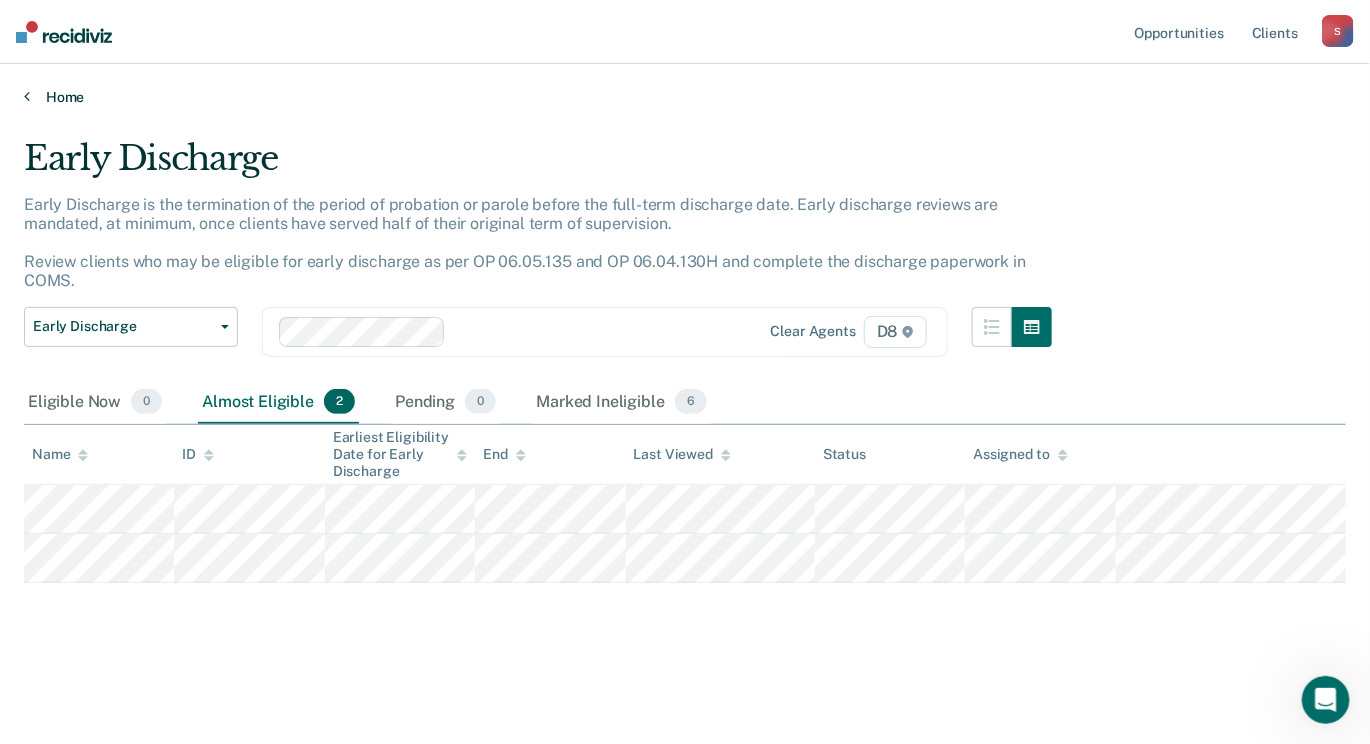 click at bounding box center [27, 96] 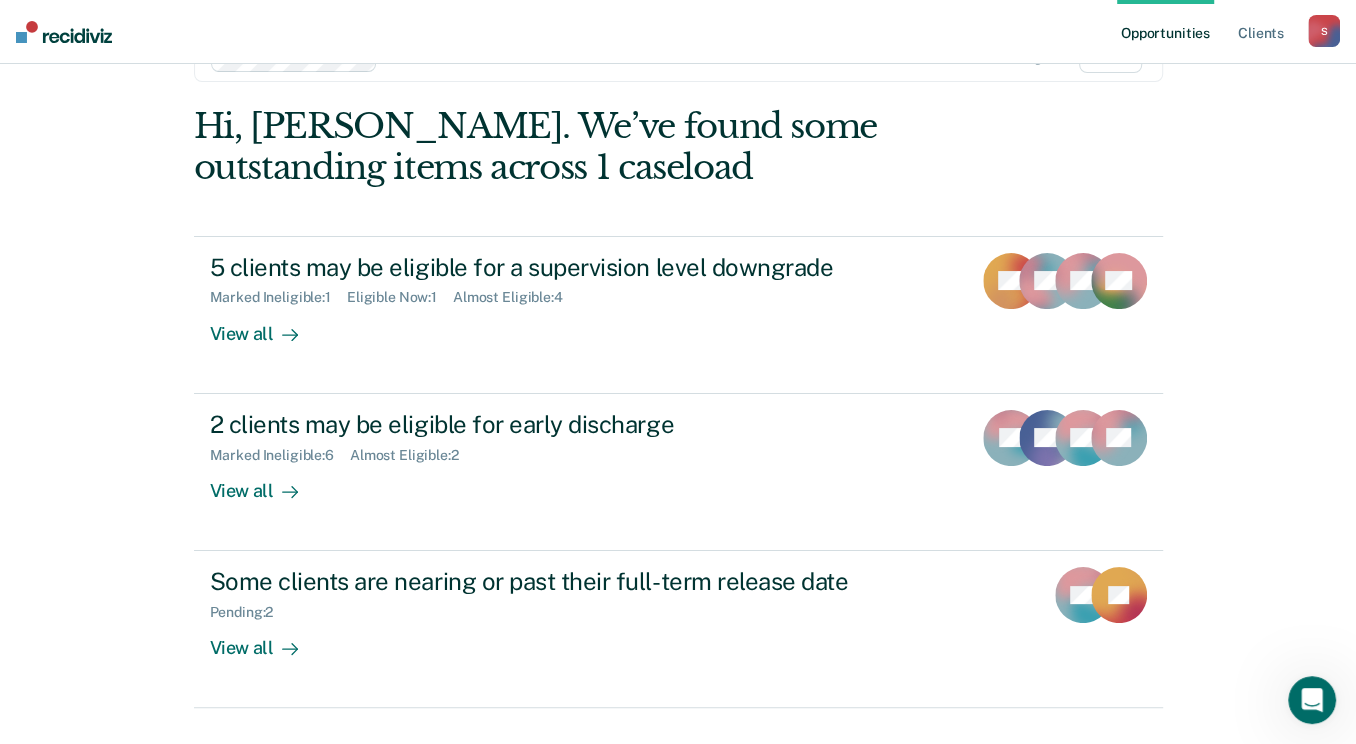 scroll, scrollTop: 106, scrollLeft: 0, axis: vertical 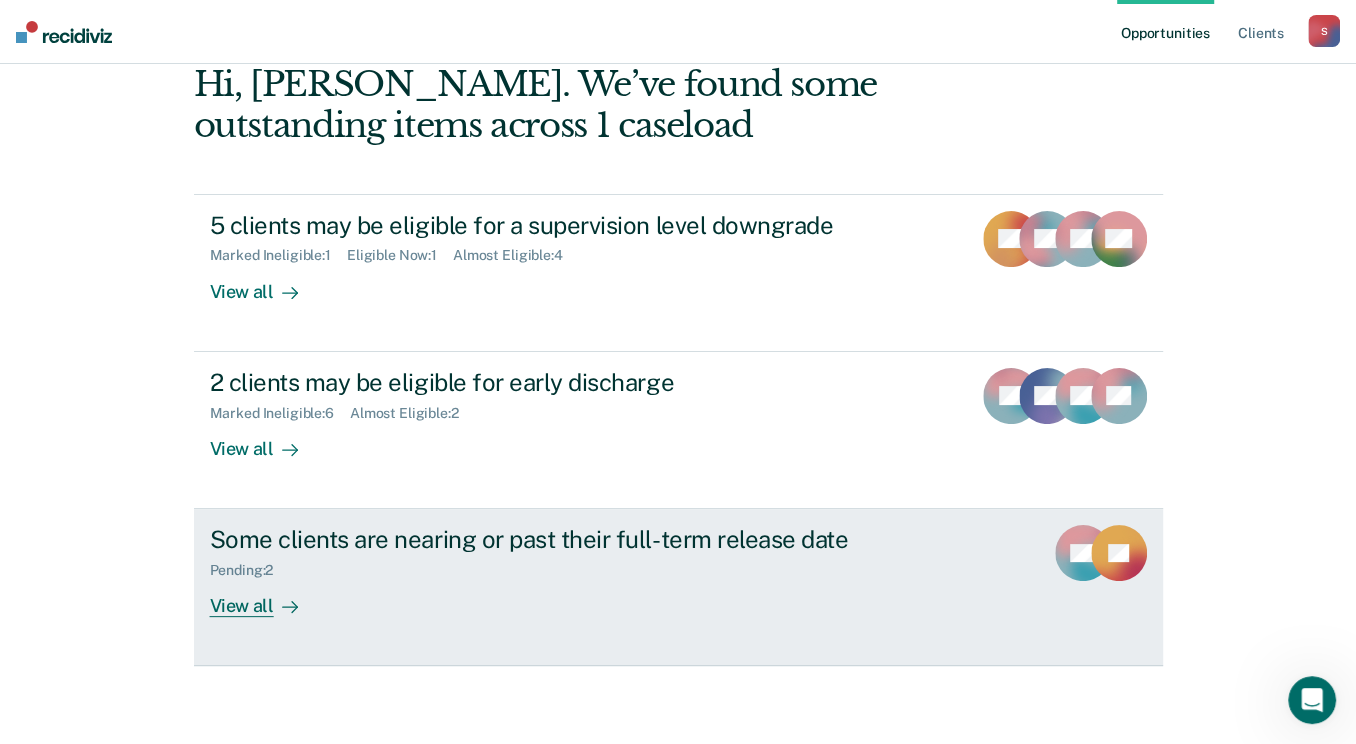click on "View all" at bounding box center [266, 598] 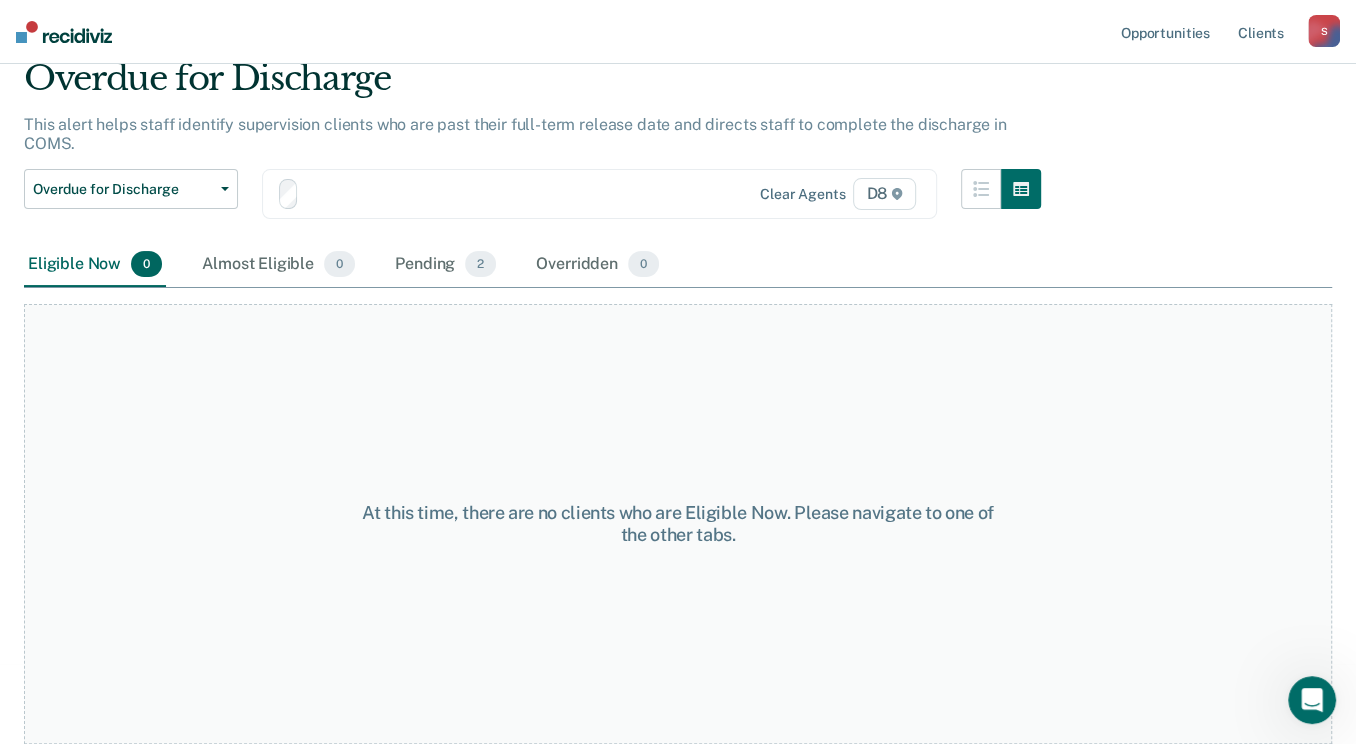 scroll, scrollTop: 0, scrollLeft: 0, axis: both 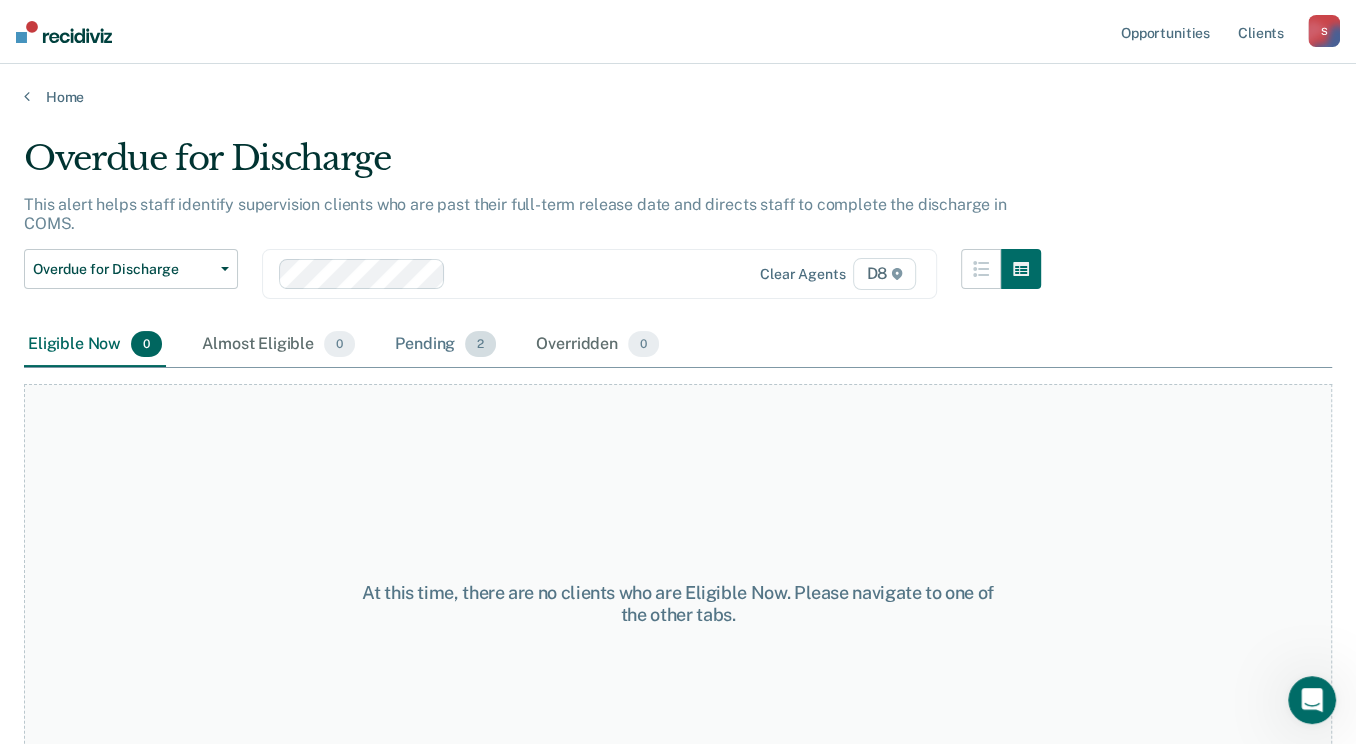click on "Pending 2" at bounding box center [445, 345] 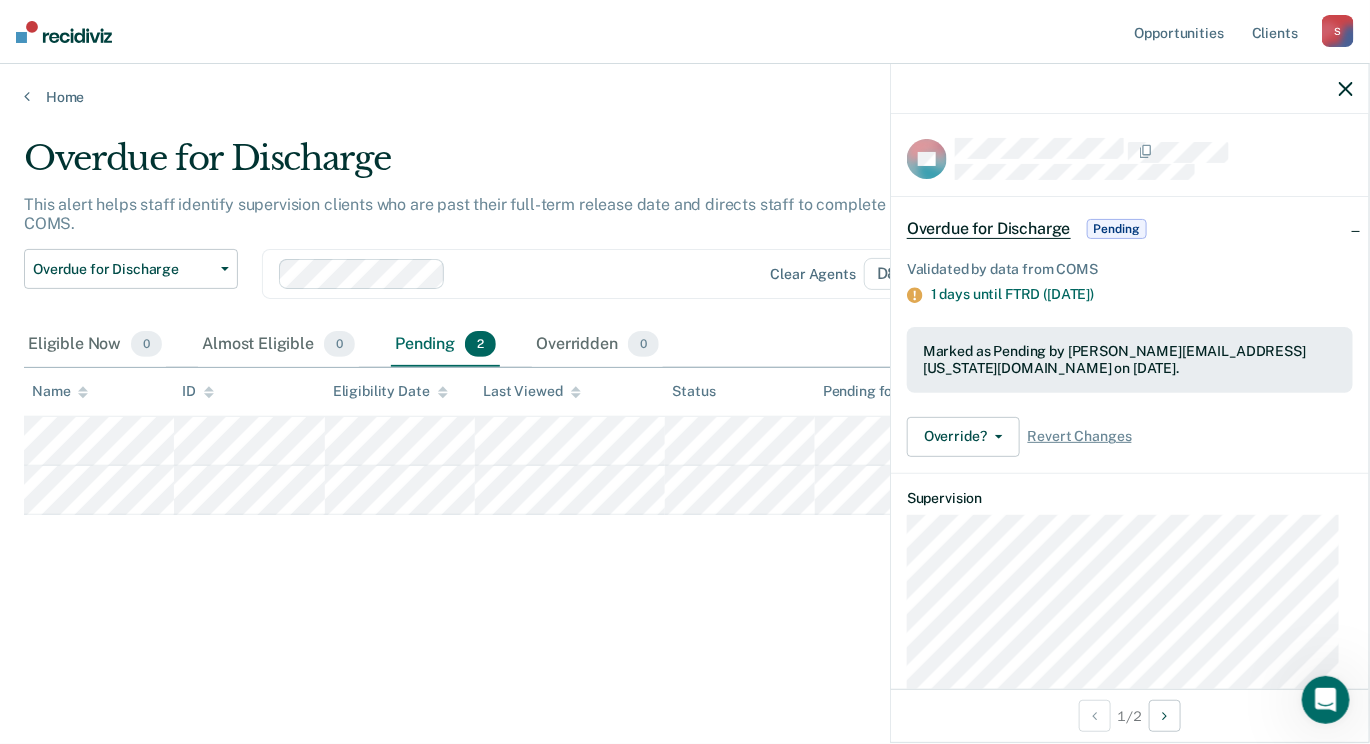 click on "Home" at bounding box center (685, 85) 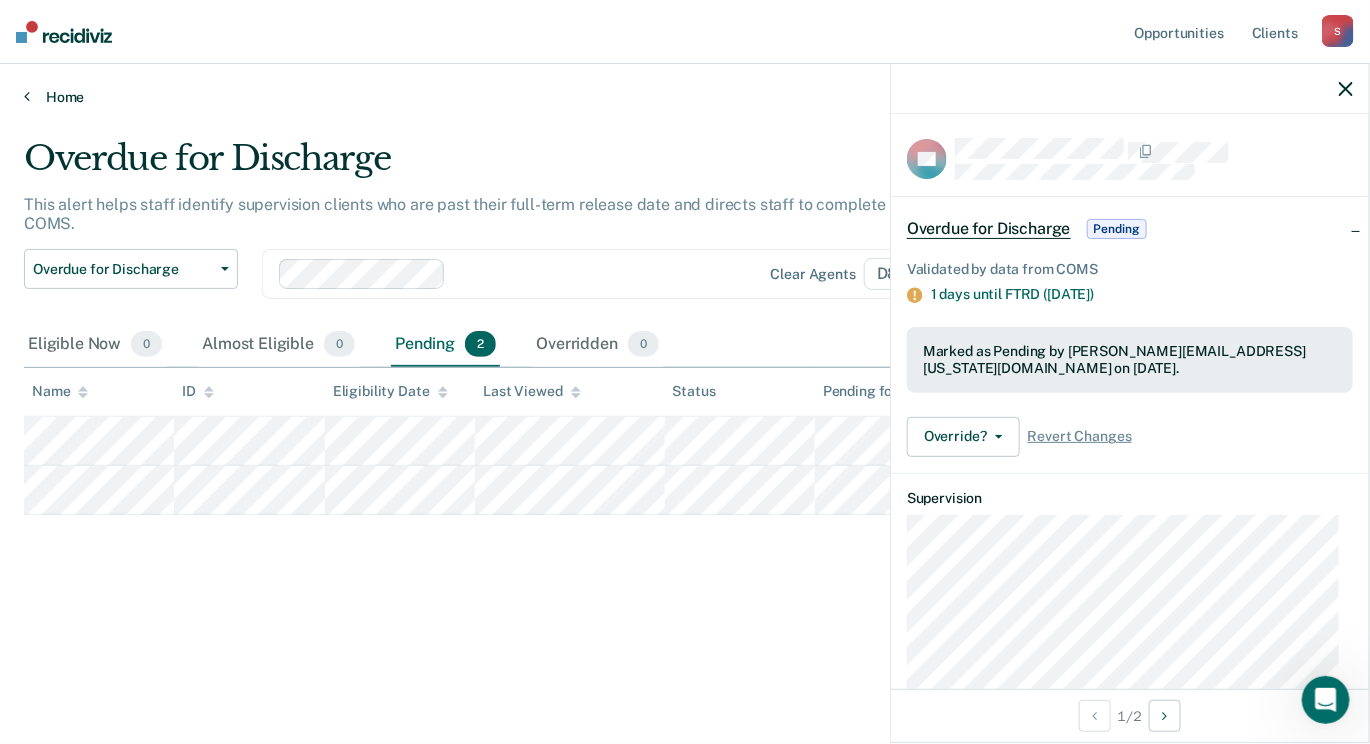 click on "Home" at bounding box center (685, 97) 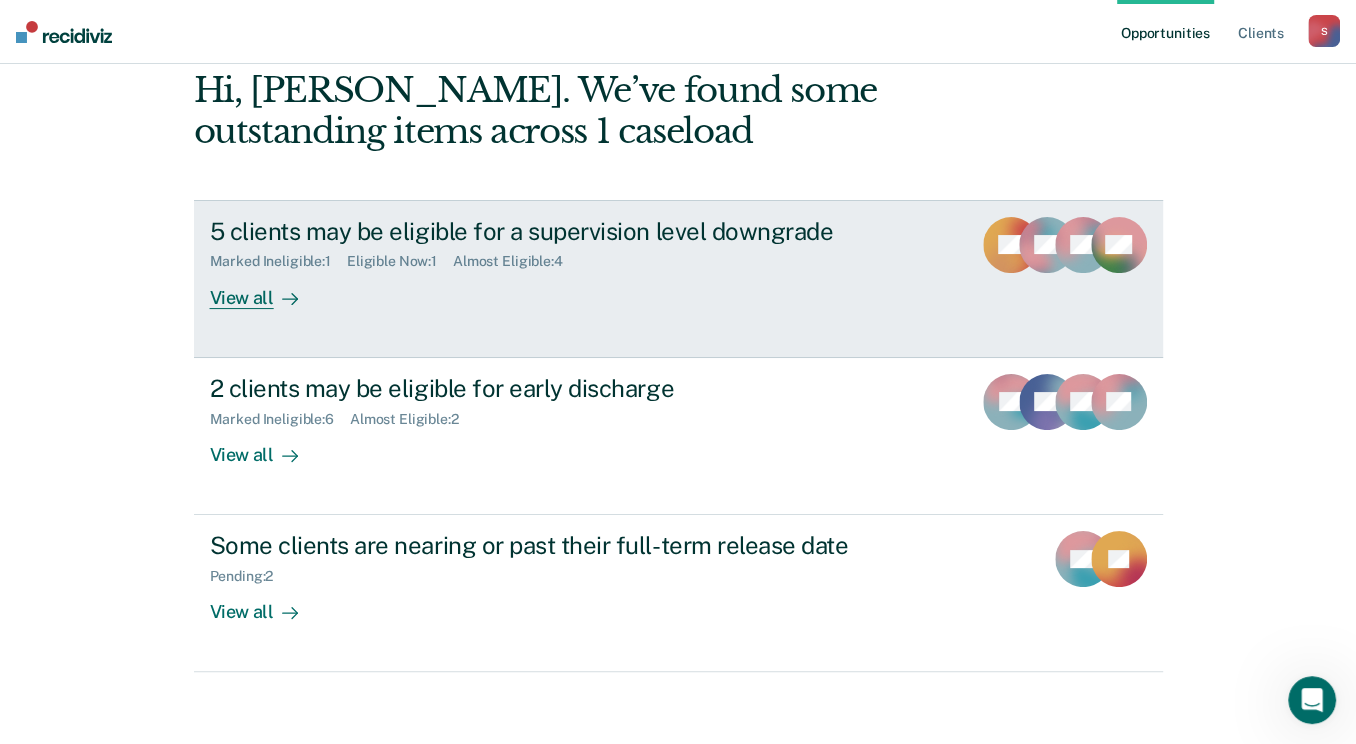 scroll, scrollTop: 106, scrollLeft: 0, axis: vertical 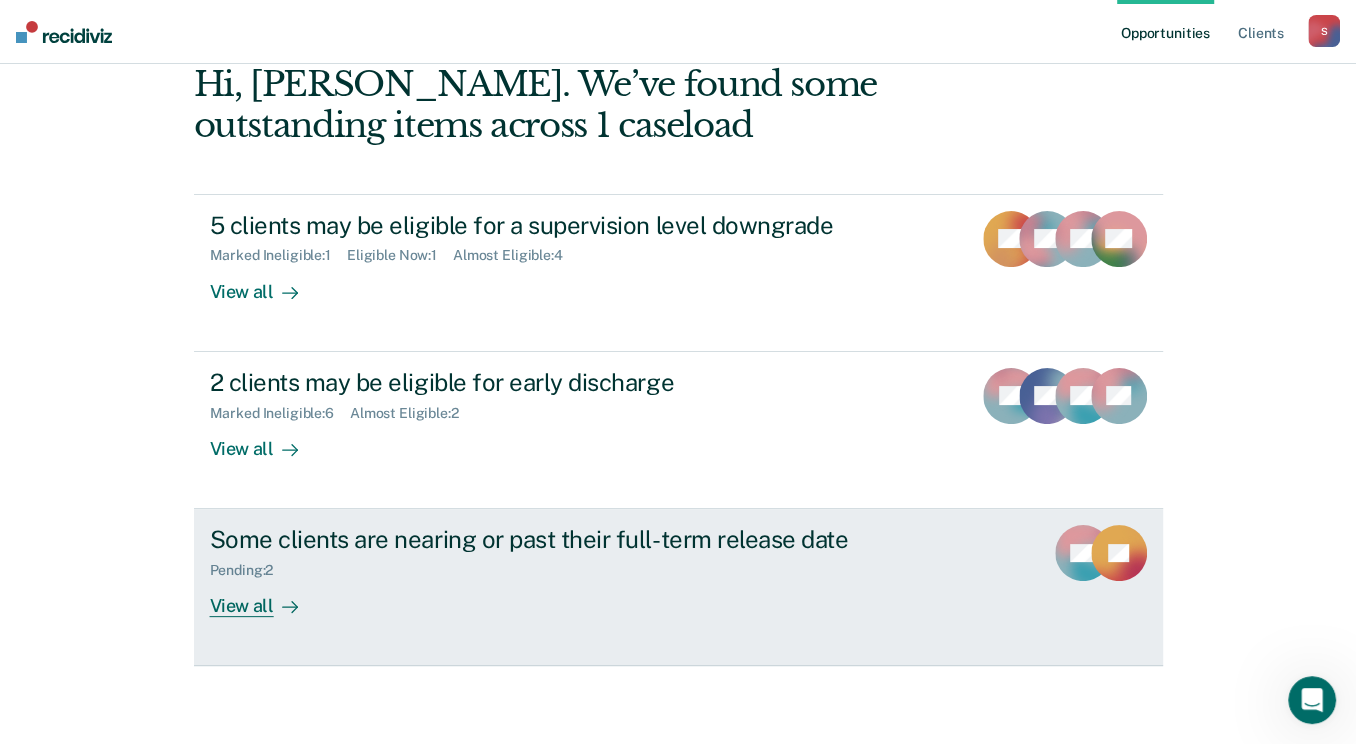 click on "View all" at bounding box center (266, 598) 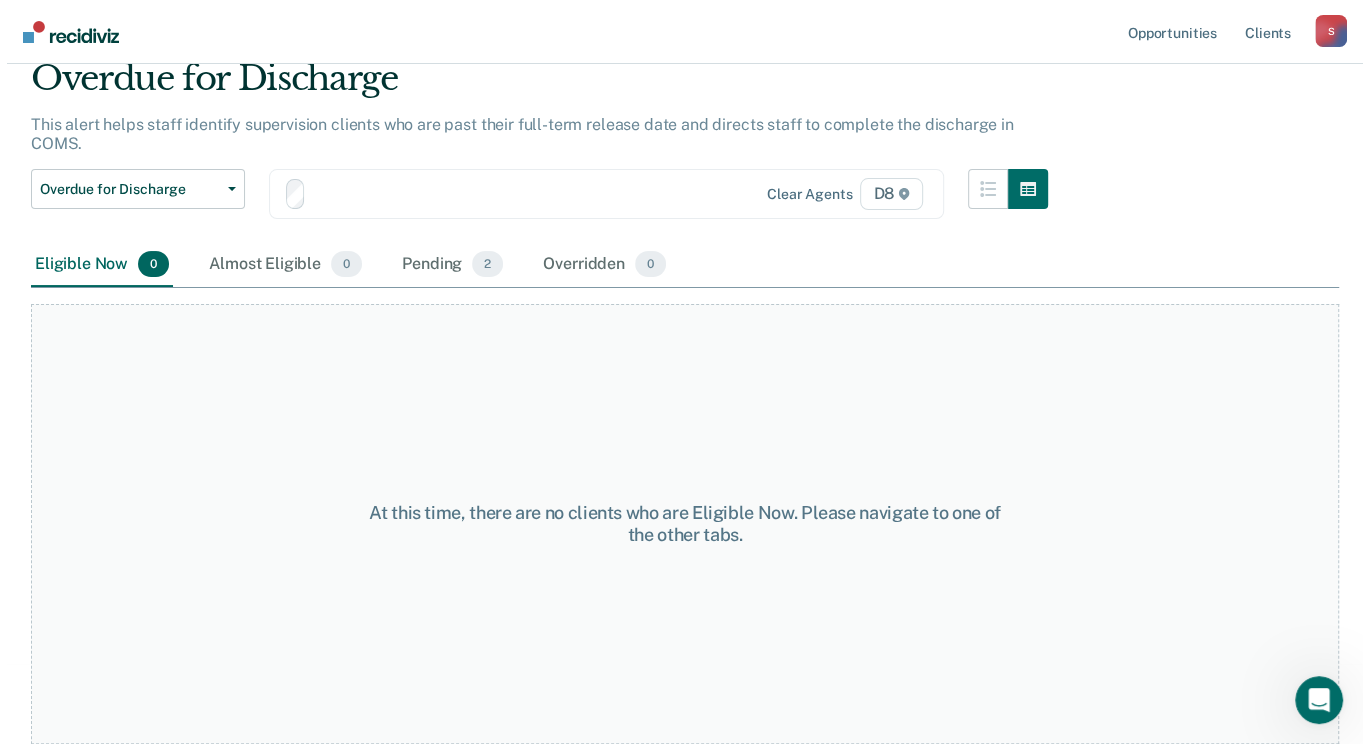 scroll, scrollTop: 0, scrollLeft: 0, axis: both 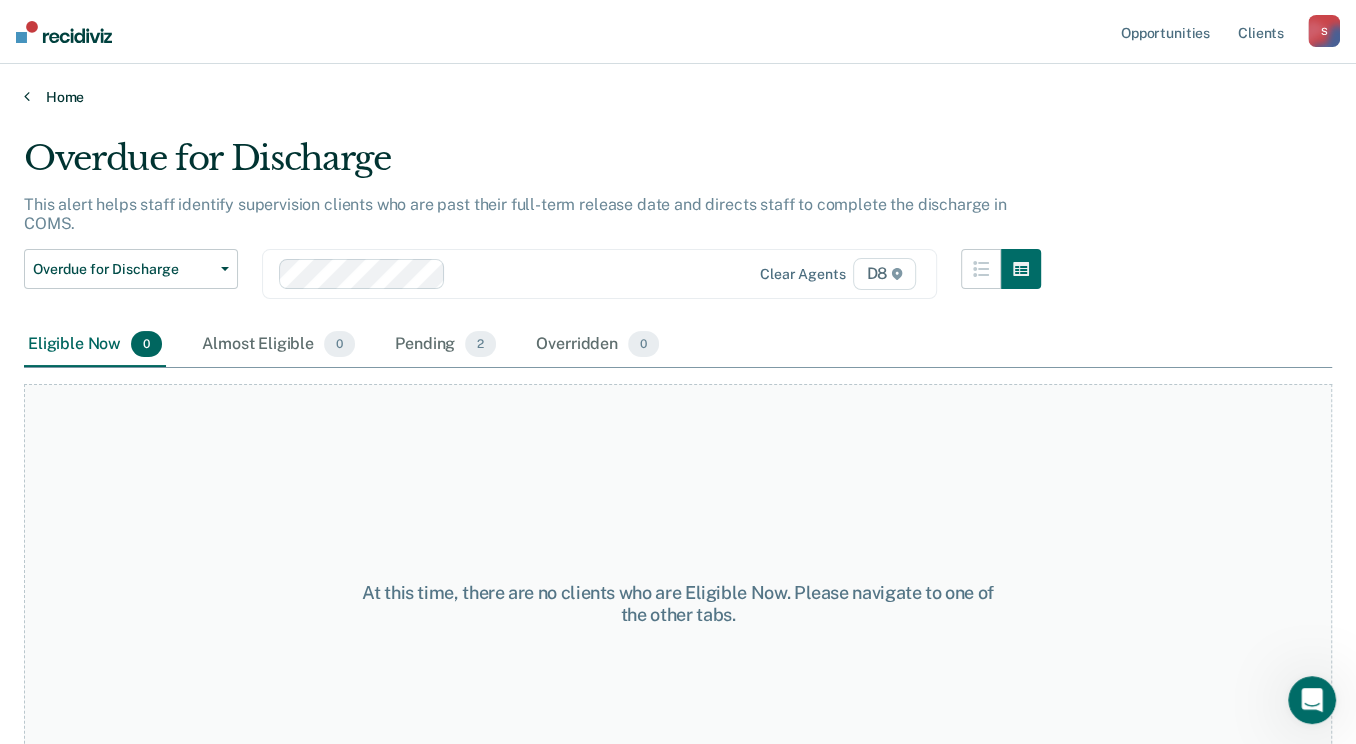click at bounding box center (27, 96) 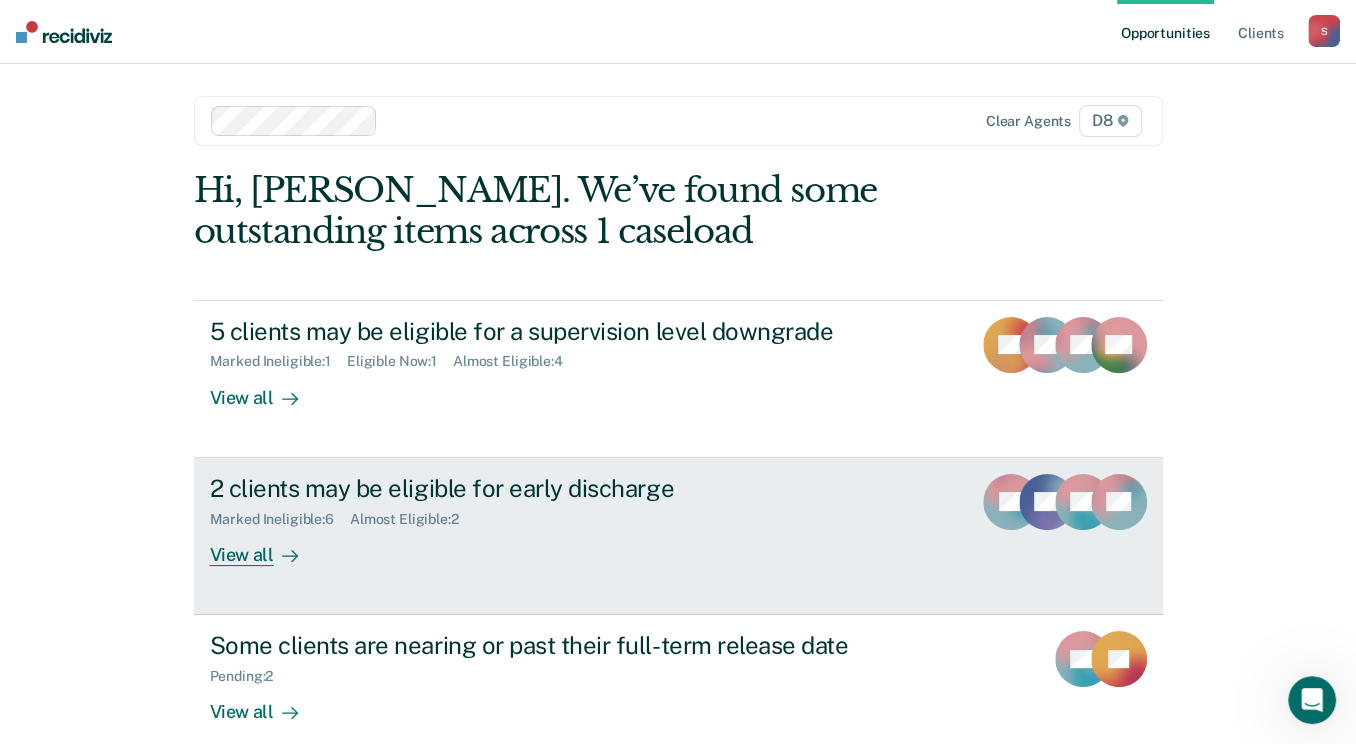 click on "View all" at bounding box center (266, 546) 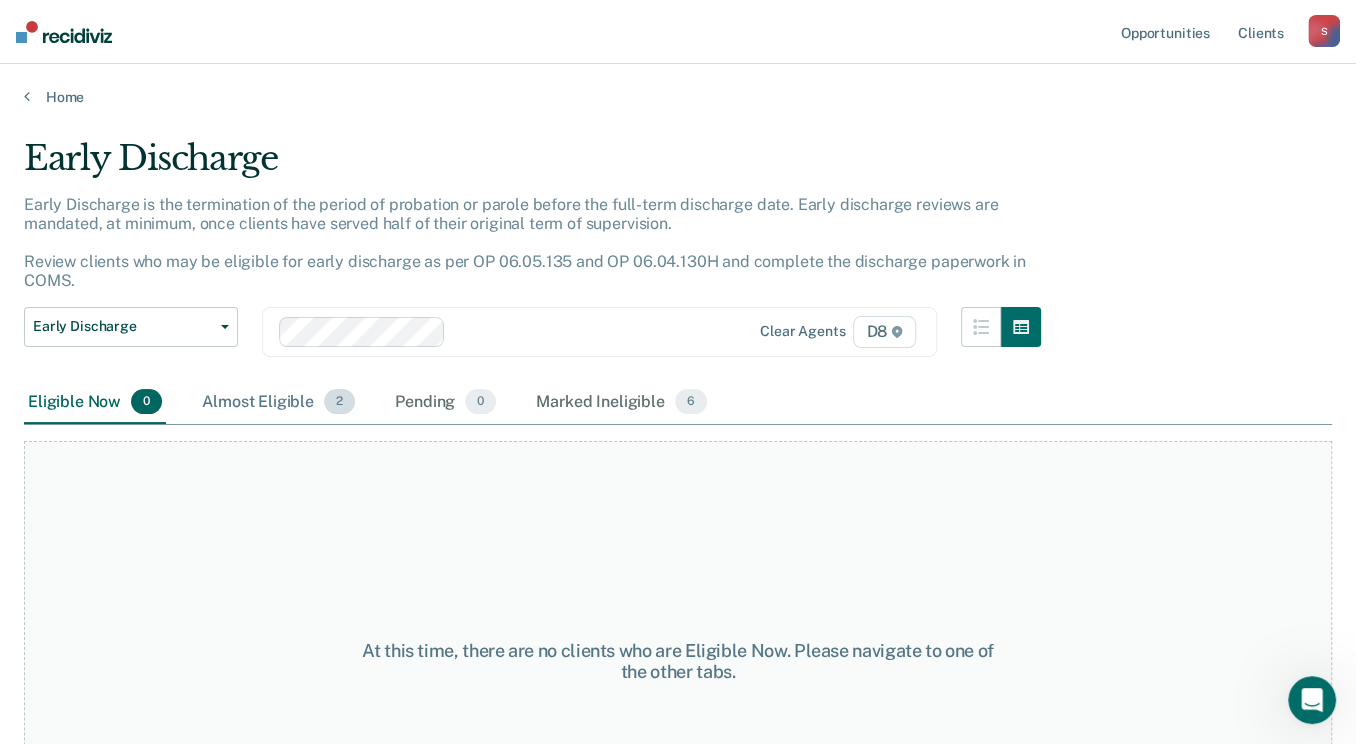 click on "Almost Eligible 2" at bounding box center [278, 403] 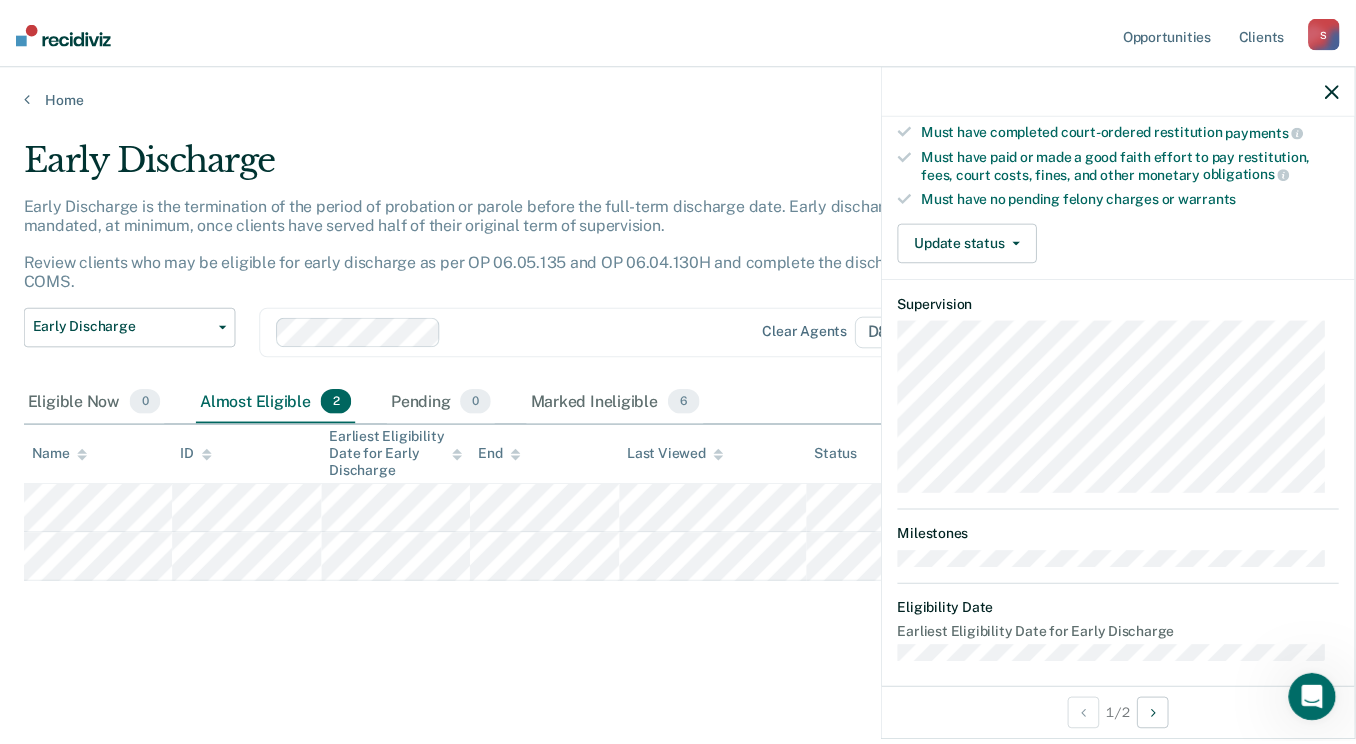 scroll, scrollTop: 525, scrollLeft: 0, axis: vertical 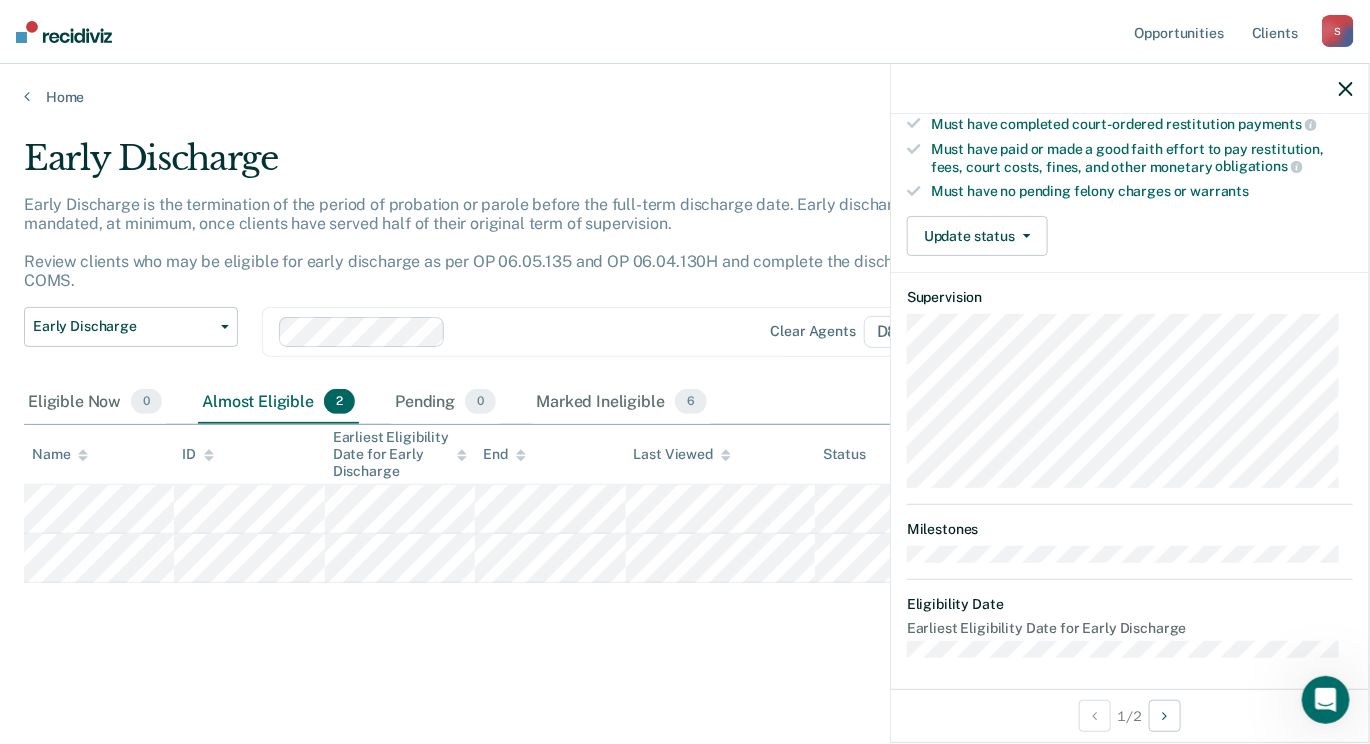 click on "Early Discharge is the termination of the period of probation or parole before the full-term discharge date. Early discharge reviews are mandated, at minimum, once clients have served half of their original term of supervision. Review clients who may be eligible for early discharge as per OP 06.05.135 and OP 06.04.130H and complete the discharge paperwork in COMS." at bounding box center (538, 251) 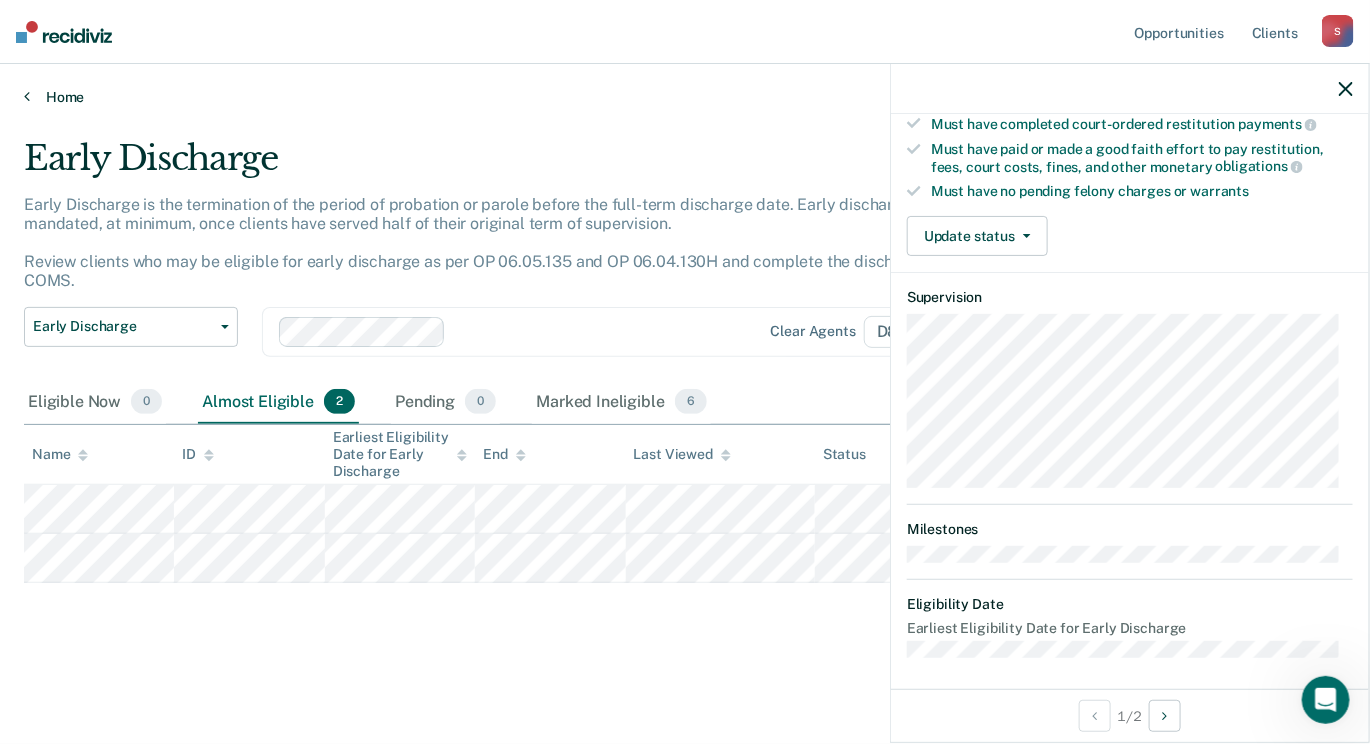 click at bounding box center [27, 96] 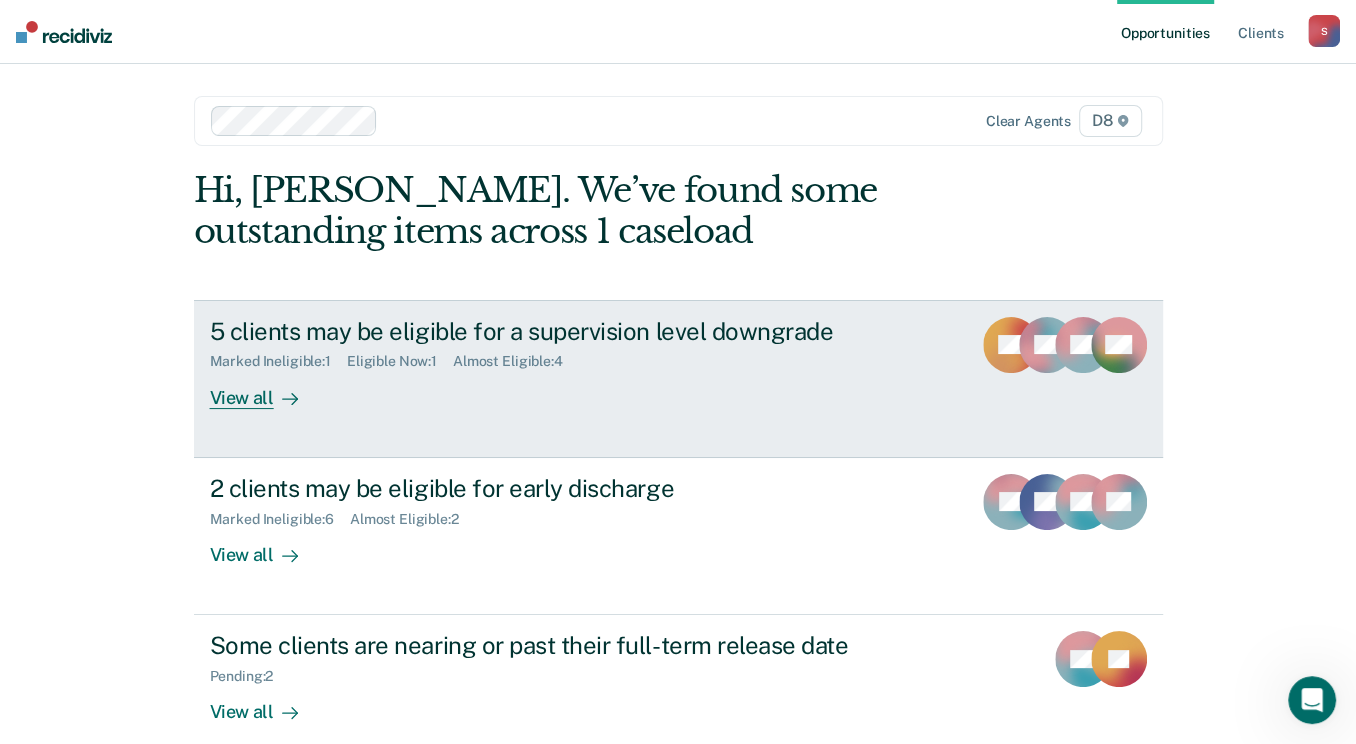 click on "View all" at bounding box center (266, 389) 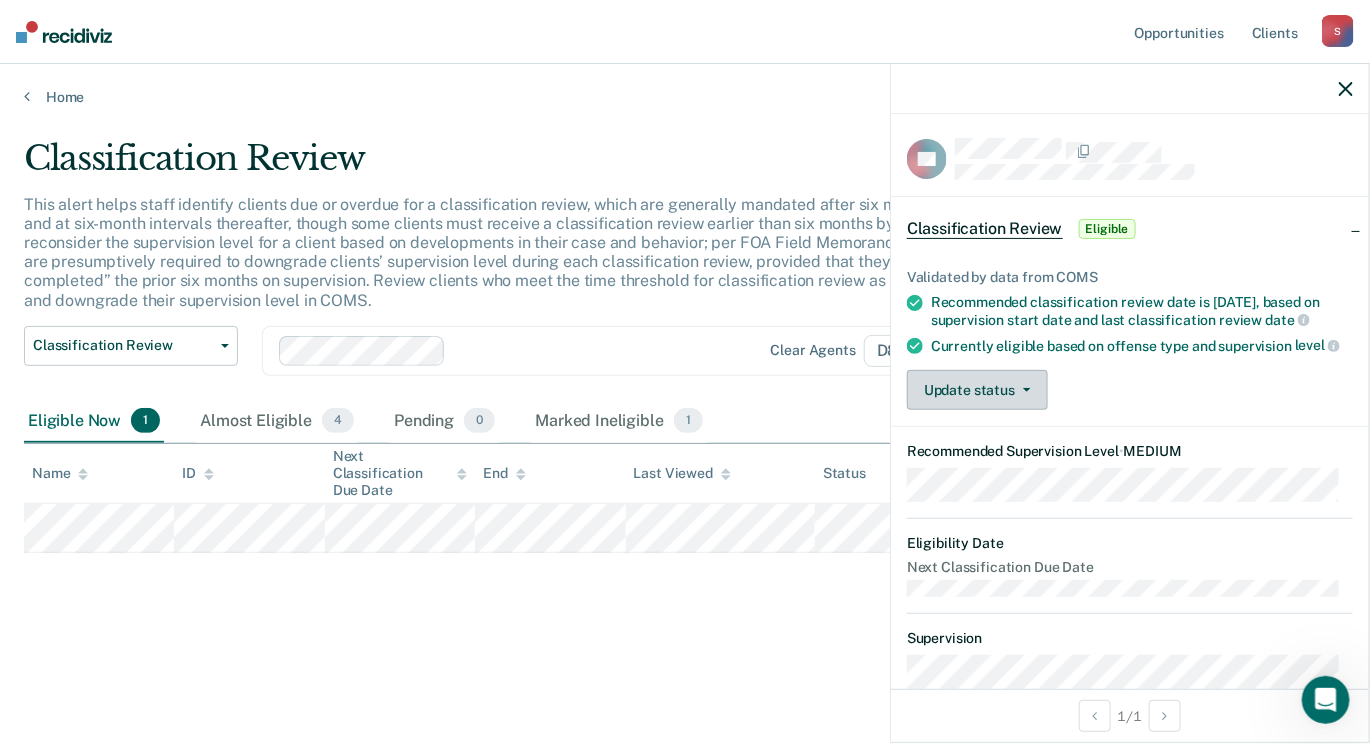 click on "Update status" at bounding box center [977, 390] 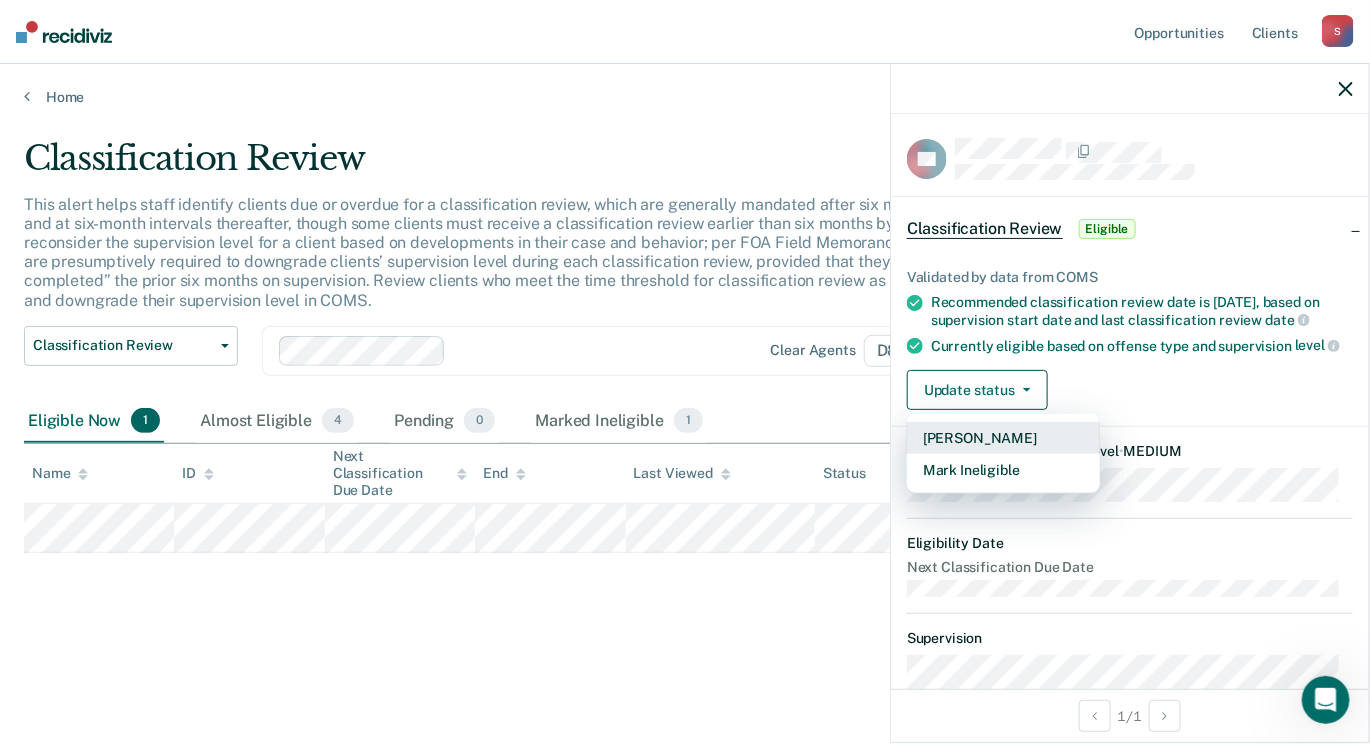 click on "[PERSON_NAME]" at bounding box center (1003, 438) 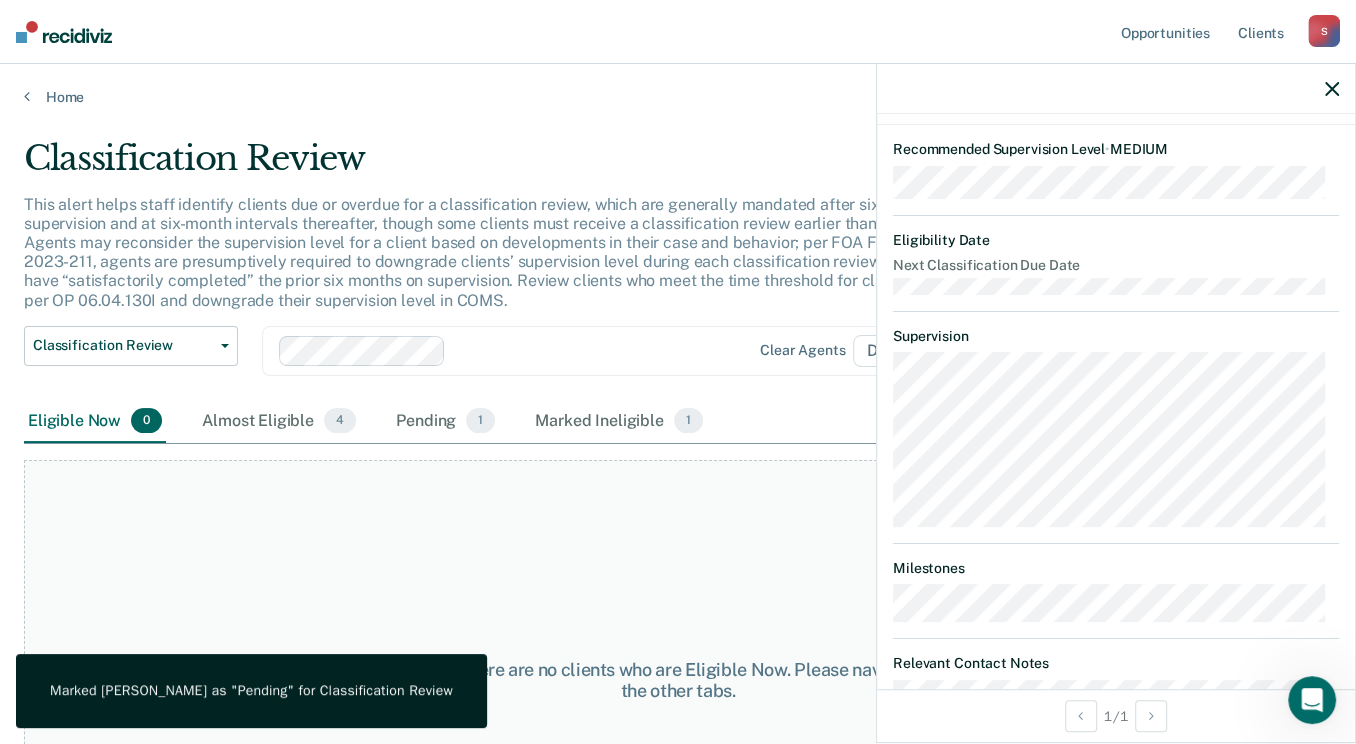 scroll, scrollTop: 459, scrollLeft: 0, axis: vertical 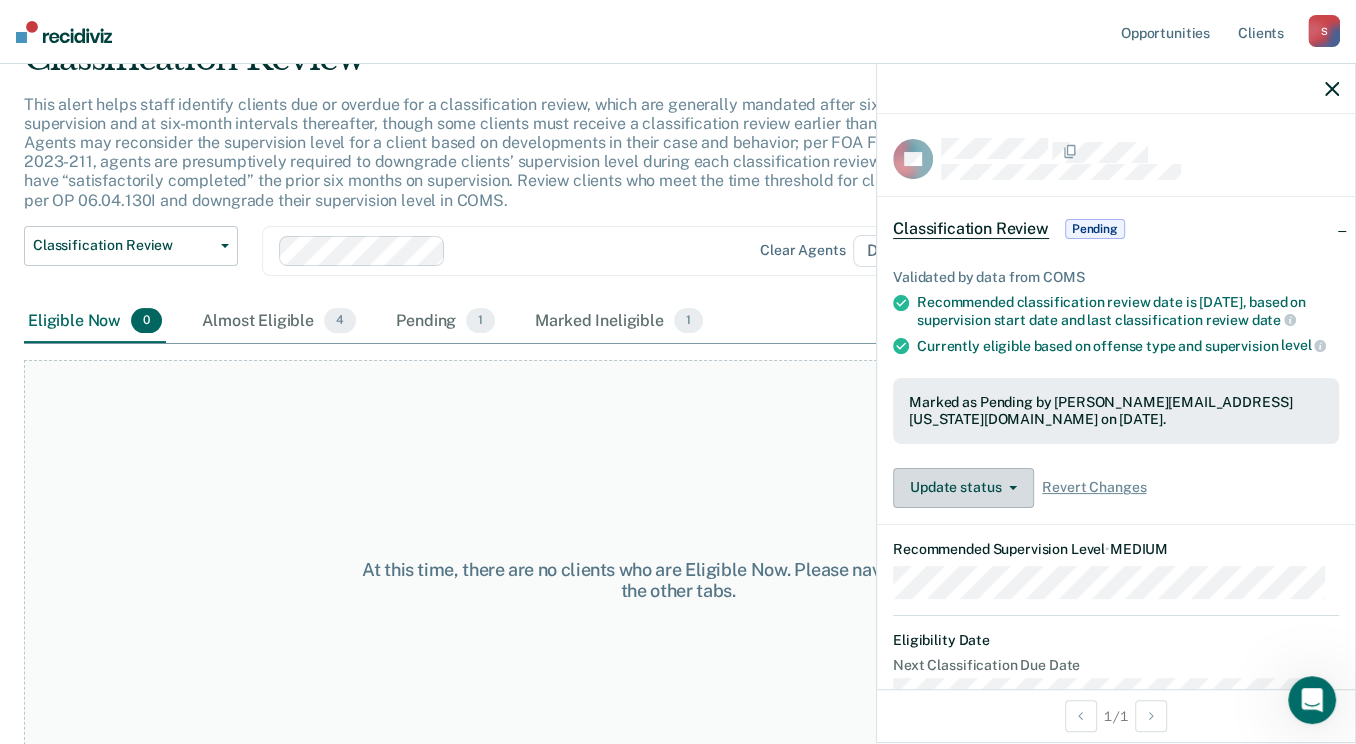 click 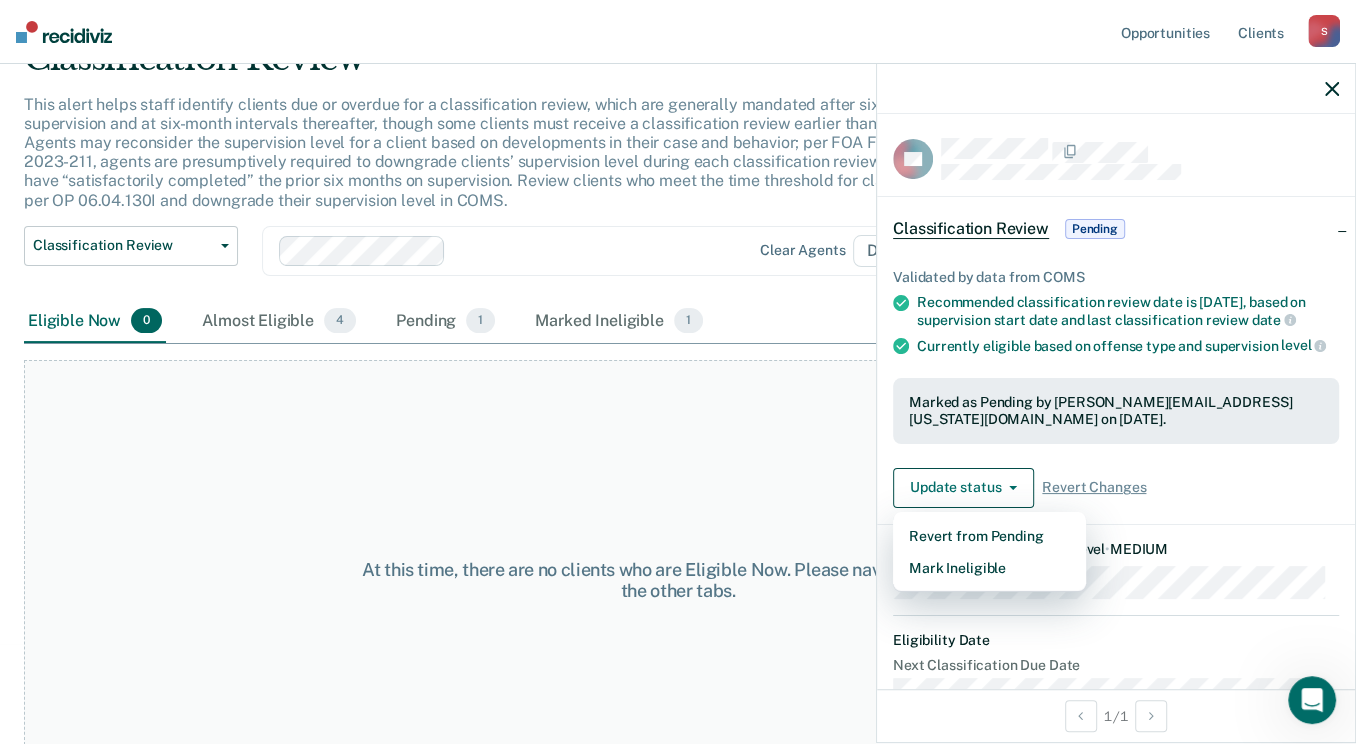 click on "At this time, there are no clients who are Eligible Now. Please navigate to one of the other tabs." at bounding box center [678, 580] 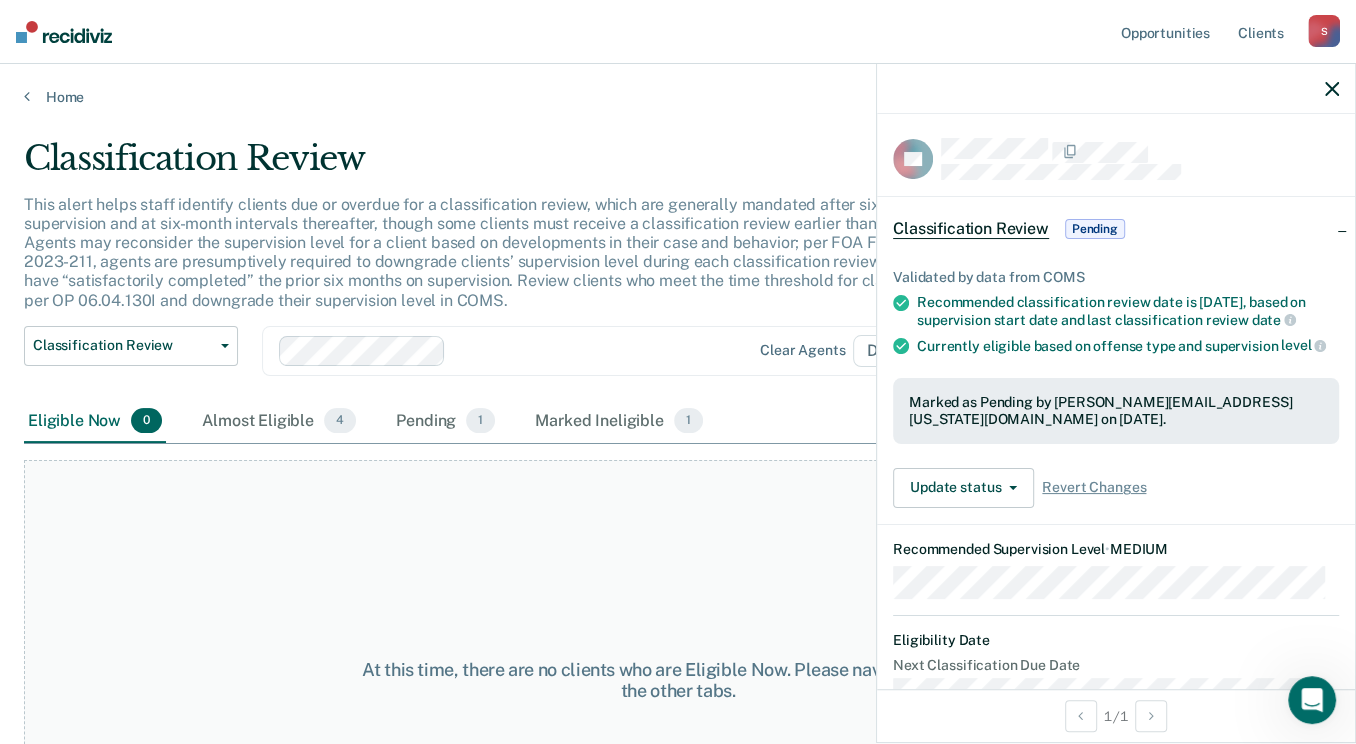 scroll, scrollTop: 0, scrollLeft: 0, axis: both 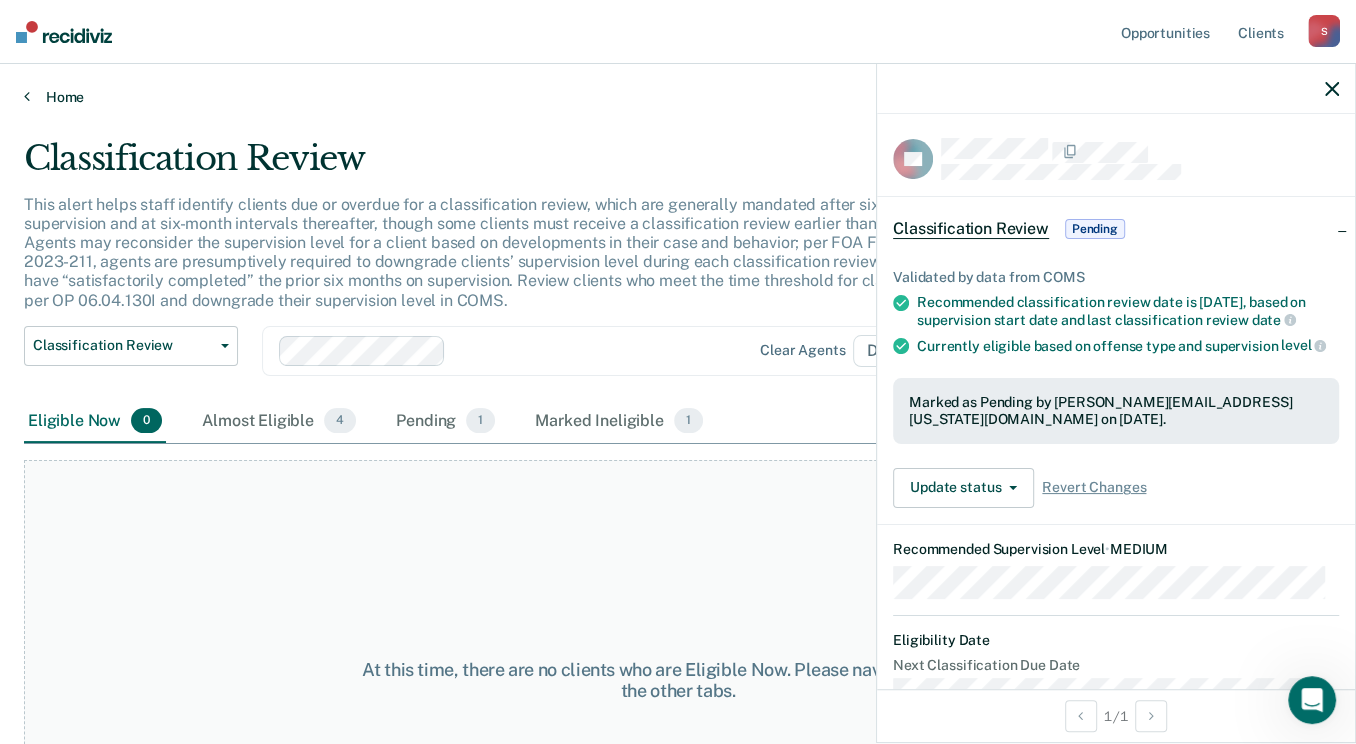 click on "Home" at bounding box center (678, 97) 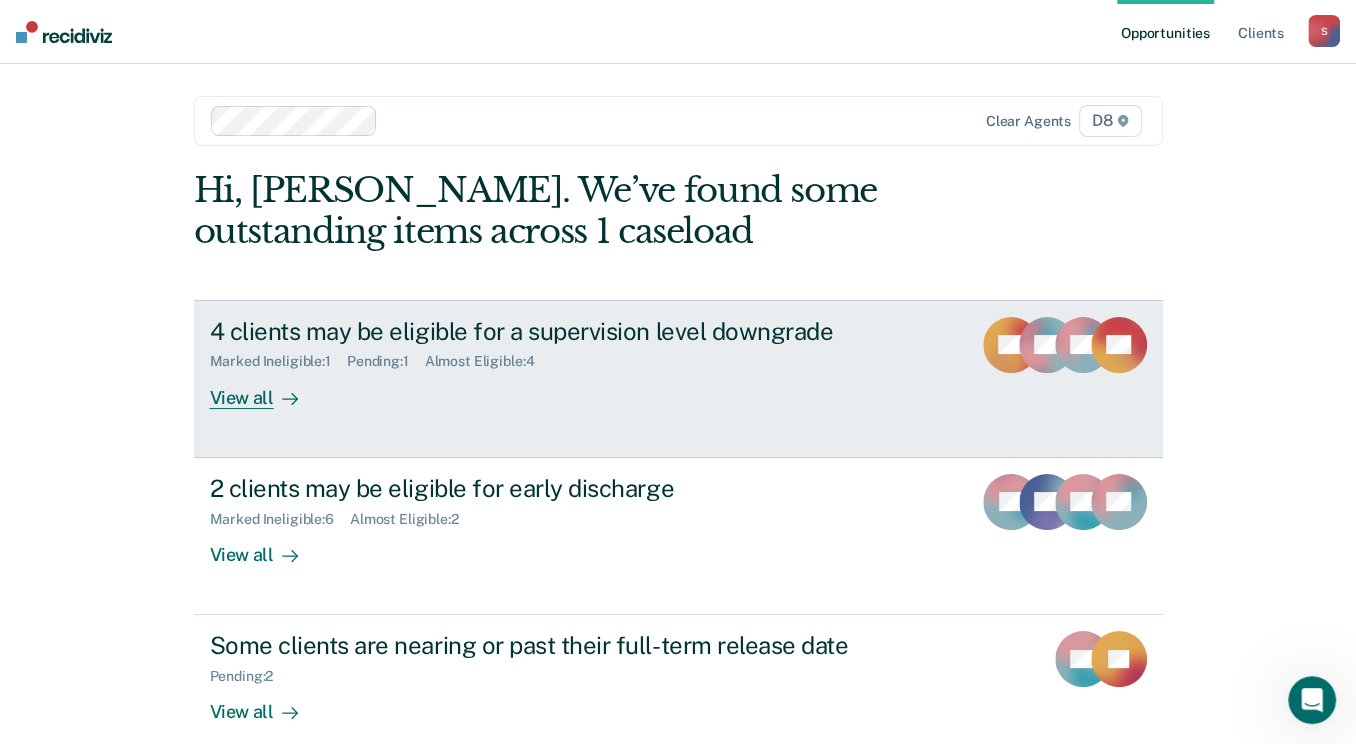click on "View all" at bounding box center (266, 389) 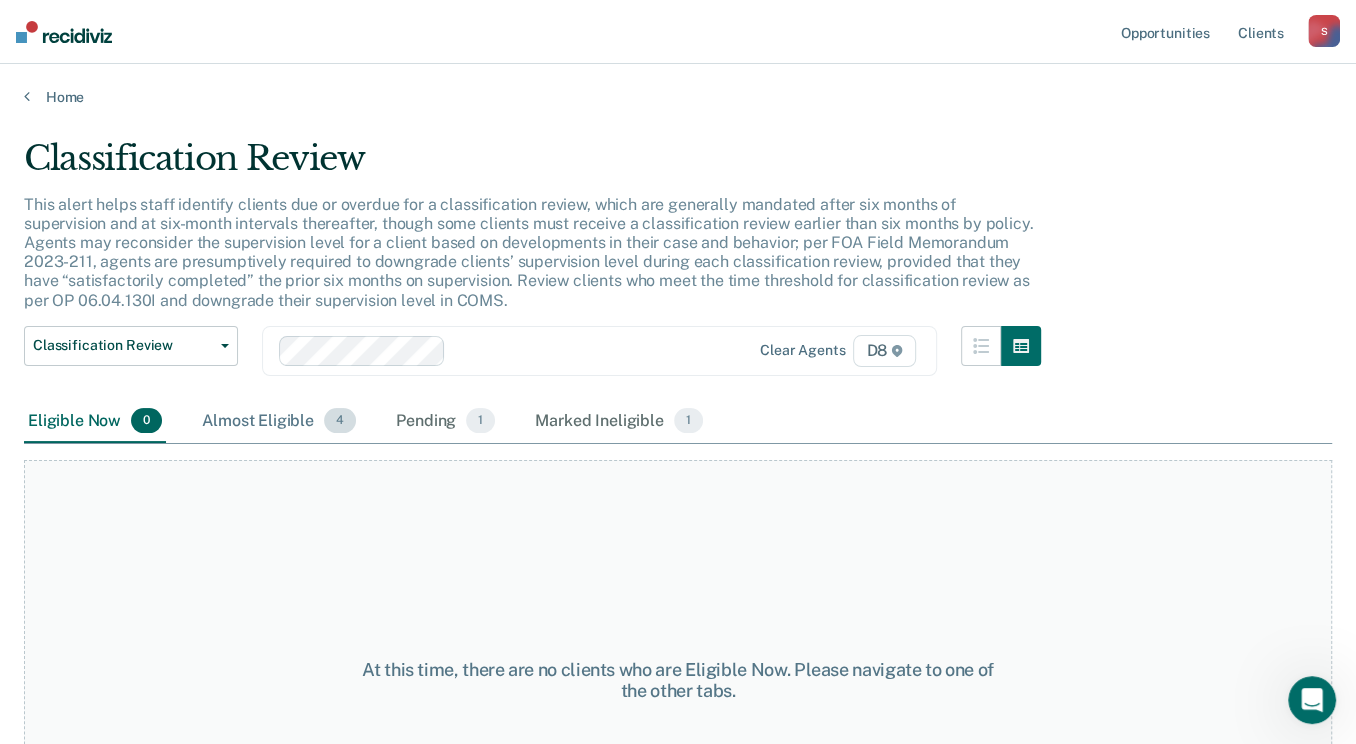 click on "Almost Eligible 4" at bounding box center (279, 422) 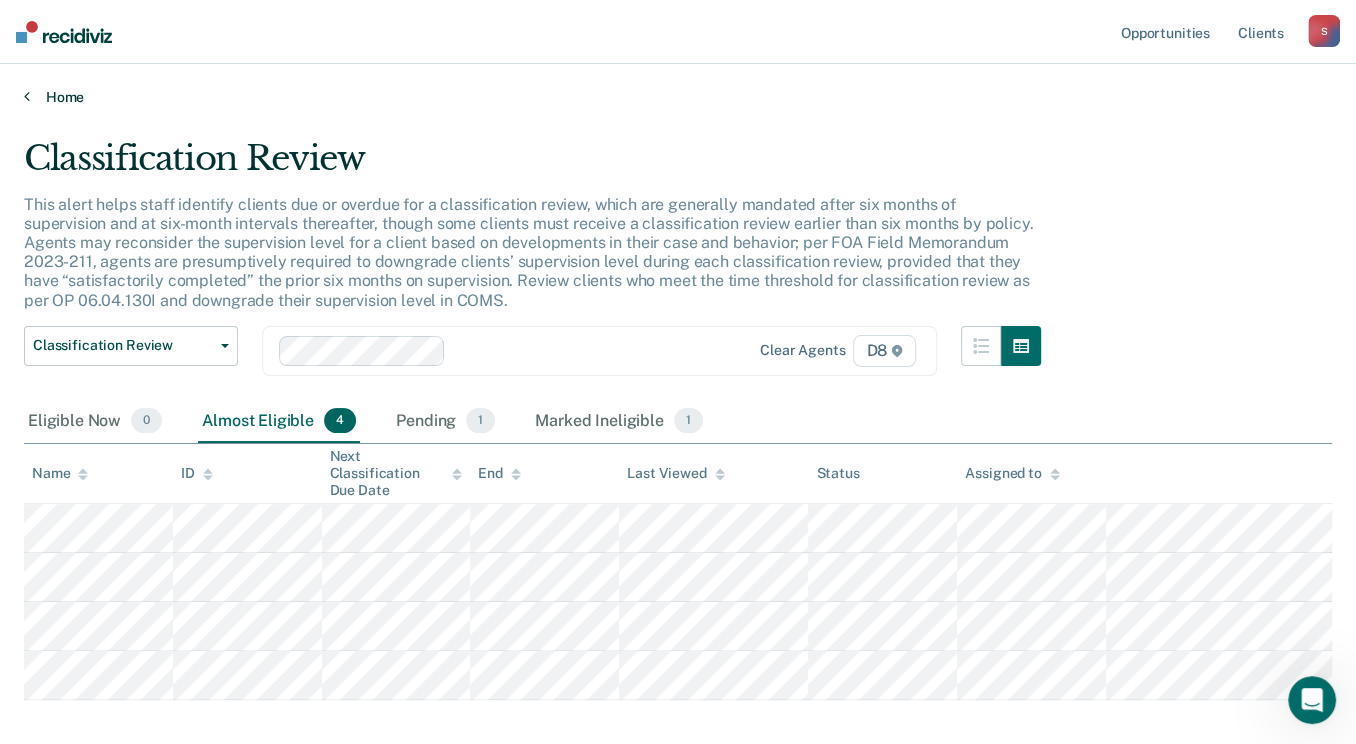 click on "Home" at bounding box center [678, 97] 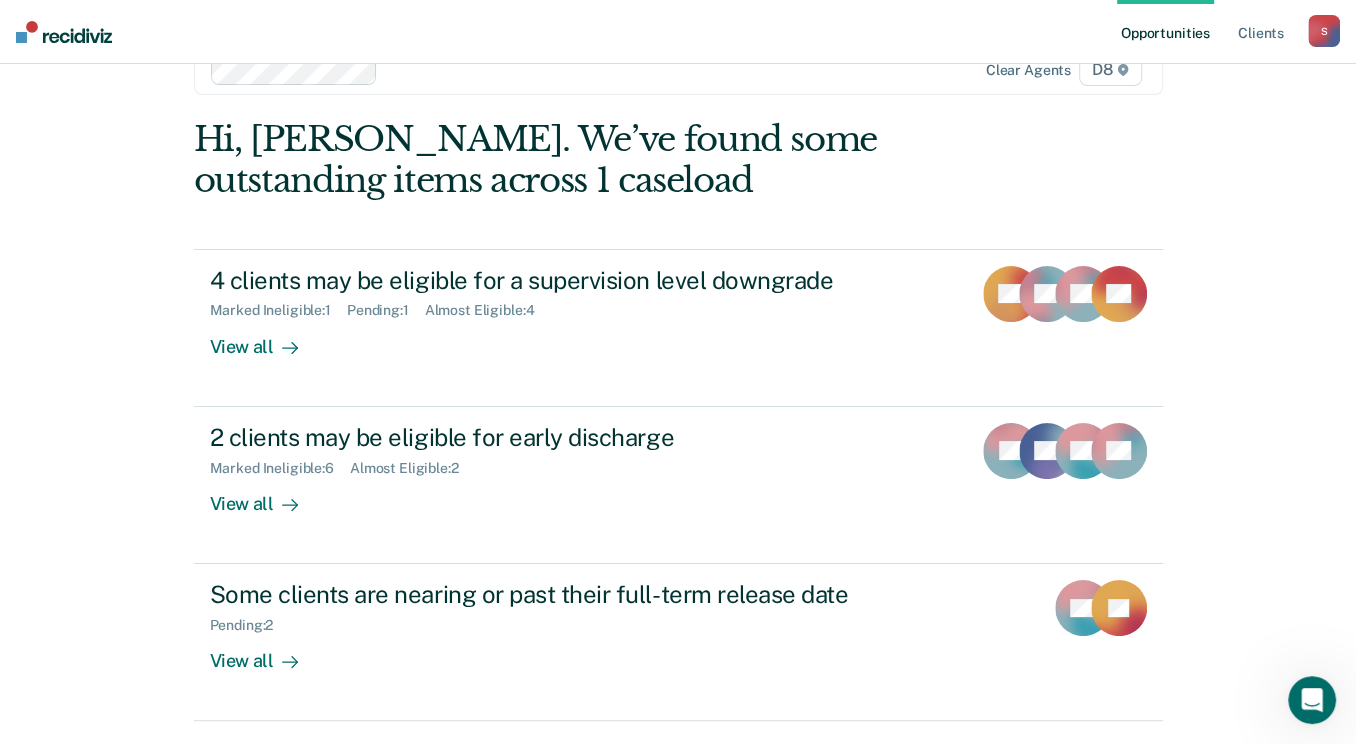 scroll, scrollTop: 0, scrollLeft: 0, axis: both 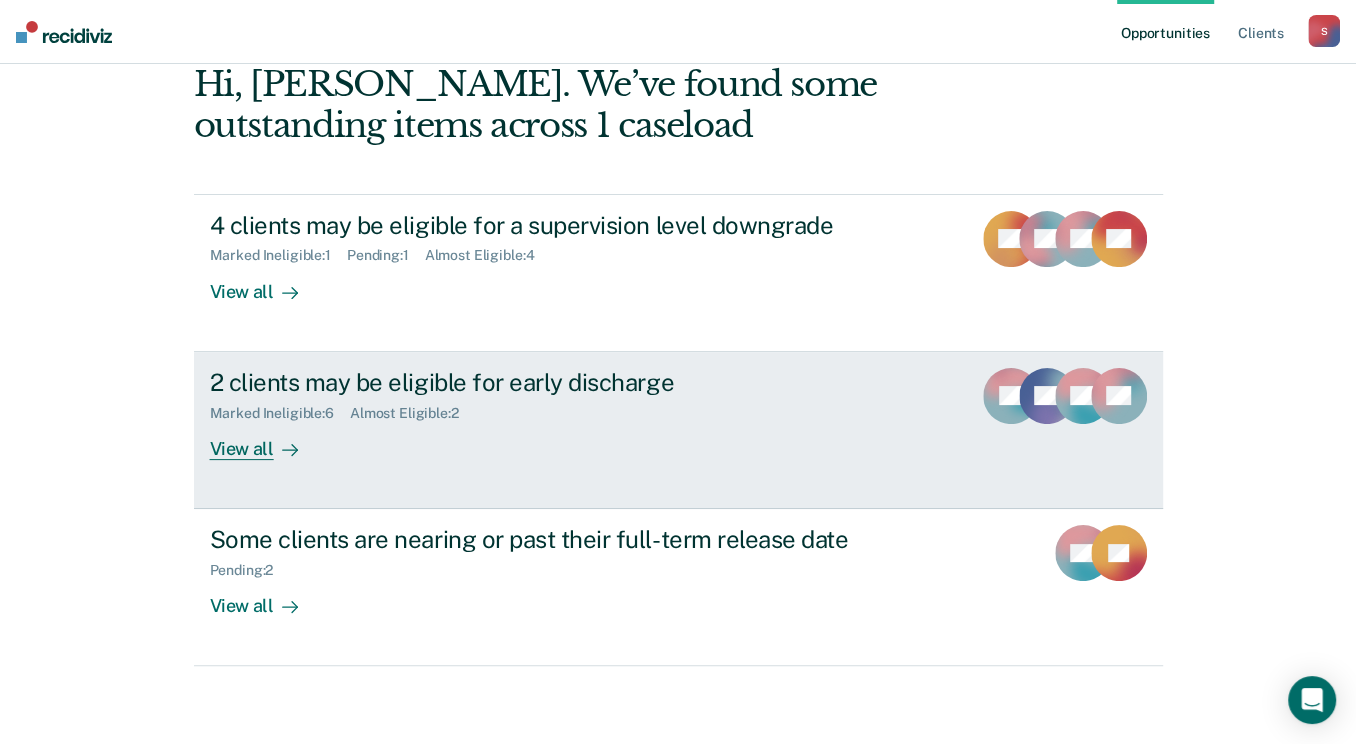 click on "View all" at bounding box center [266, 440] 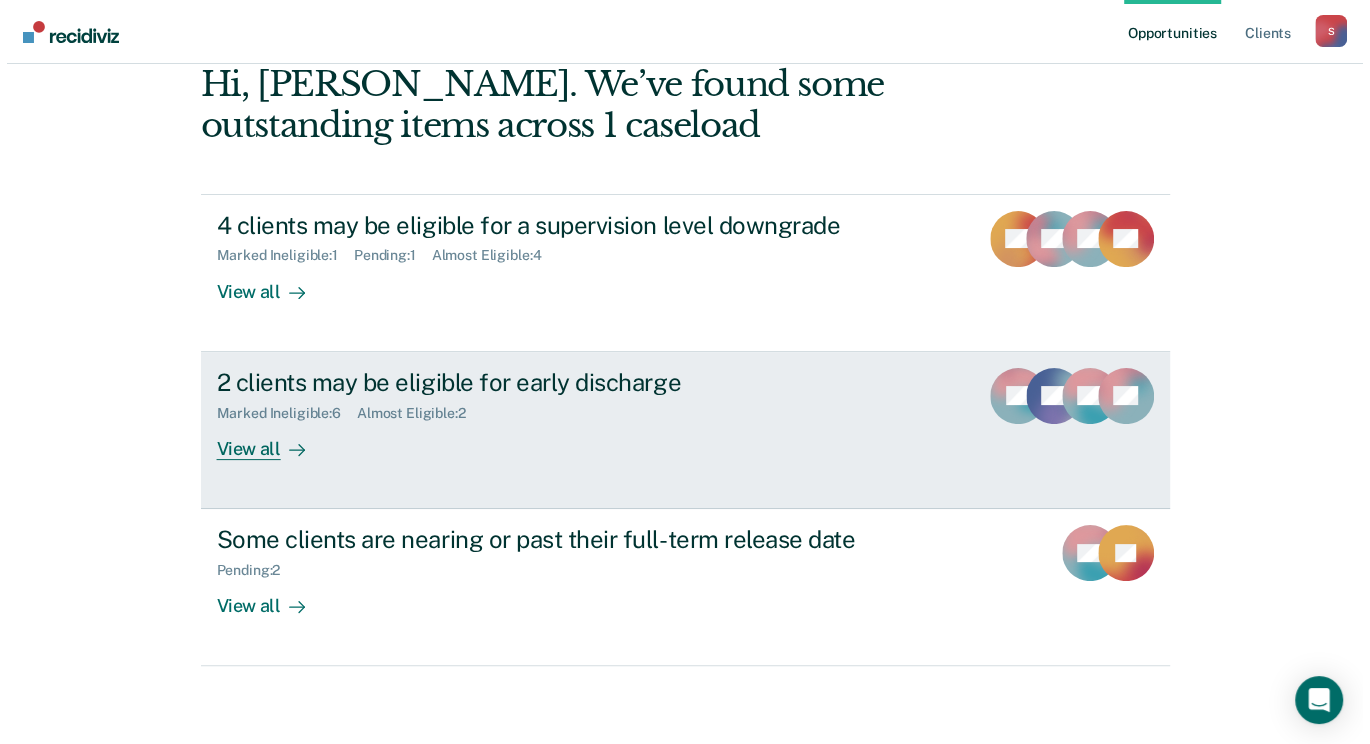 scroll, scrollTop: 0, scrollLeft: 0, axis: both 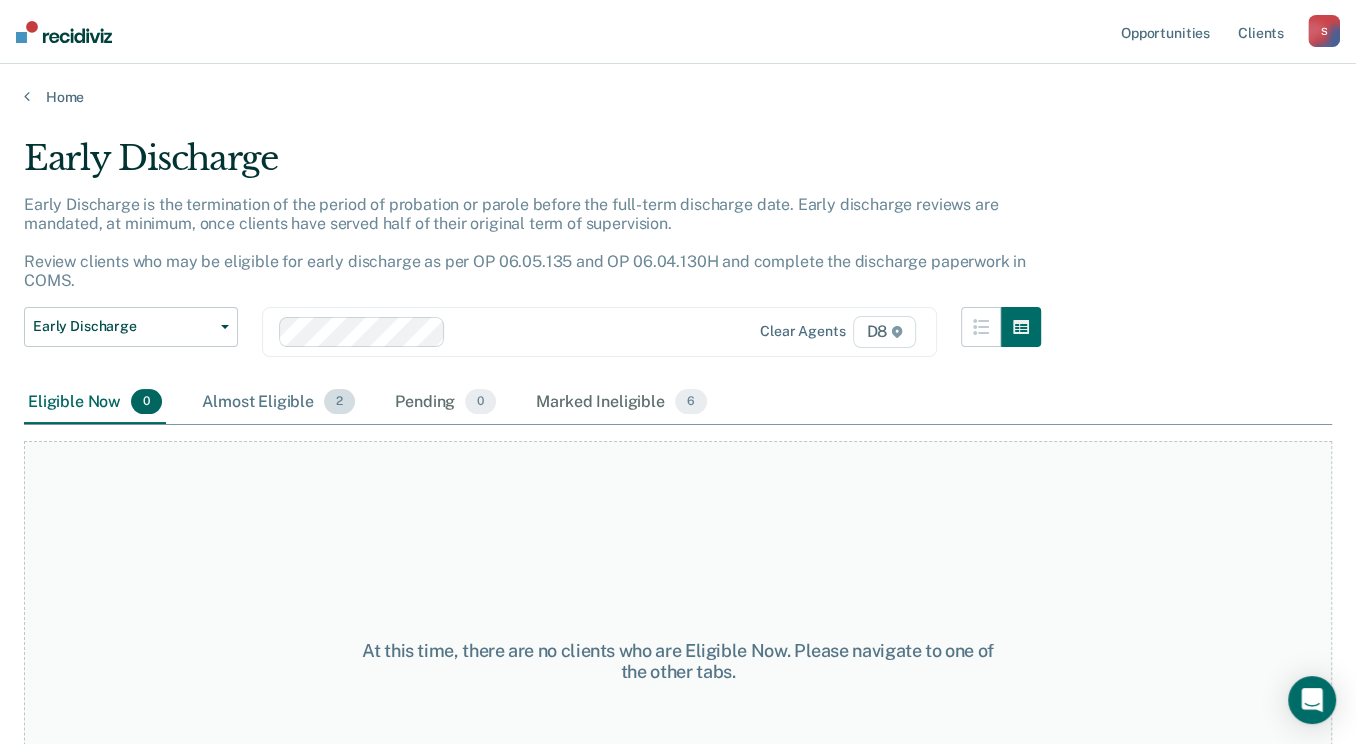 click on "Almost Eligible 2" at bounding box center (278, 403) 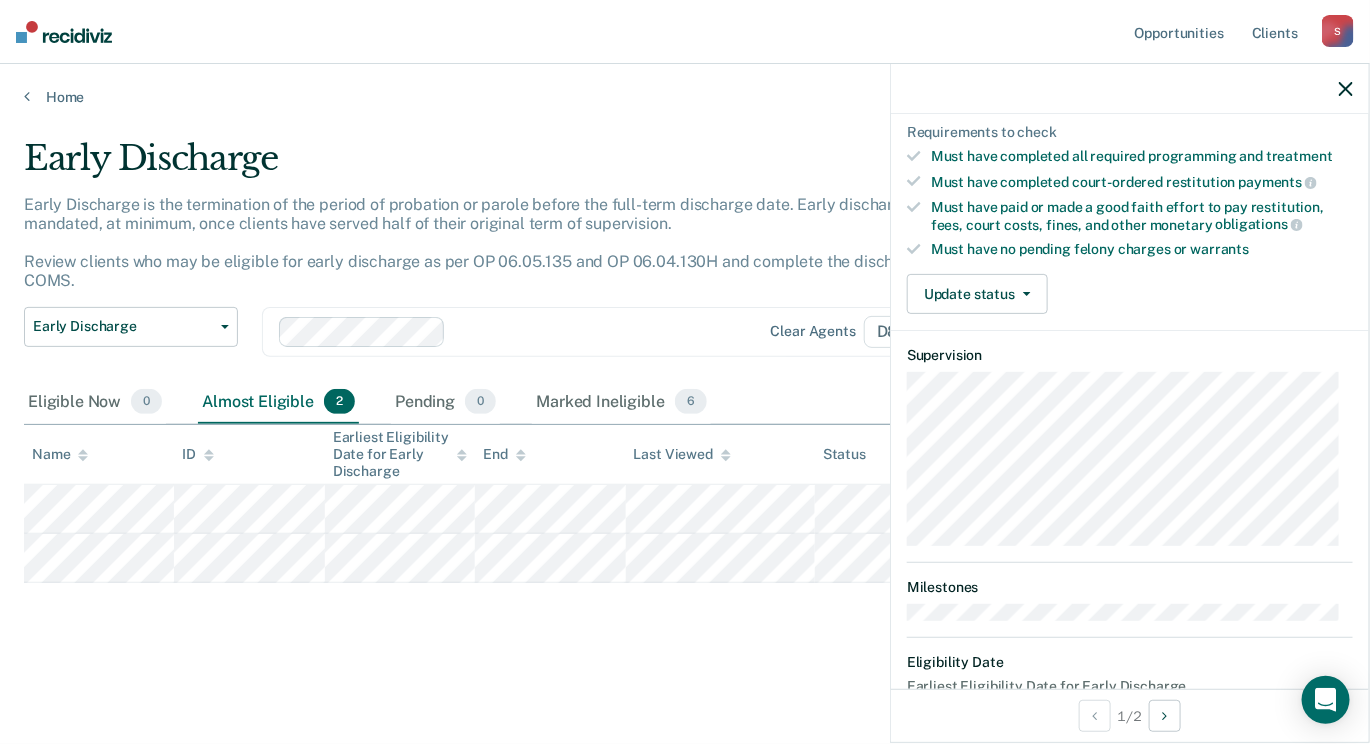 scroll, scrollTop: 500, scrollLeft: 0, axis: vertical 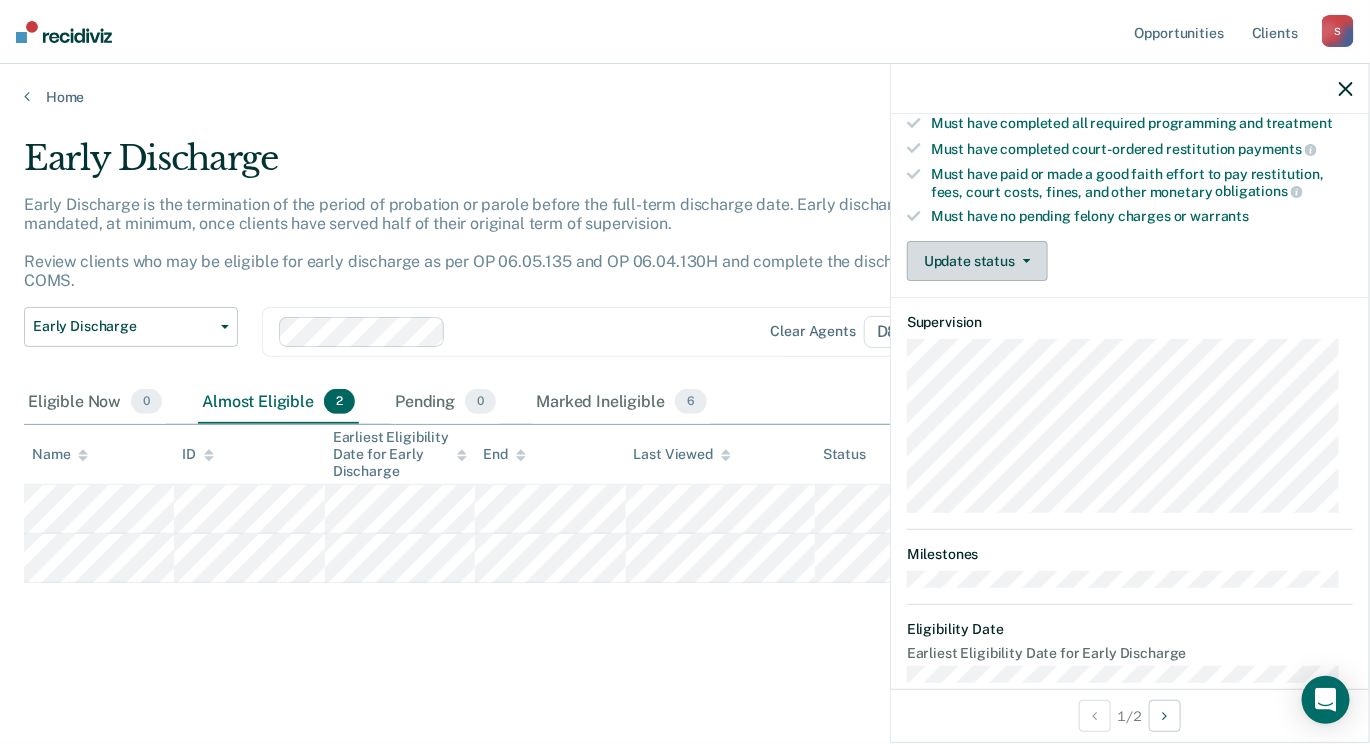 click on "Update status" at bounding box center [977, 261] 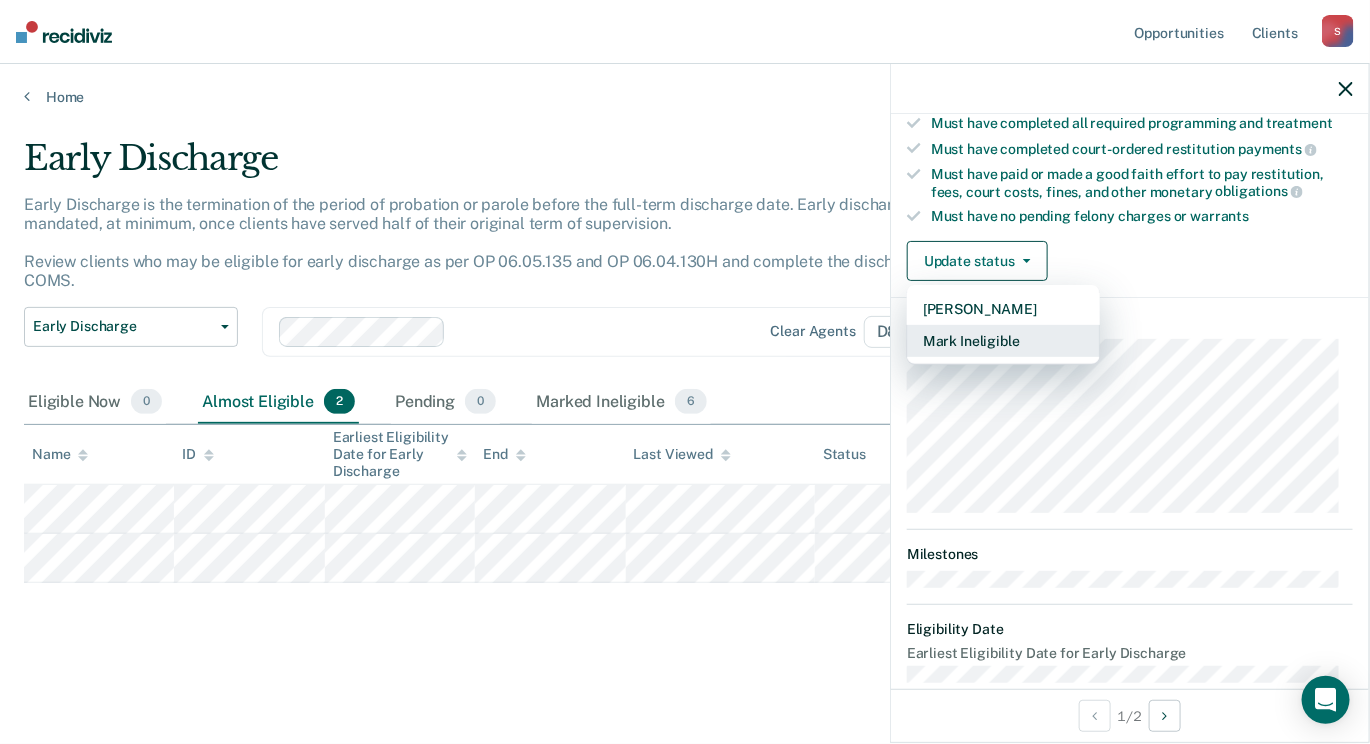click on "Mark Ineligible" at bounding box center (1003, 341) 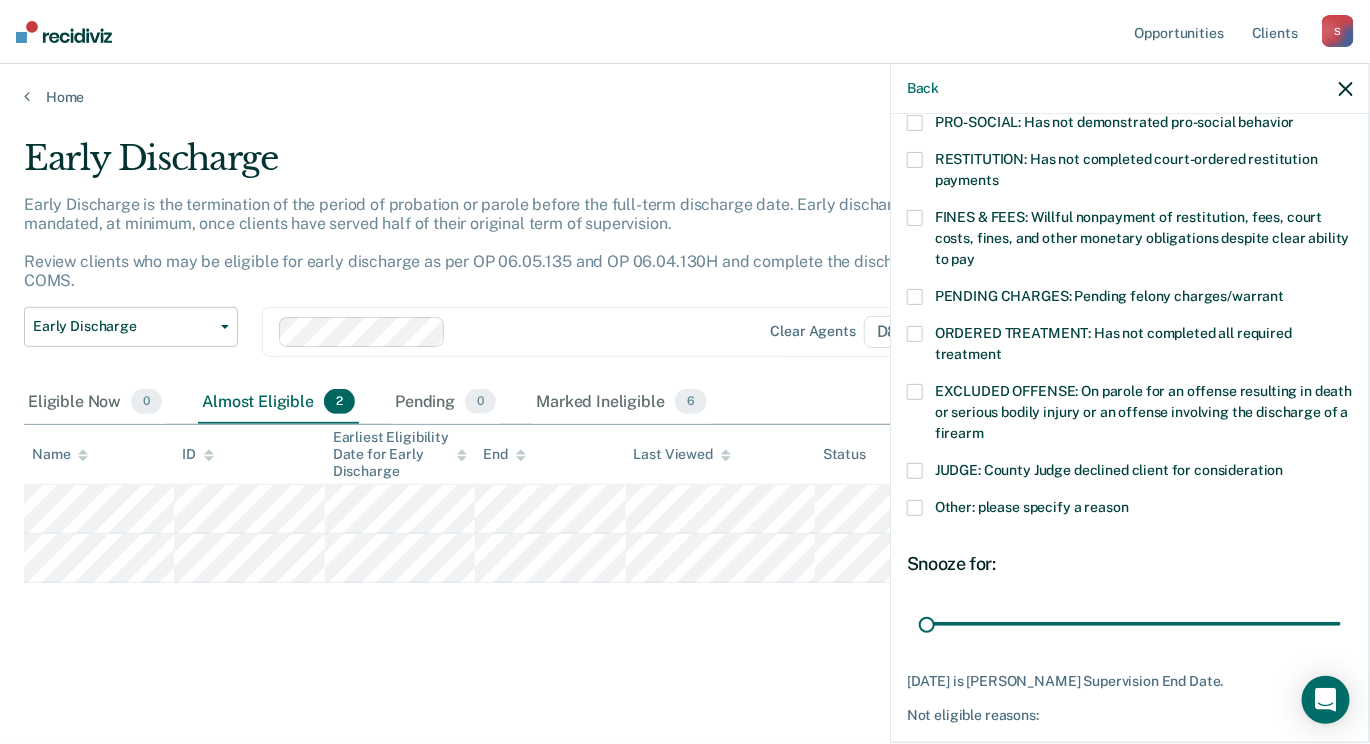 scroll, scrollTop: 552, scrollLeft: 0, axis: vertical 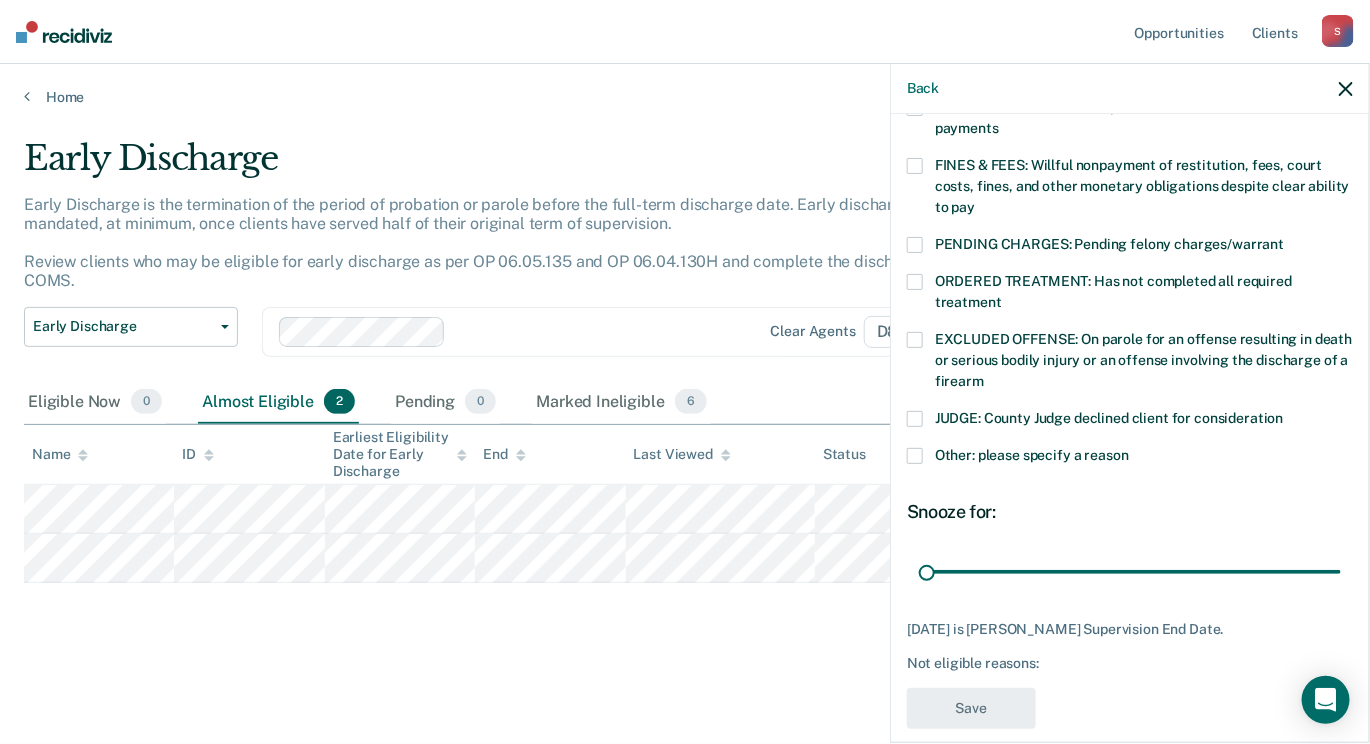 click at bounding box center [915, 456] 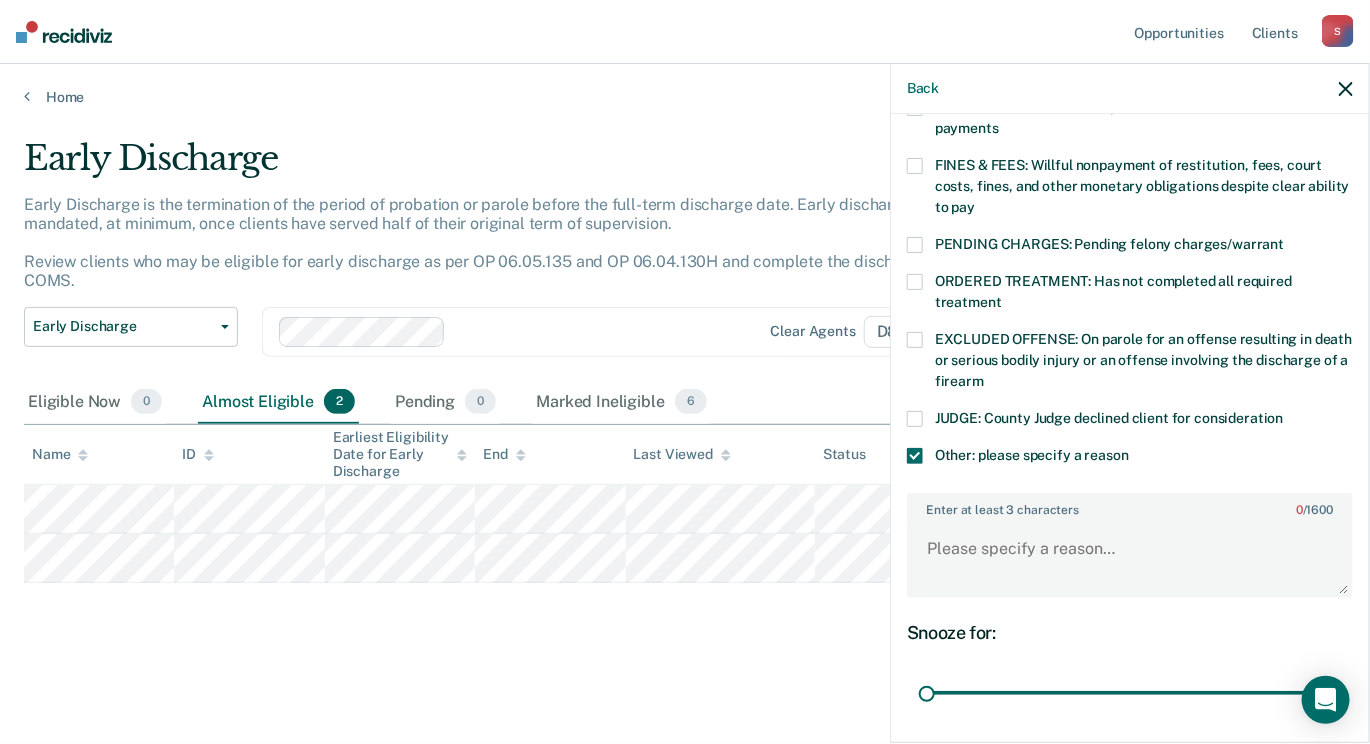 click on "Enter at least 3 characters 0  /  1600" at bounding box center (1130, 545) 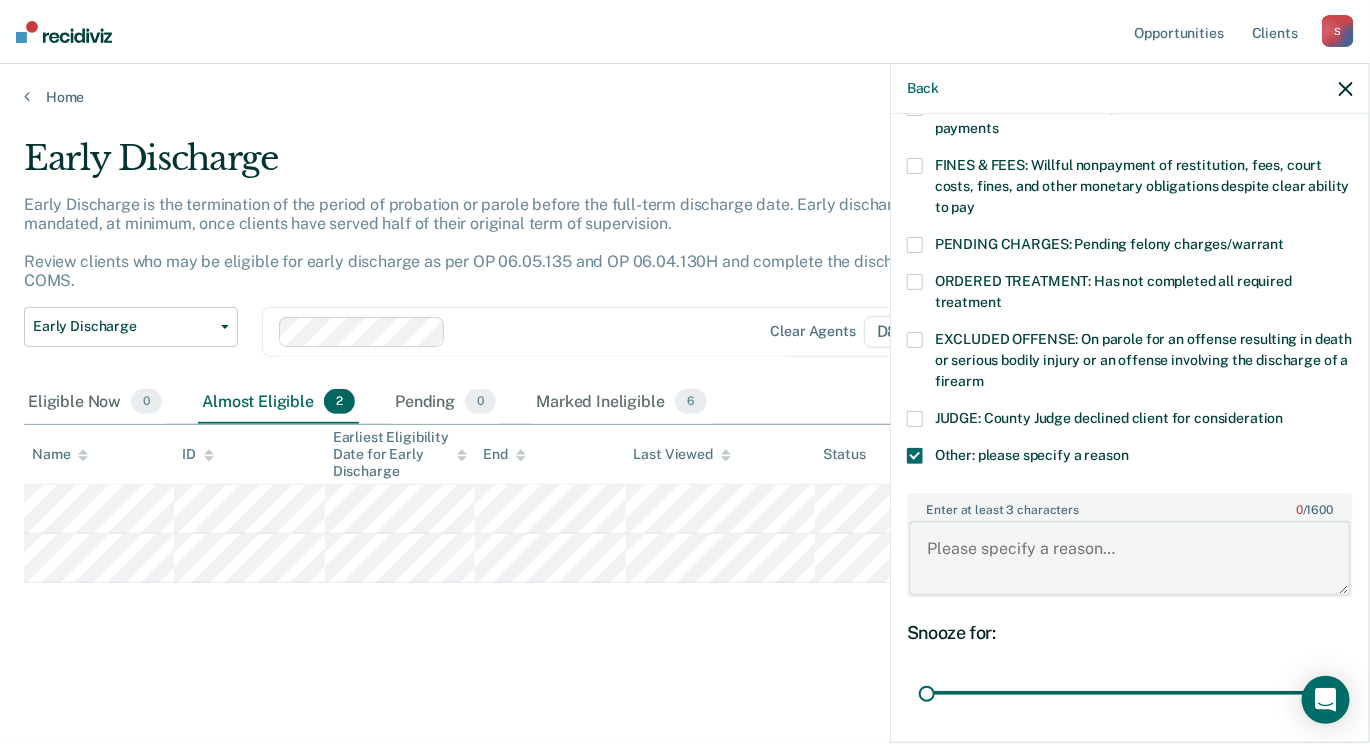 click on "Enter at least 3 characters 0  /  1600" at bounding box center [1130, 558] 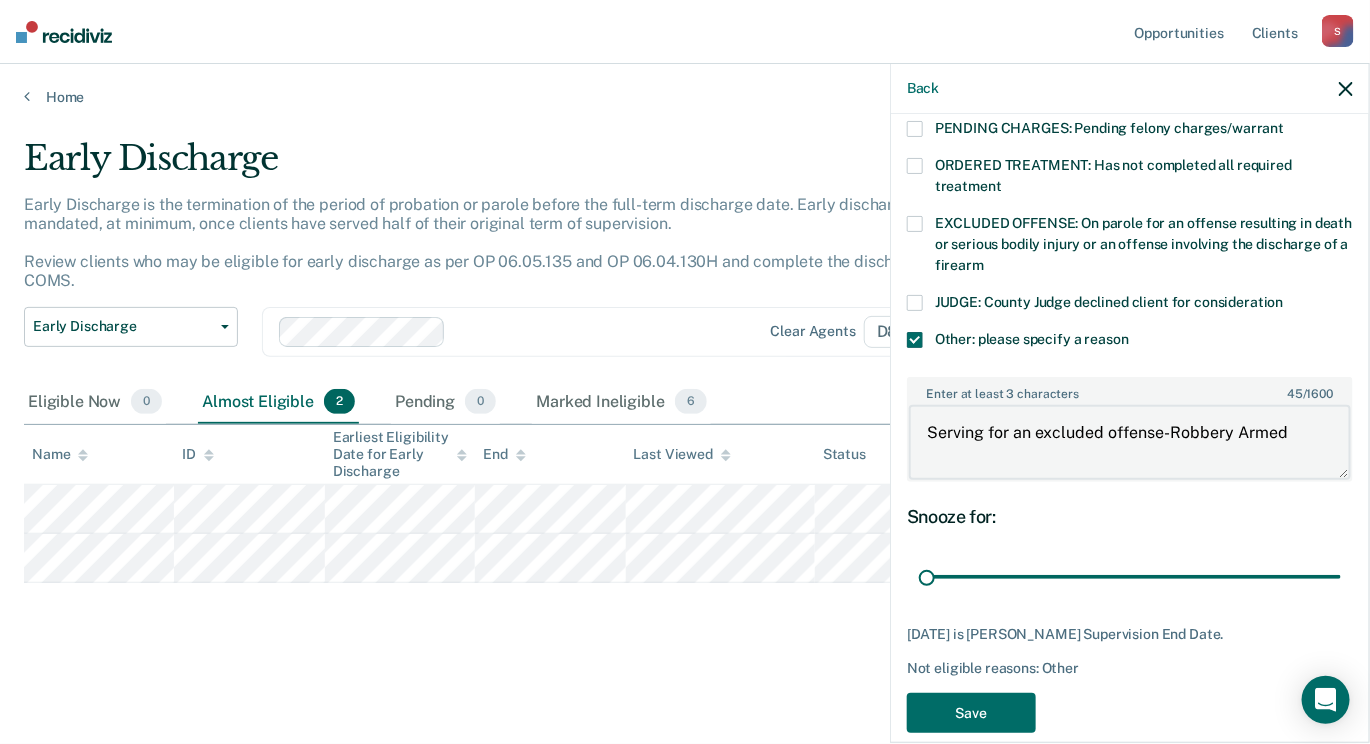 scroll, scrollTop: 672, scrollLeft: 0, axis: vertical 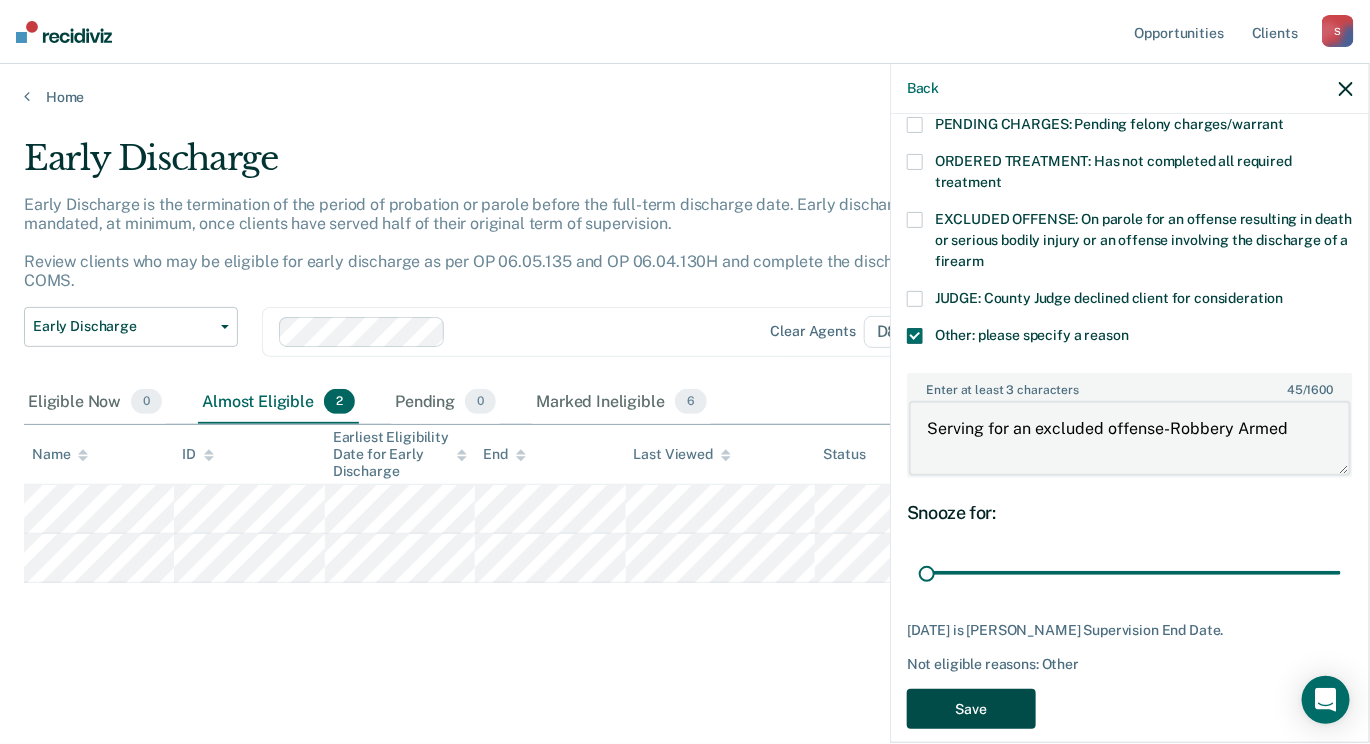 type on "Serving for an excluded offense-Robbery Armed" 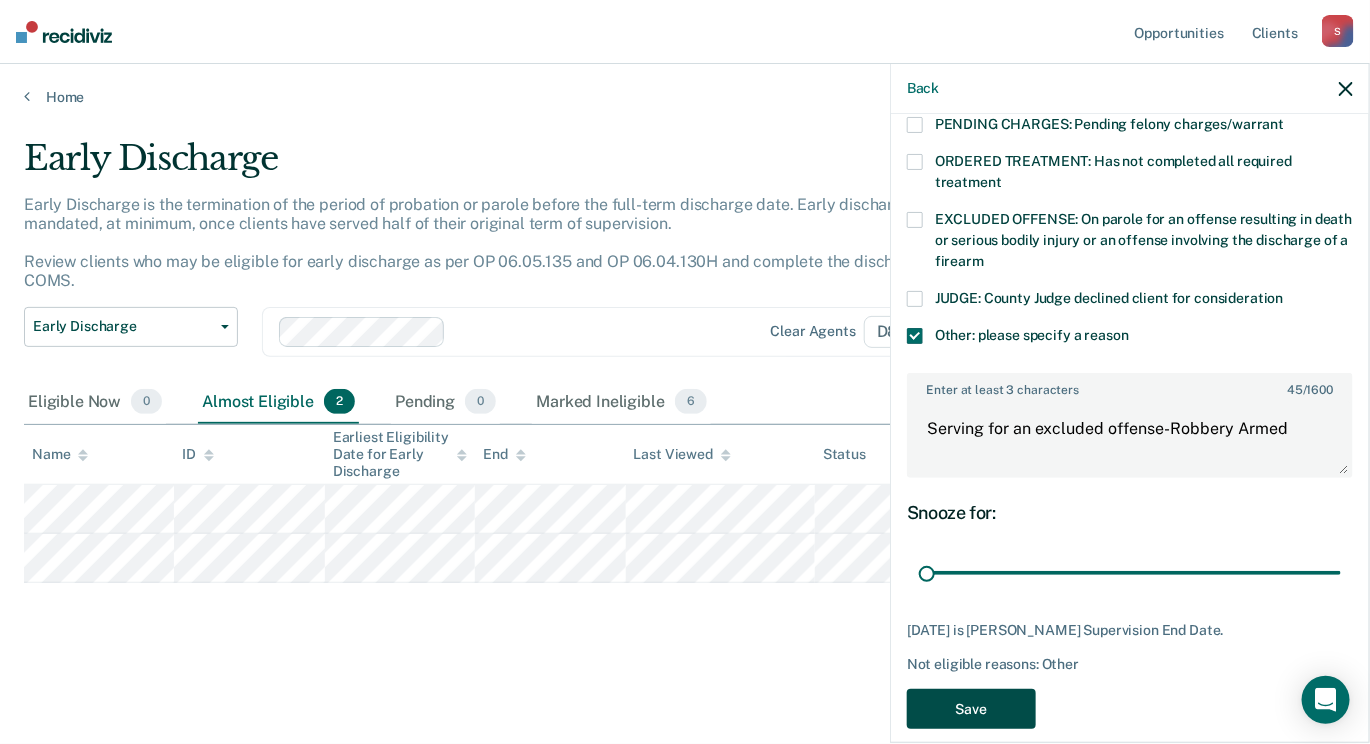 click on "Save" at bounding box center (971, 709) 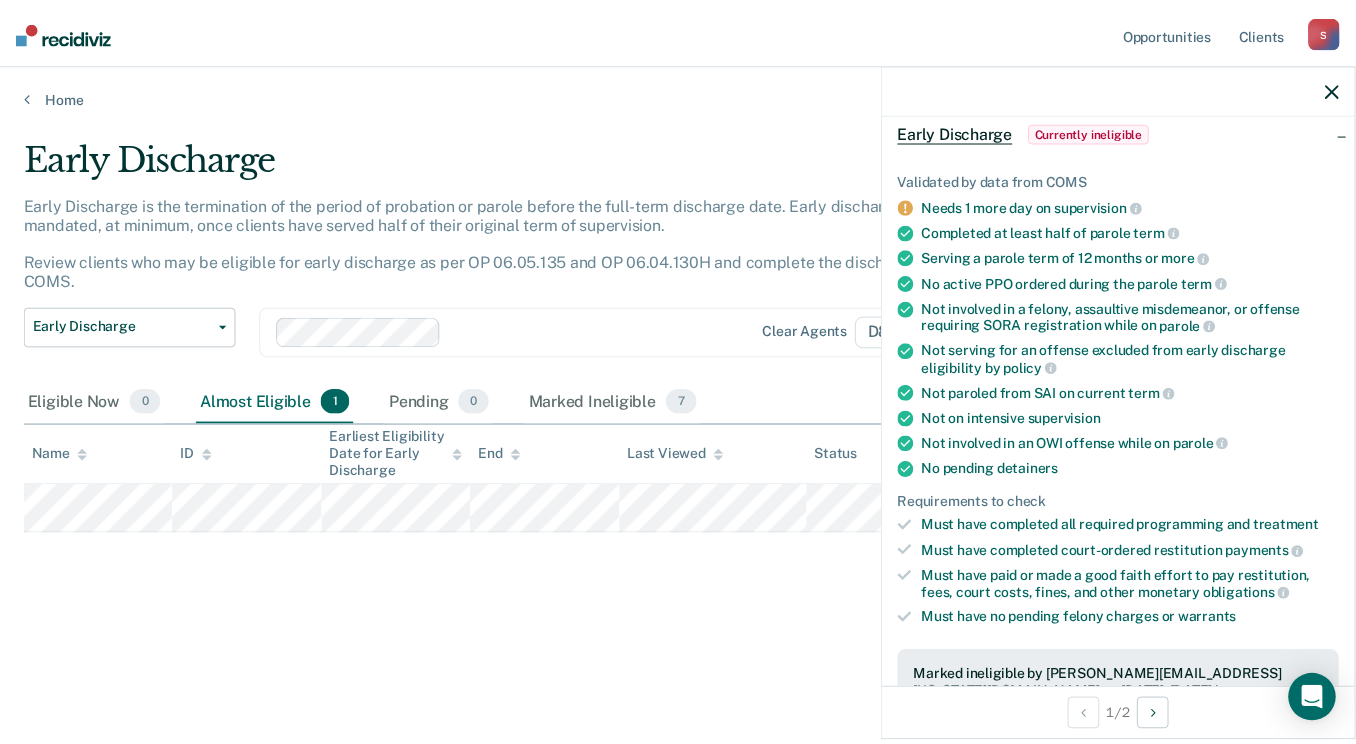 scroll, scrollTop: 0, scrollLeft: 0, axis: both 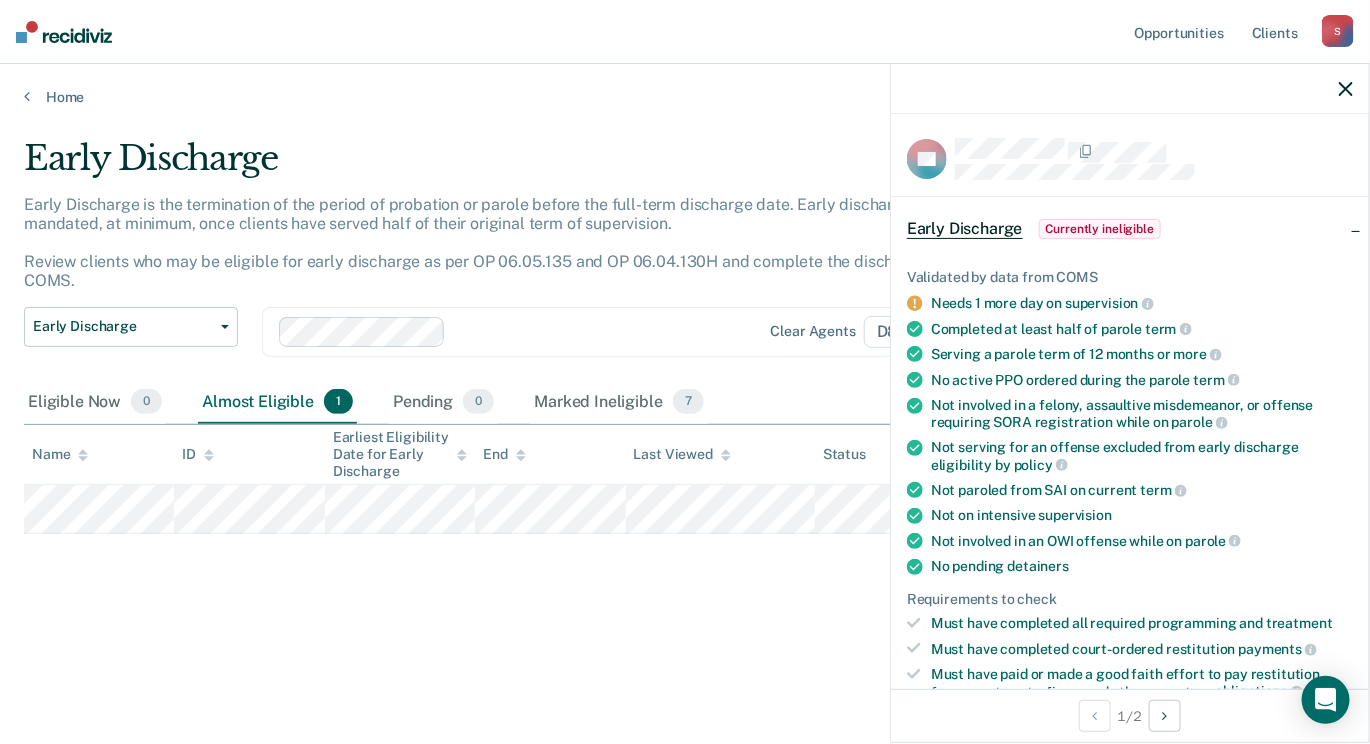click 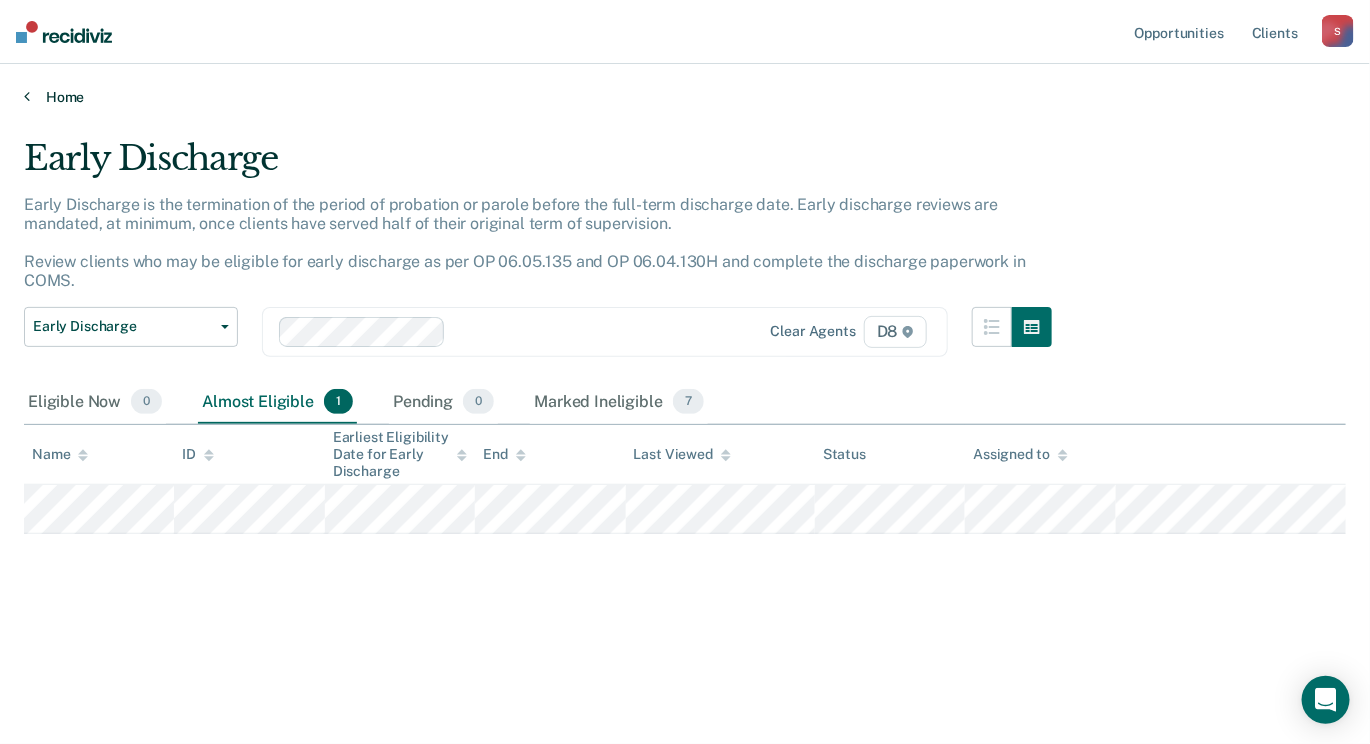 click on "Home" at bounding box center [685, 97] 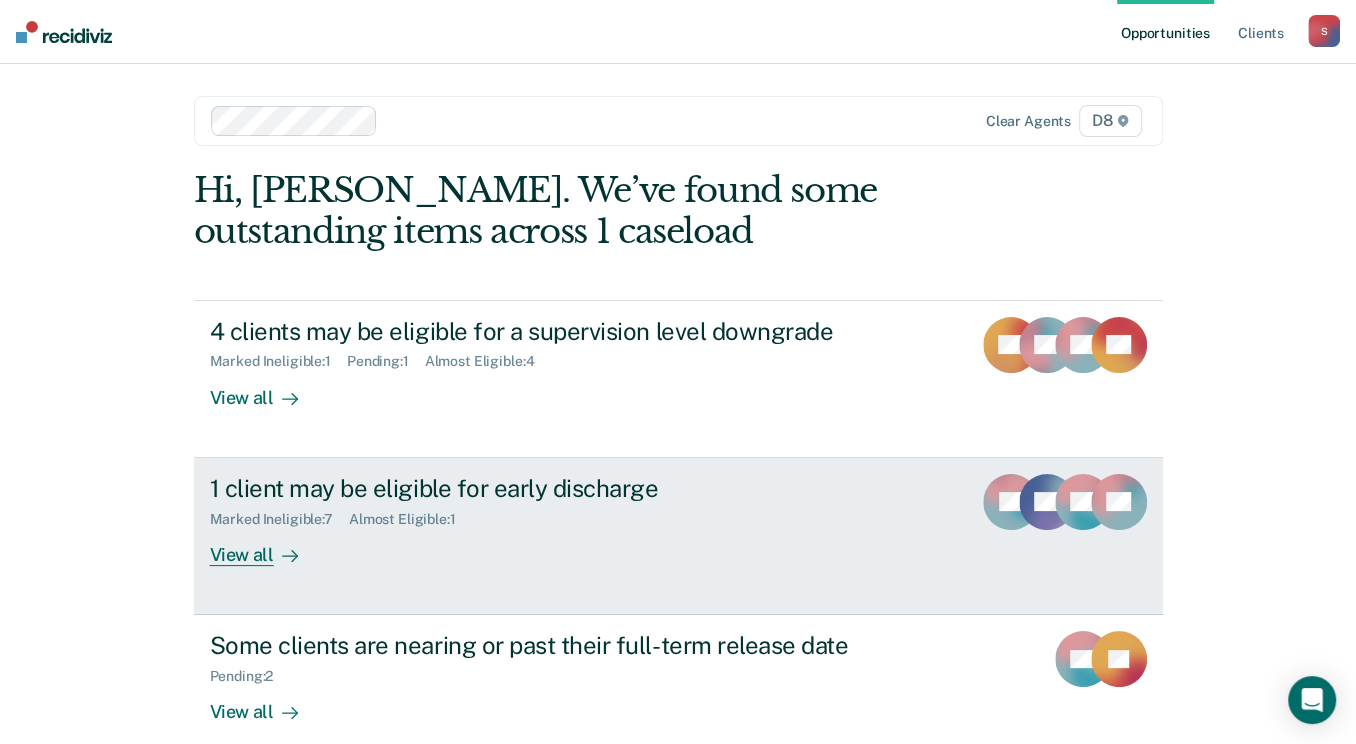 click on "View all" at bounding box center (266, 546) 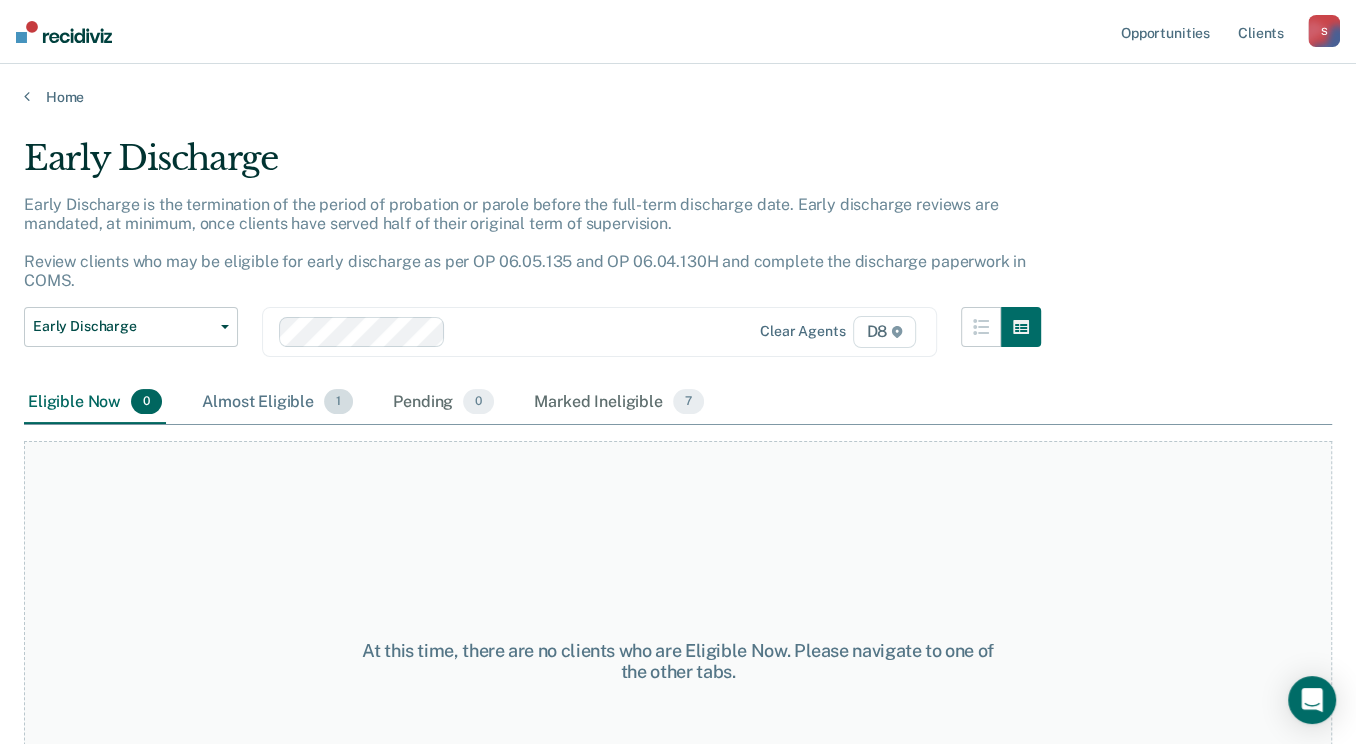 click on "Almost Eligible 1" at bounding box center (277, 403) 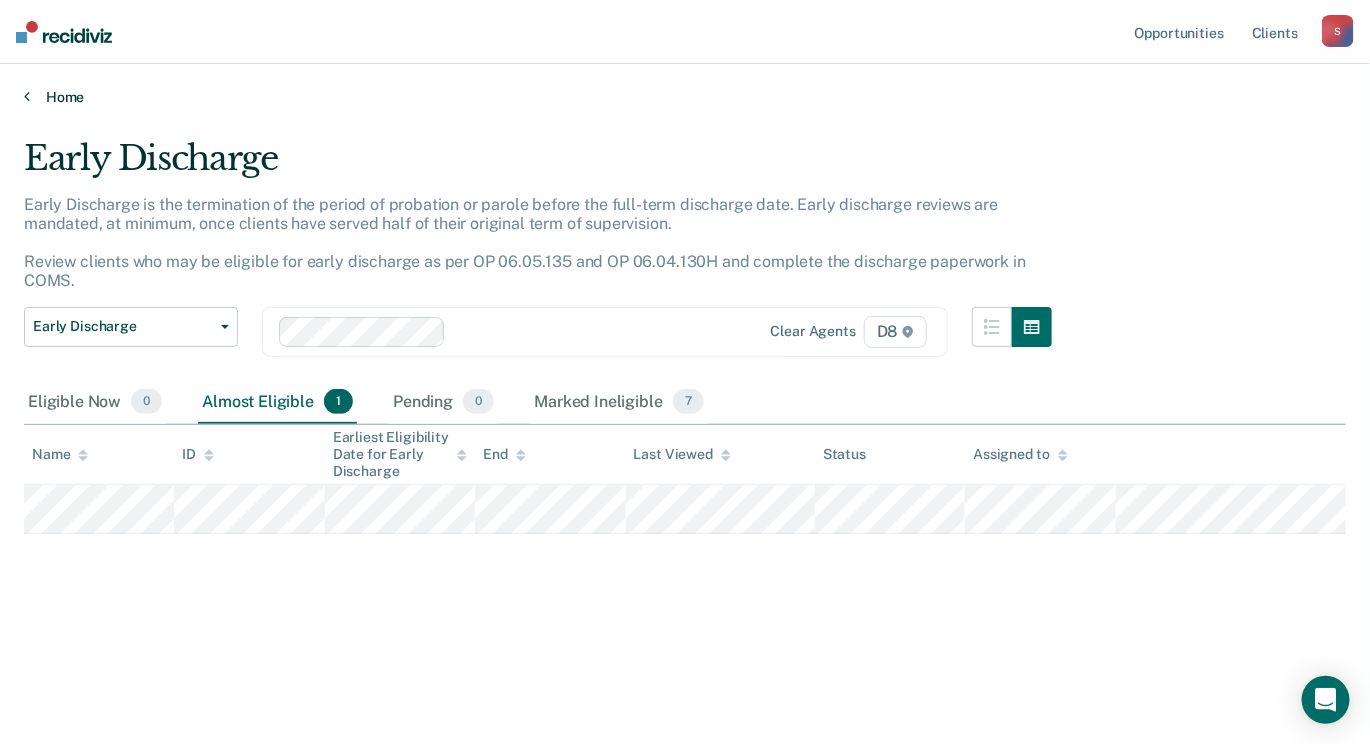 click on "Home" at bounding box center (685, 97) 